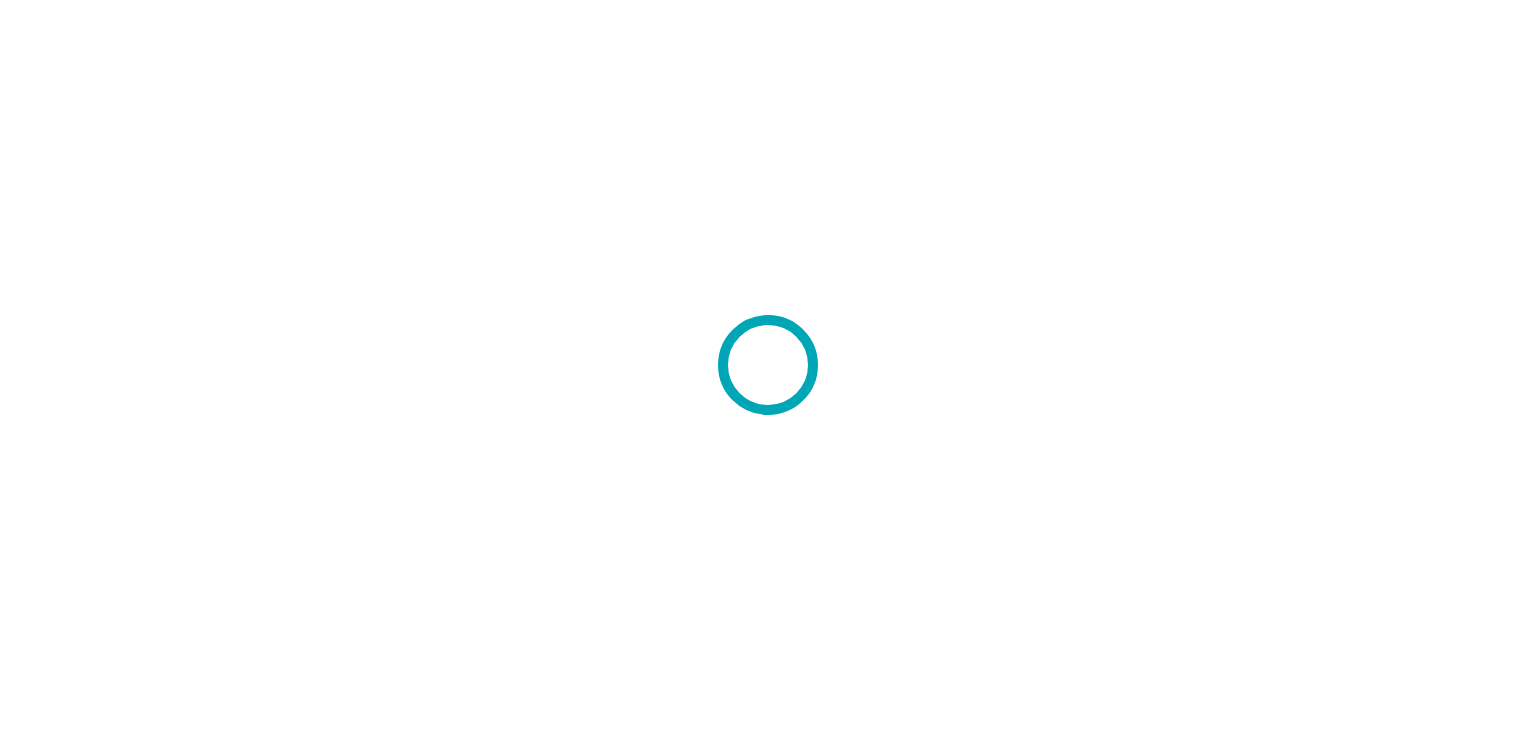scroll, scrollTop: 0, scrollLeft: 0, axis: both 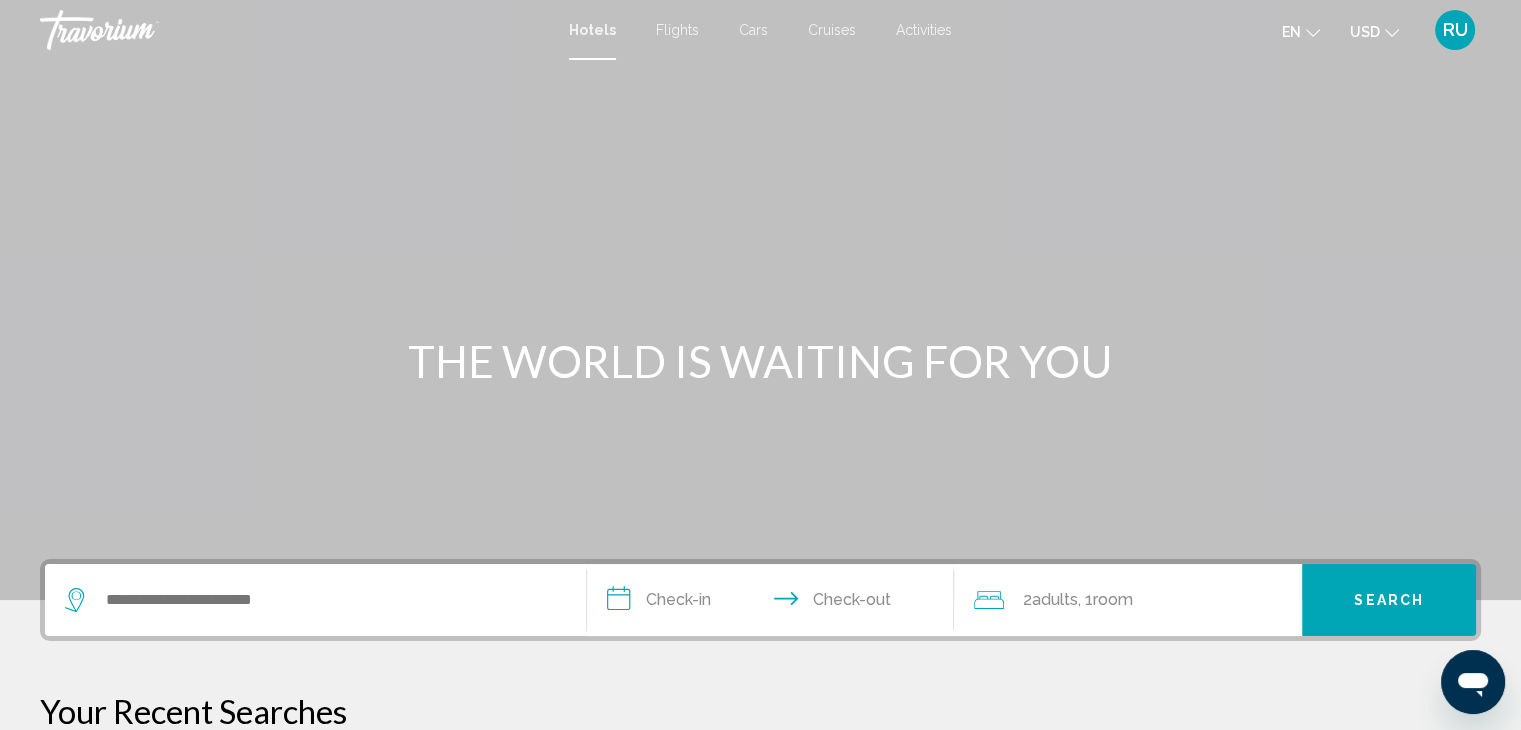 click at bounding box center [315, 600] 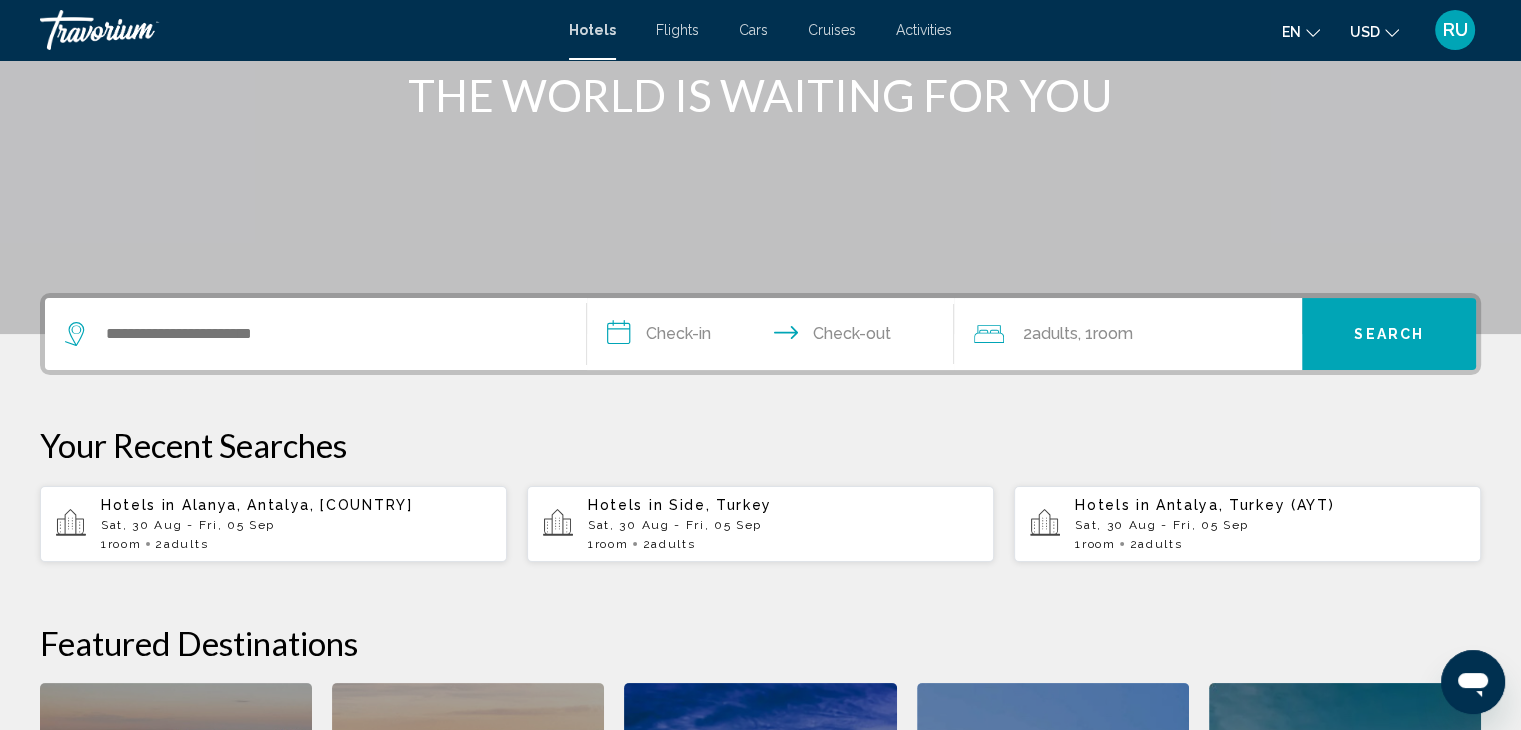 scroll, scrollTop: 493, scrollLeft: 0, axis: vertical 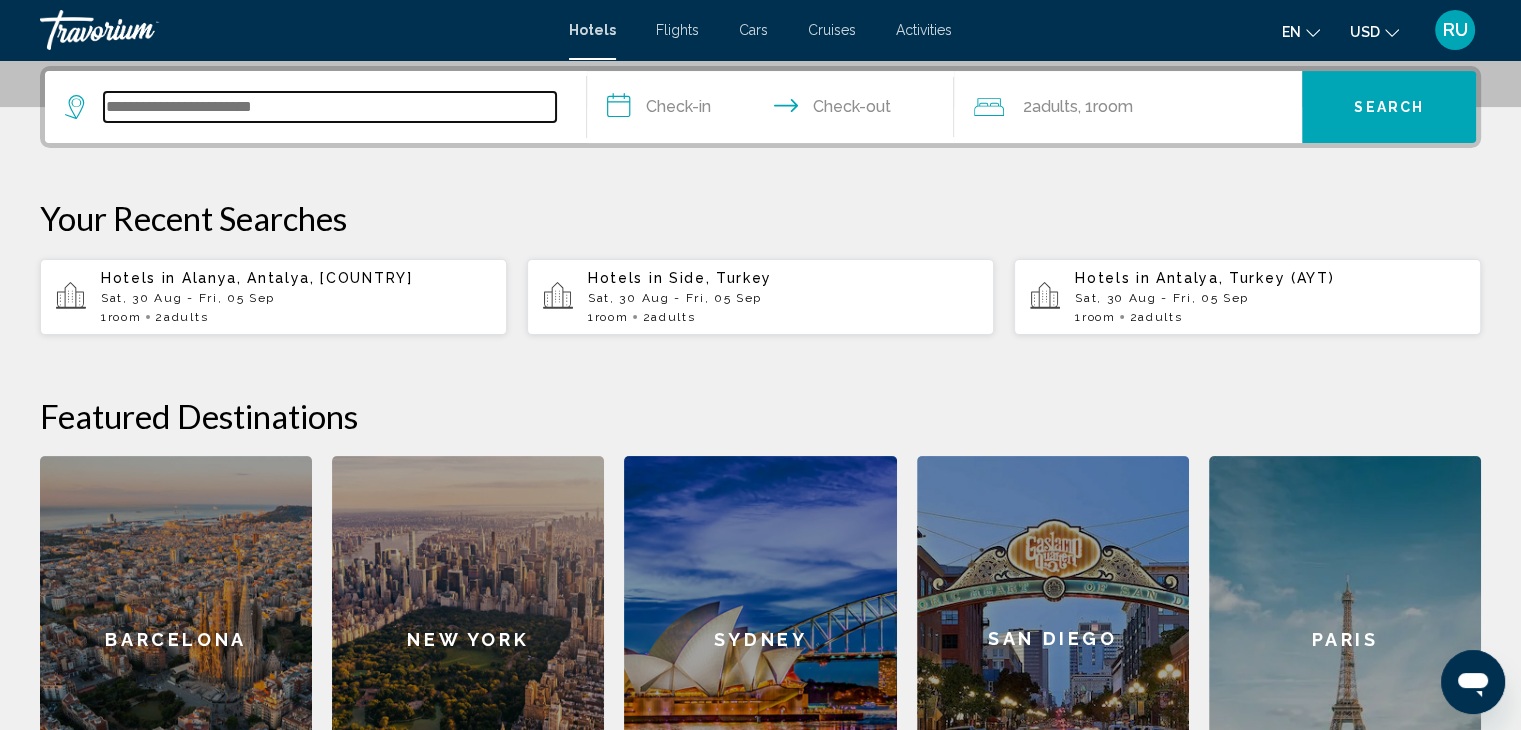 click at bounding box center (330, 107) 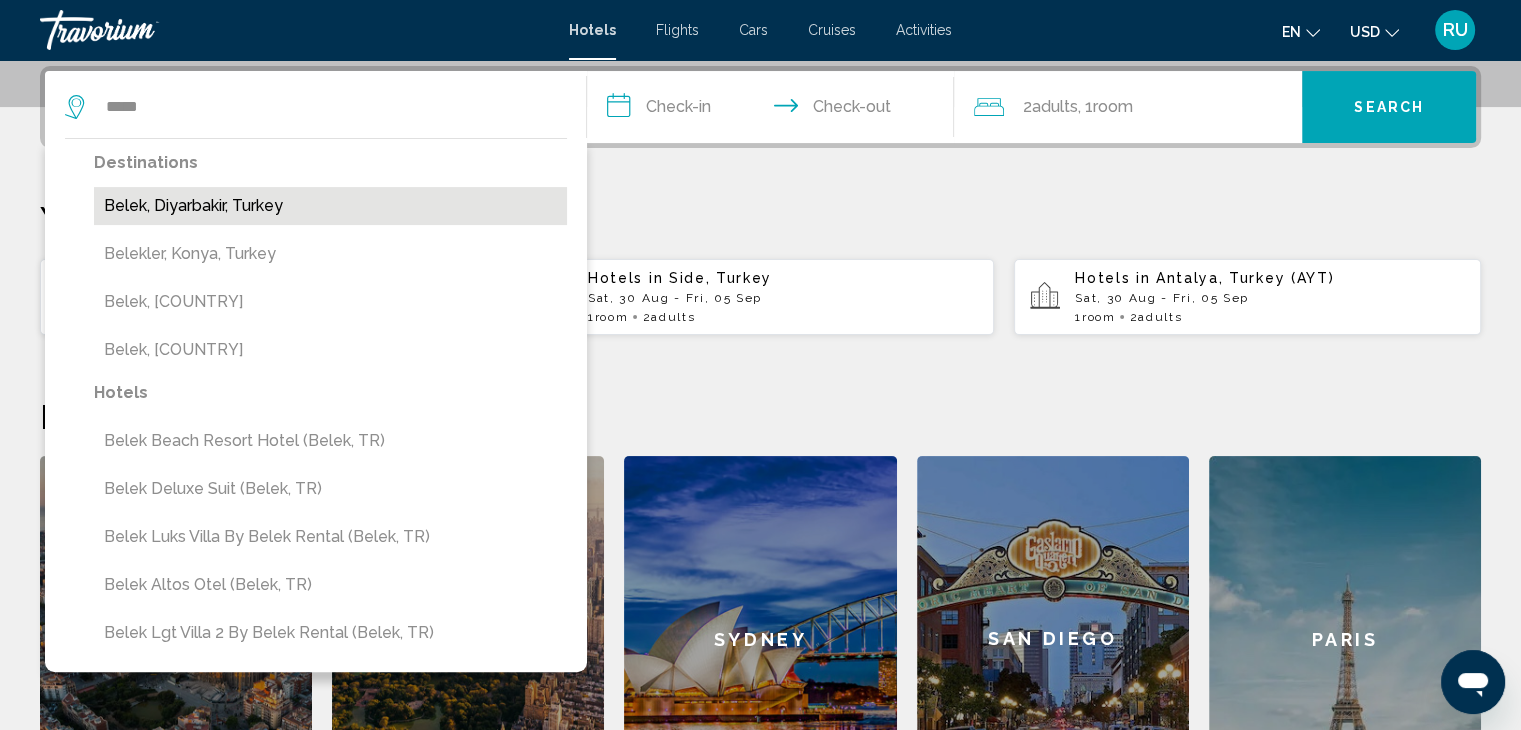 click on "Belek, Diyarbakir, Turkey" at bounding box center [330, 206] 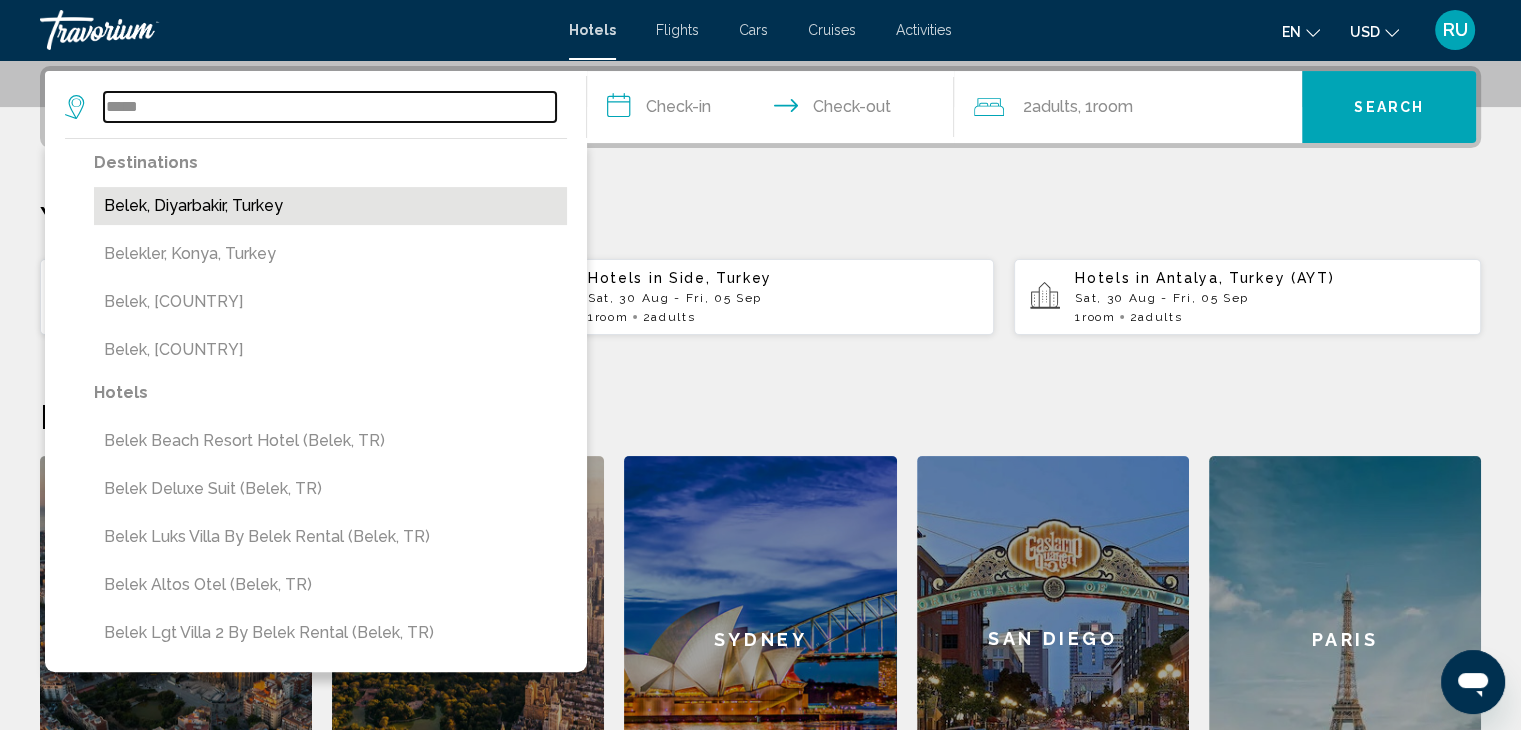 type on "**********" 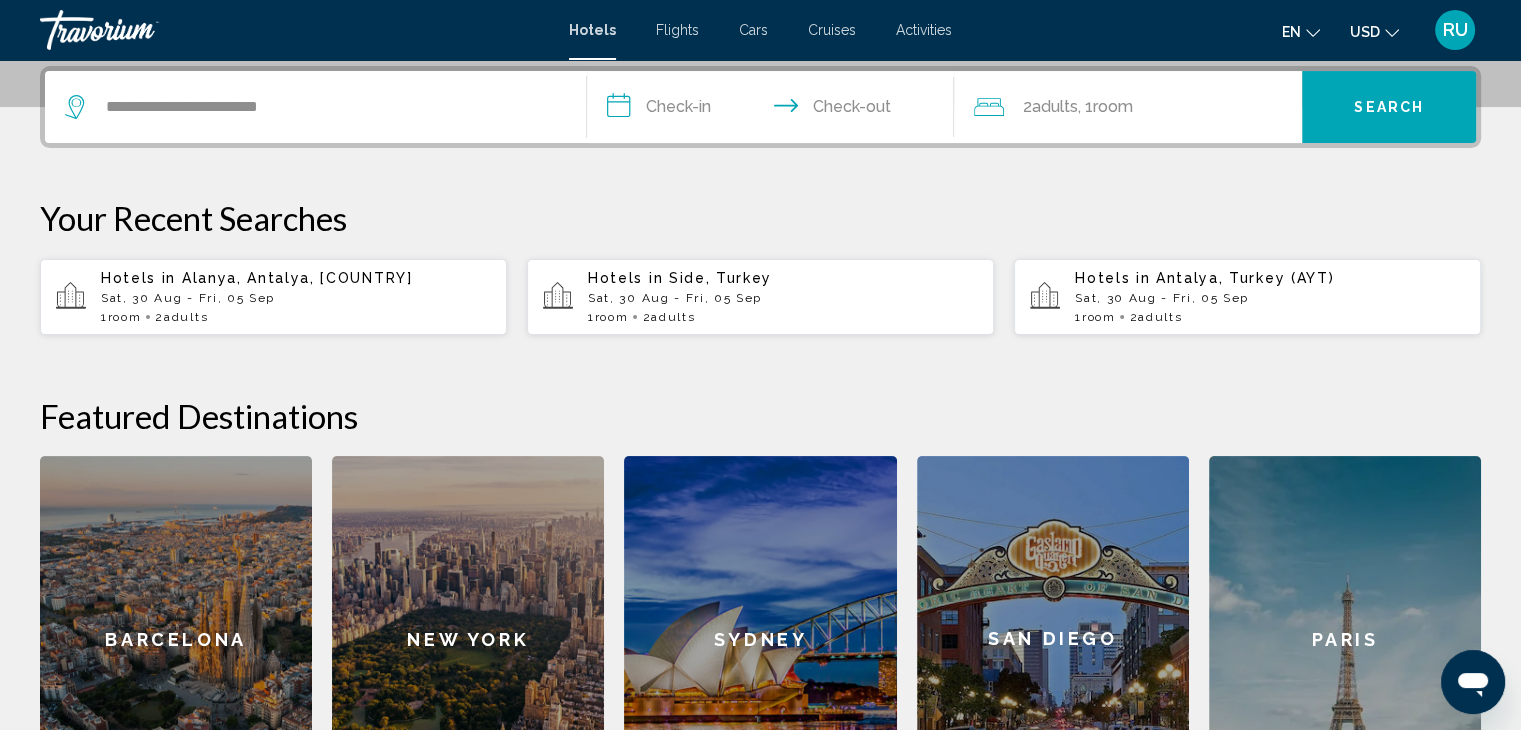 click on "**********" at bounding box center [775, 110] 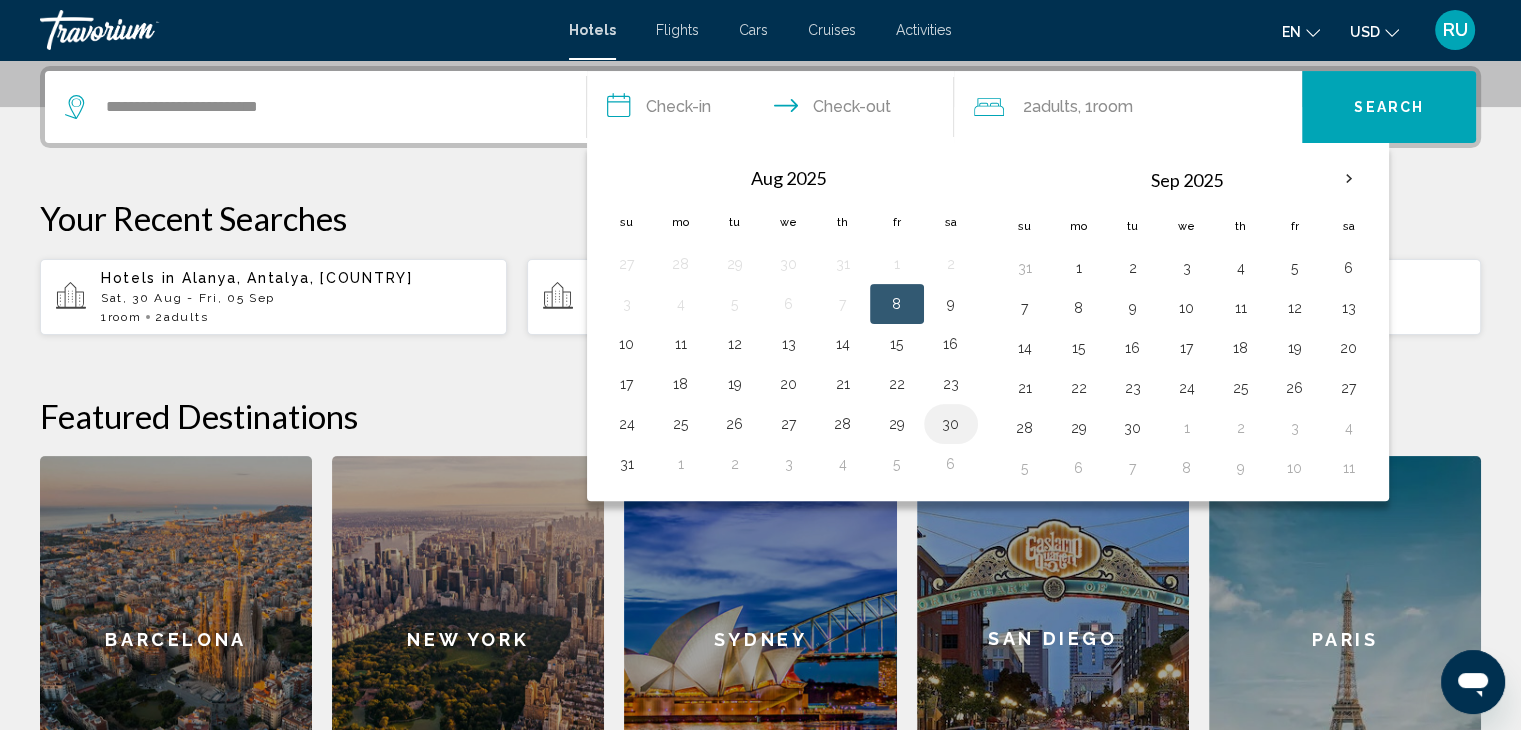 click on "30" at bounding box center [951, 424] 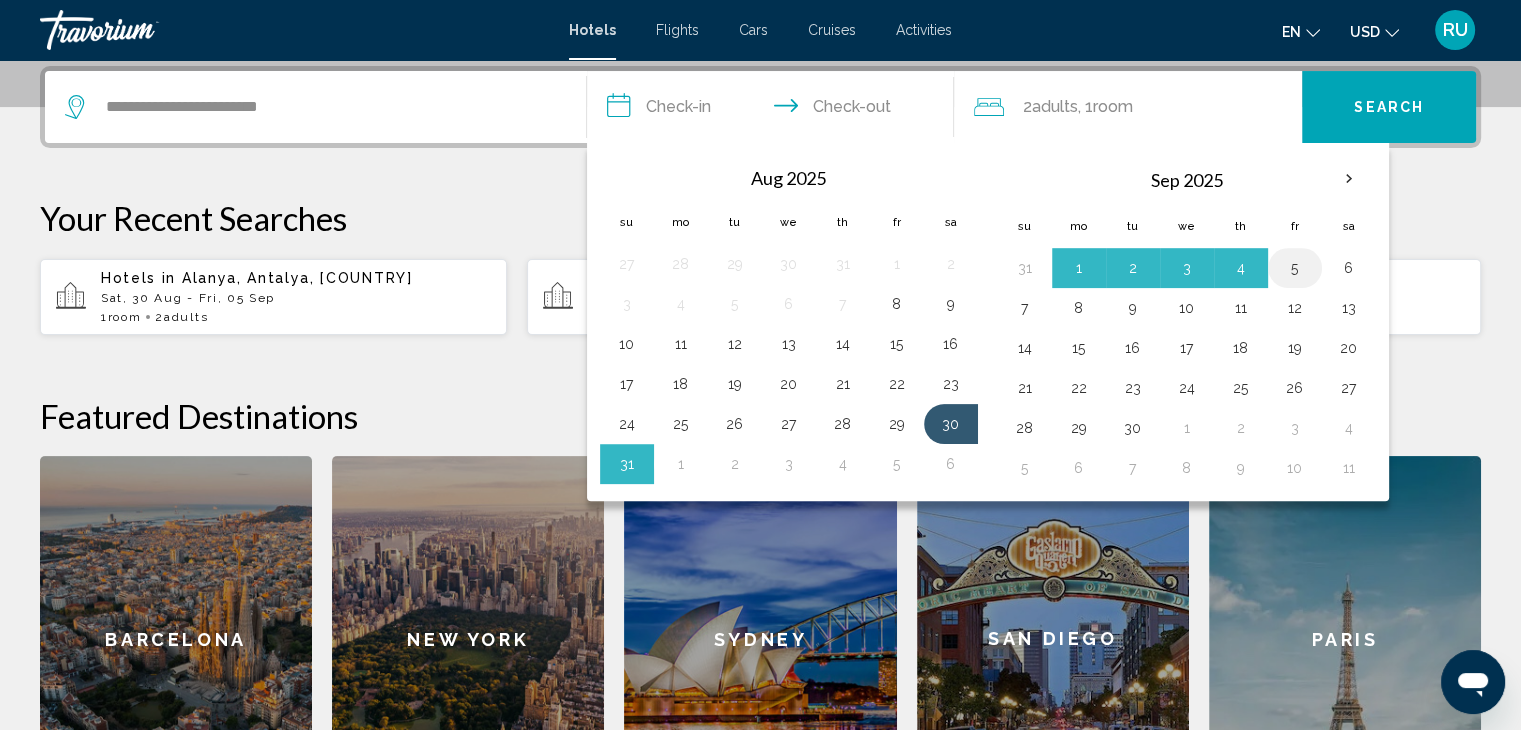 click on "5" at bounding box center [1295, 268] 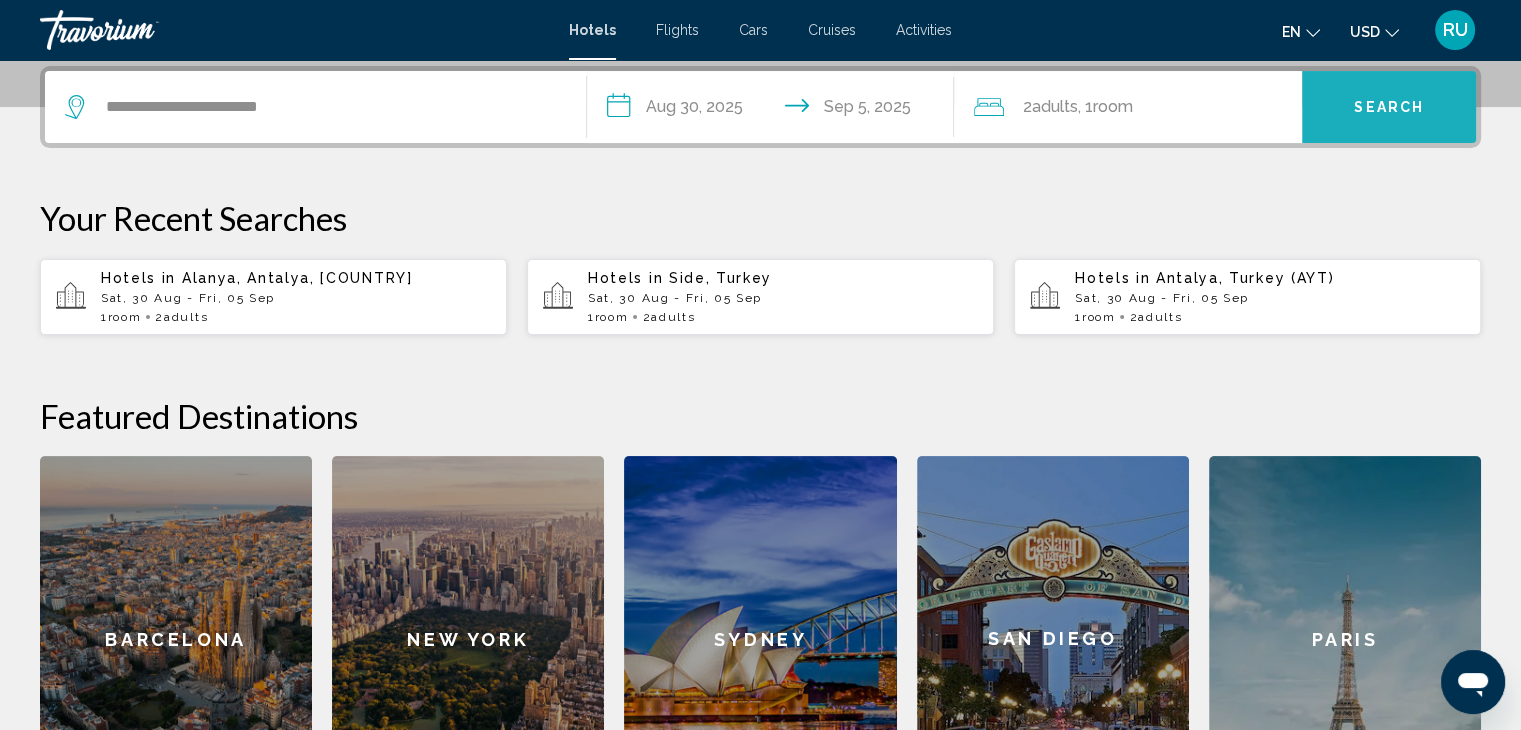click on "Search" at bounding box center [1389, 107] 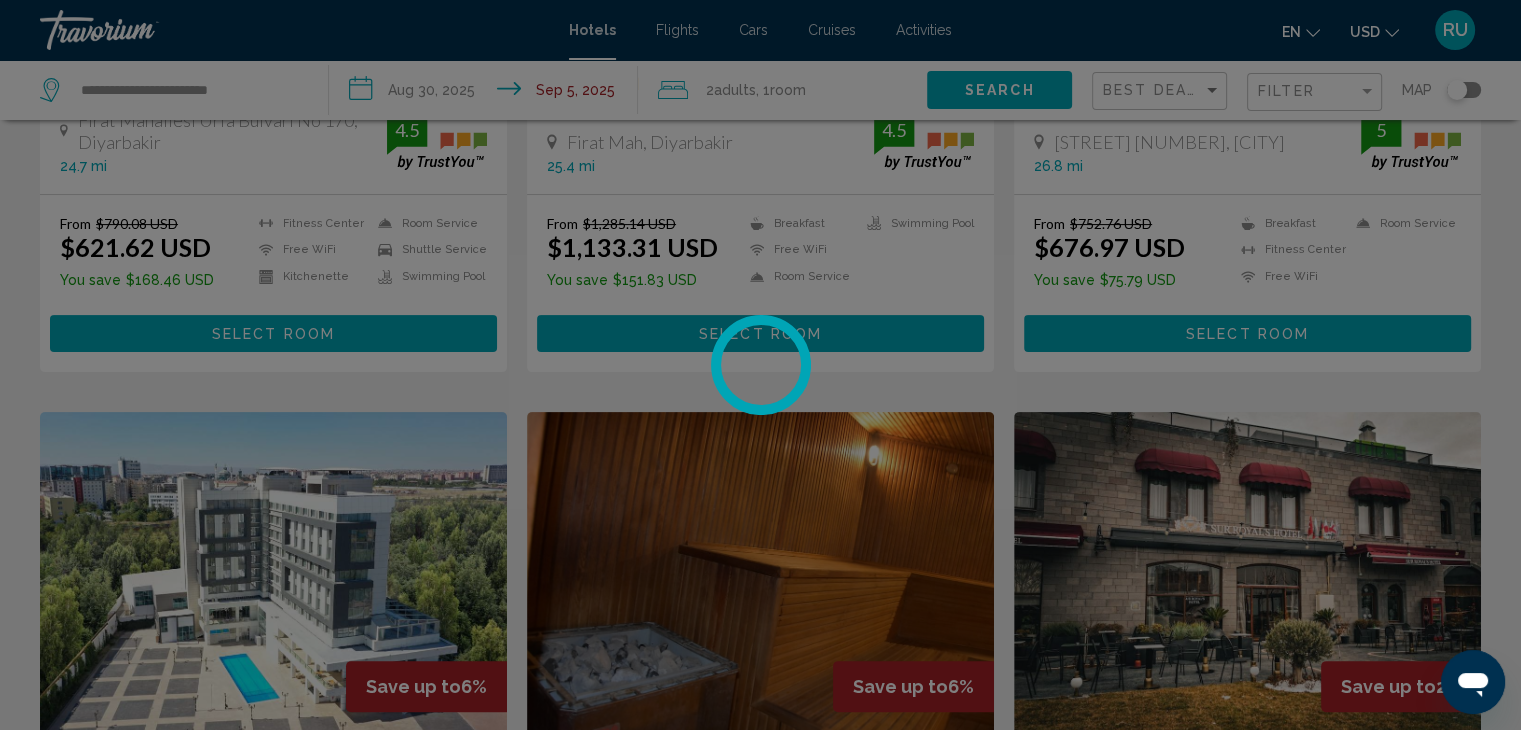scroll, scrollTop: 0, scrollLeft: 0, axis: both 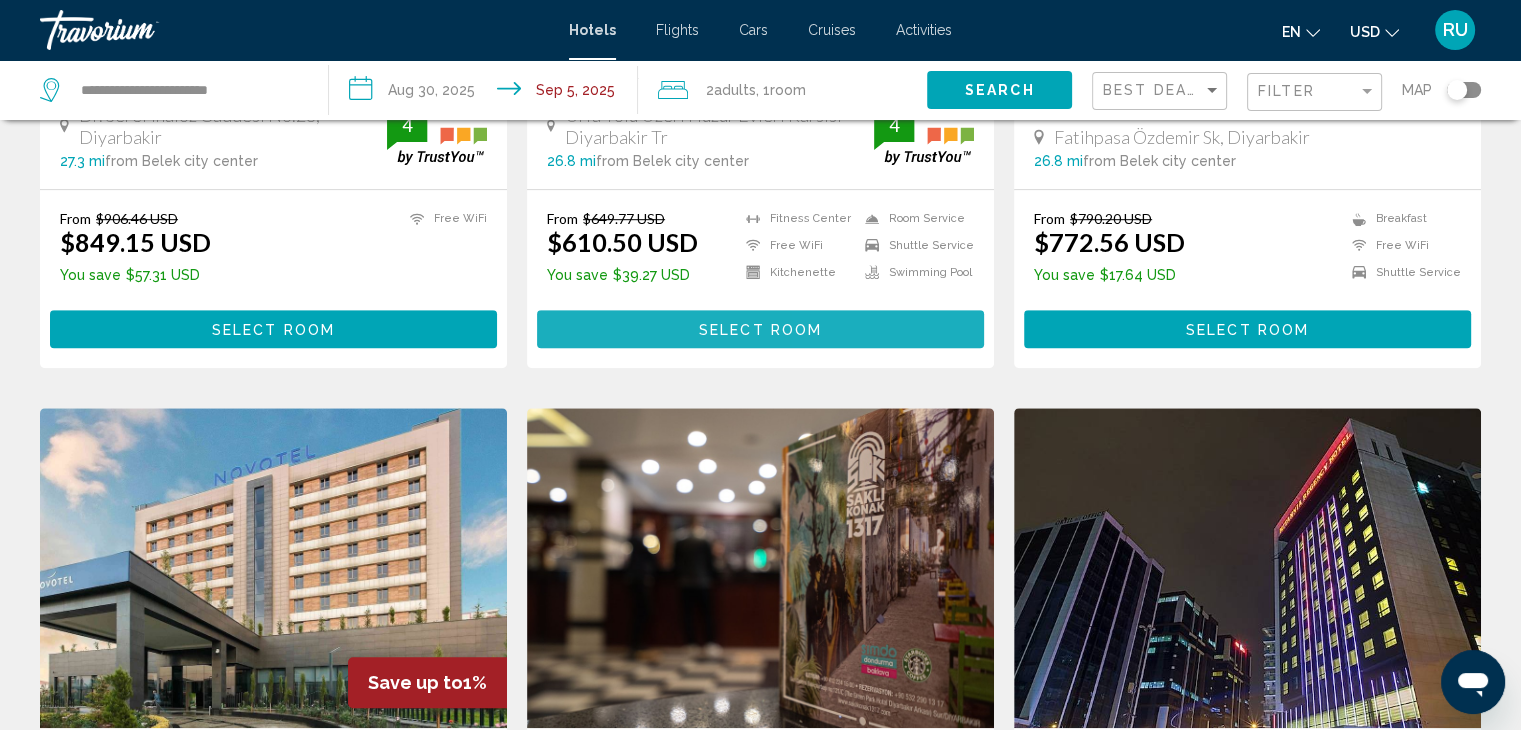 click on "Select Room" at bounding box center (760, 328) 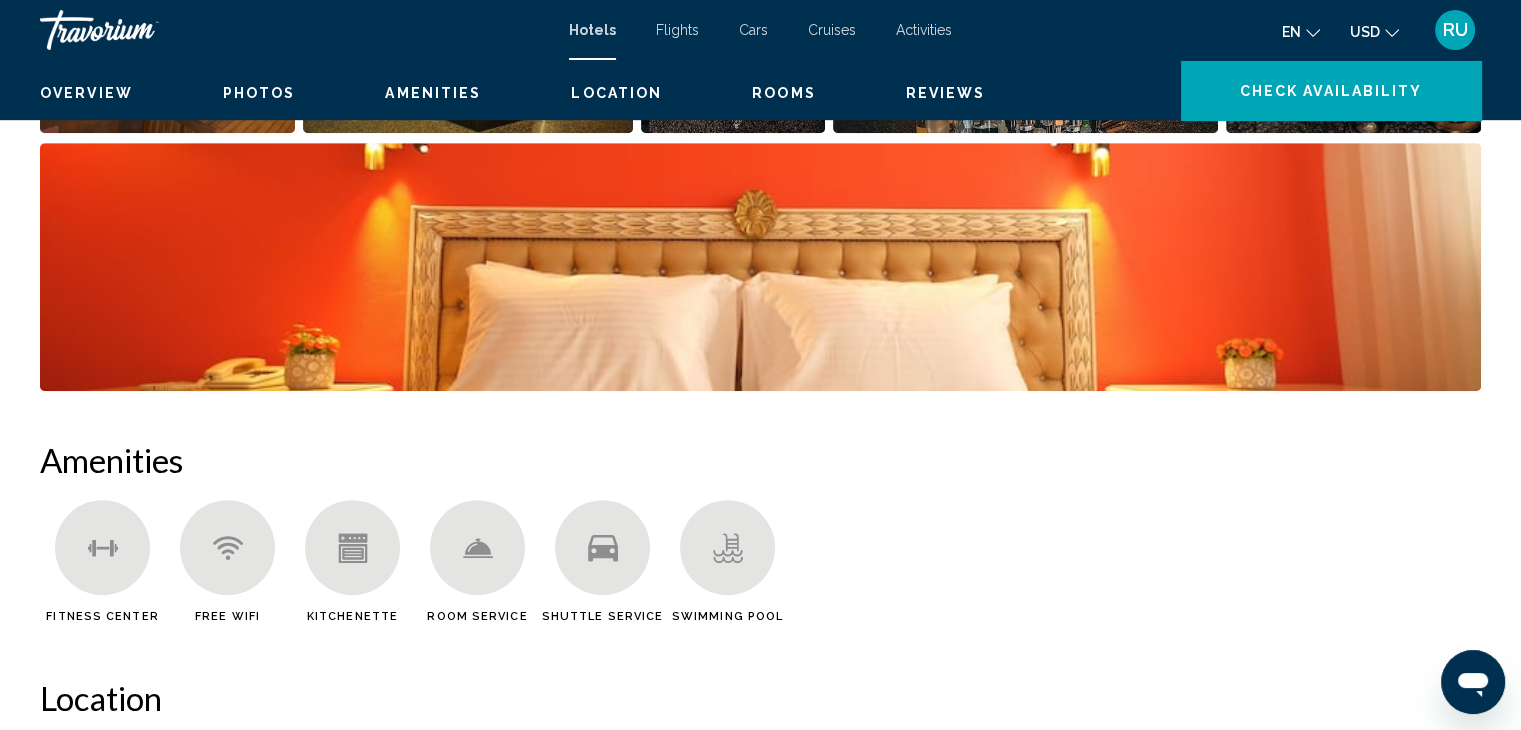 scroll, scrollTop: 0, scrollLeft: 0, axis: both 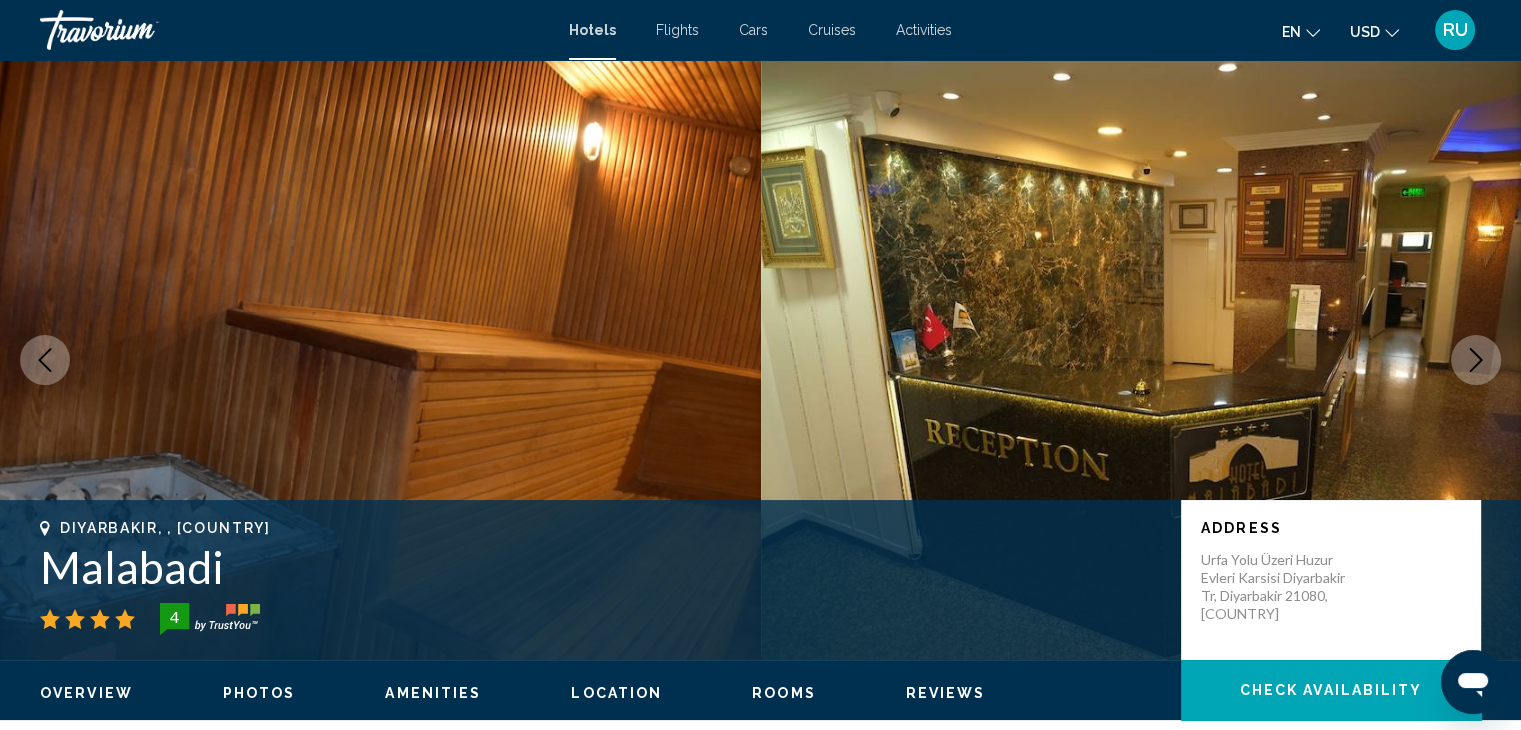 click 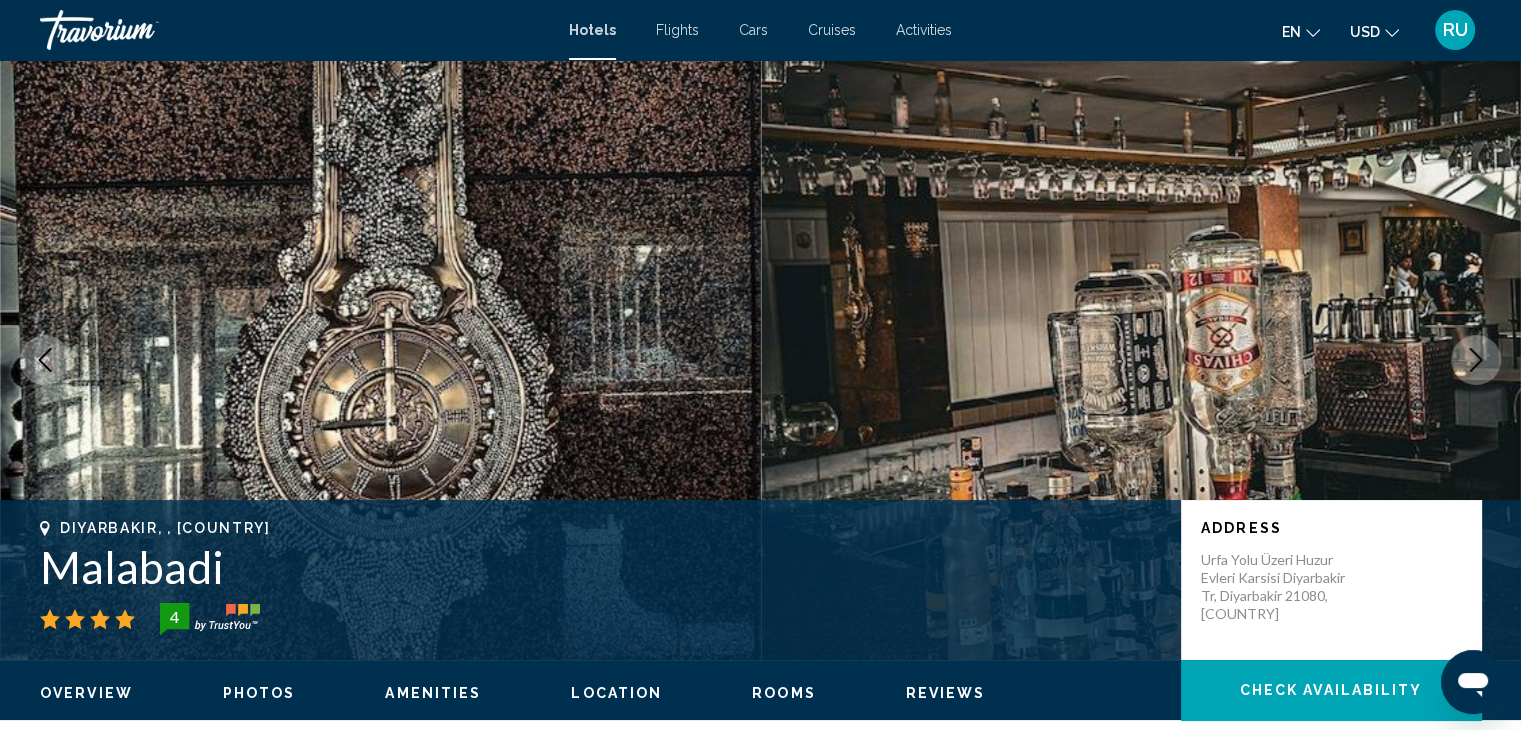 click 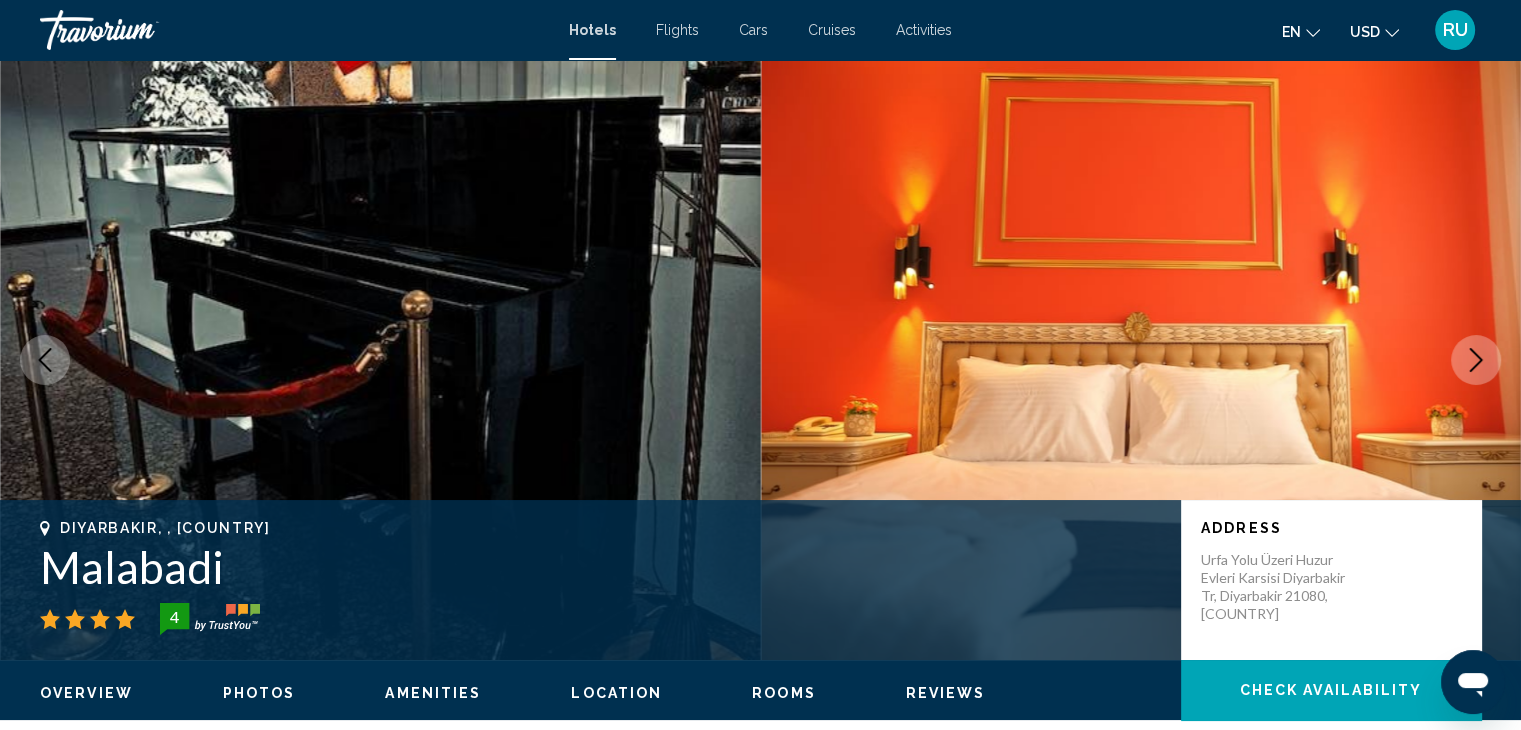 click 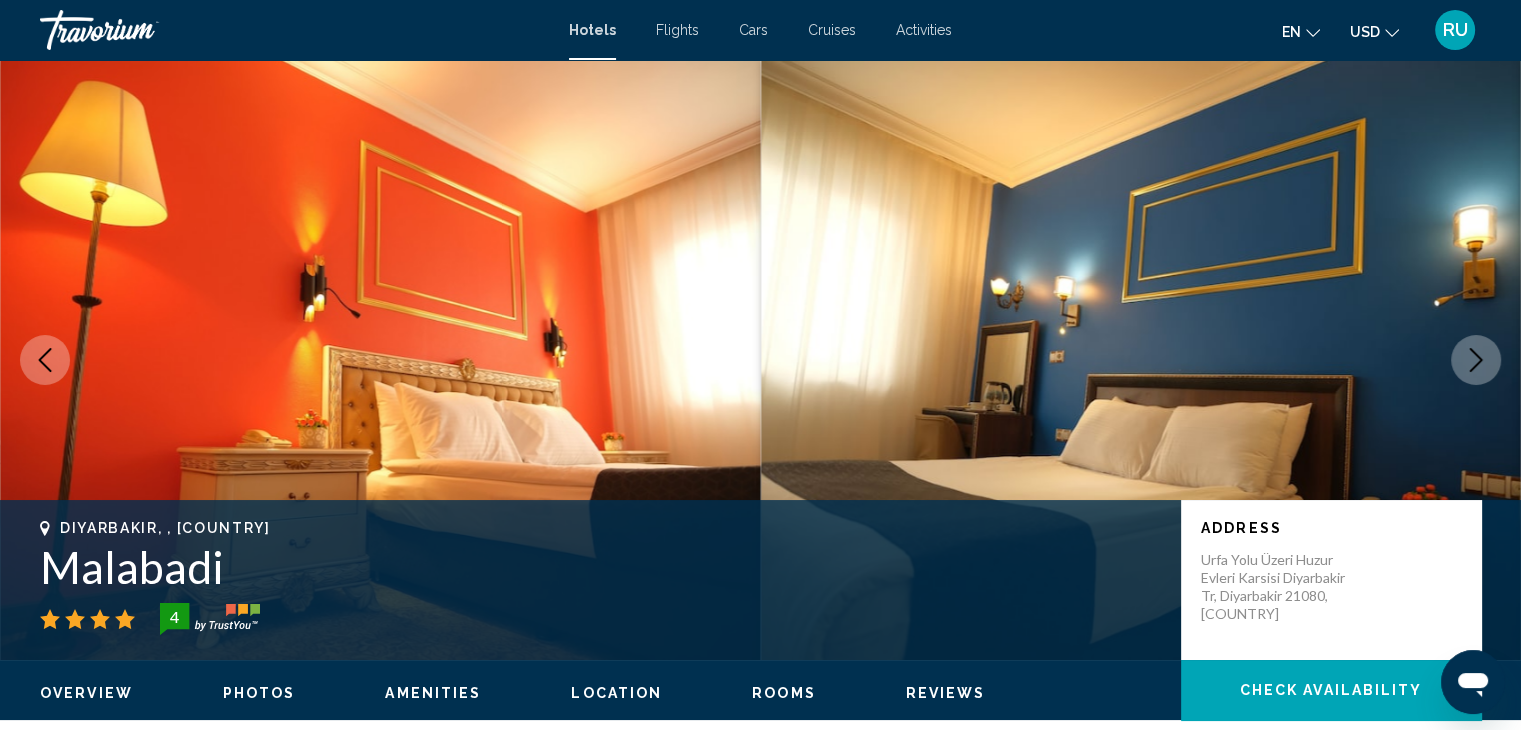 click 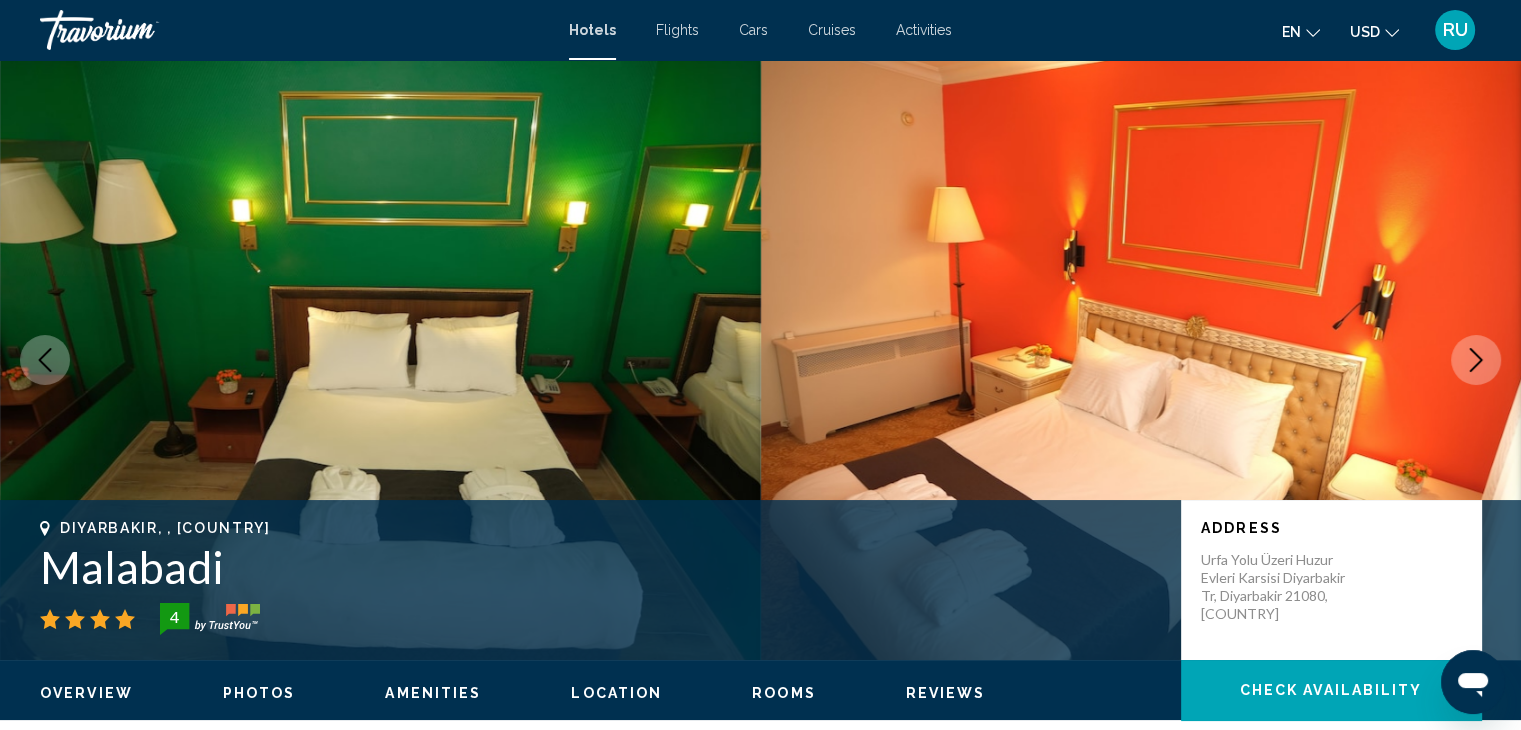 click 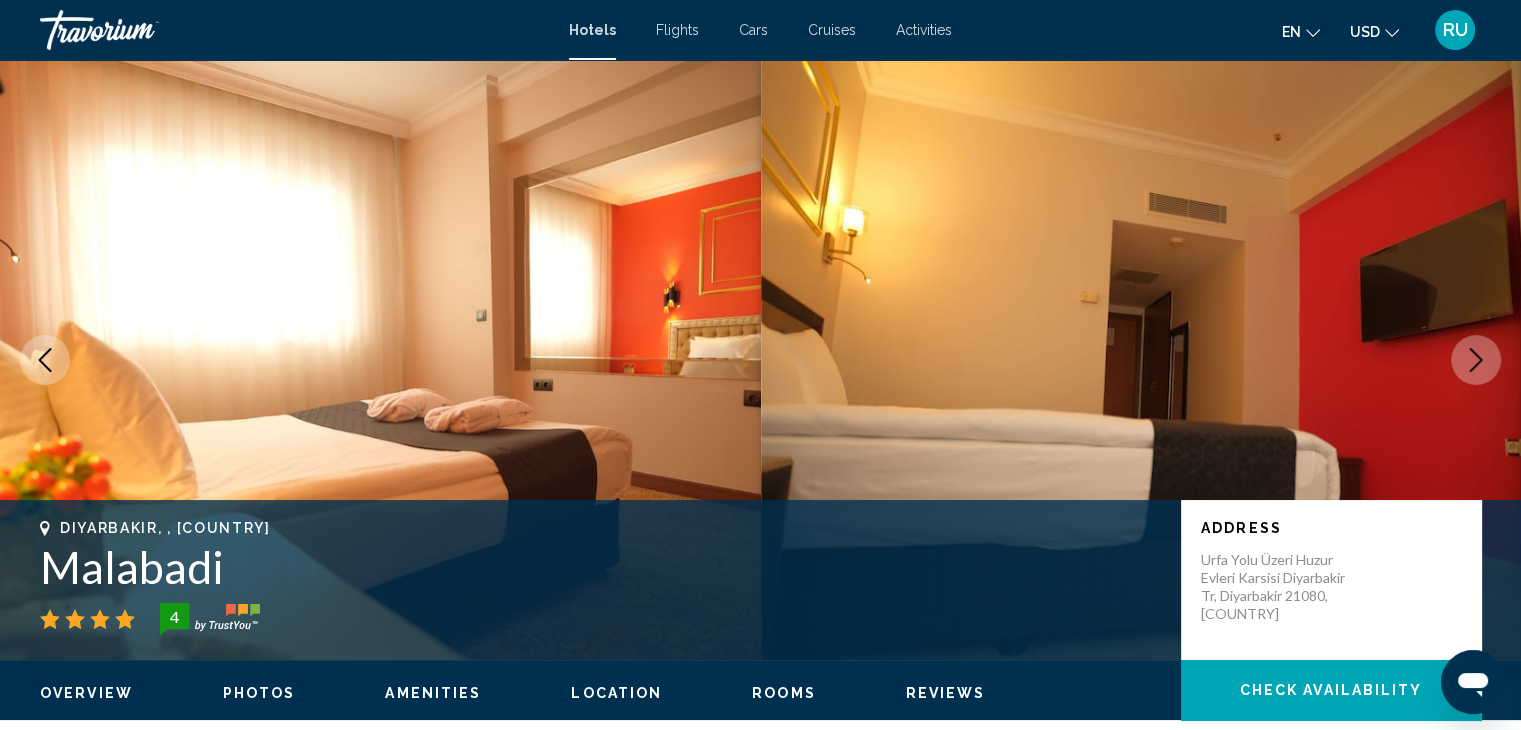 click 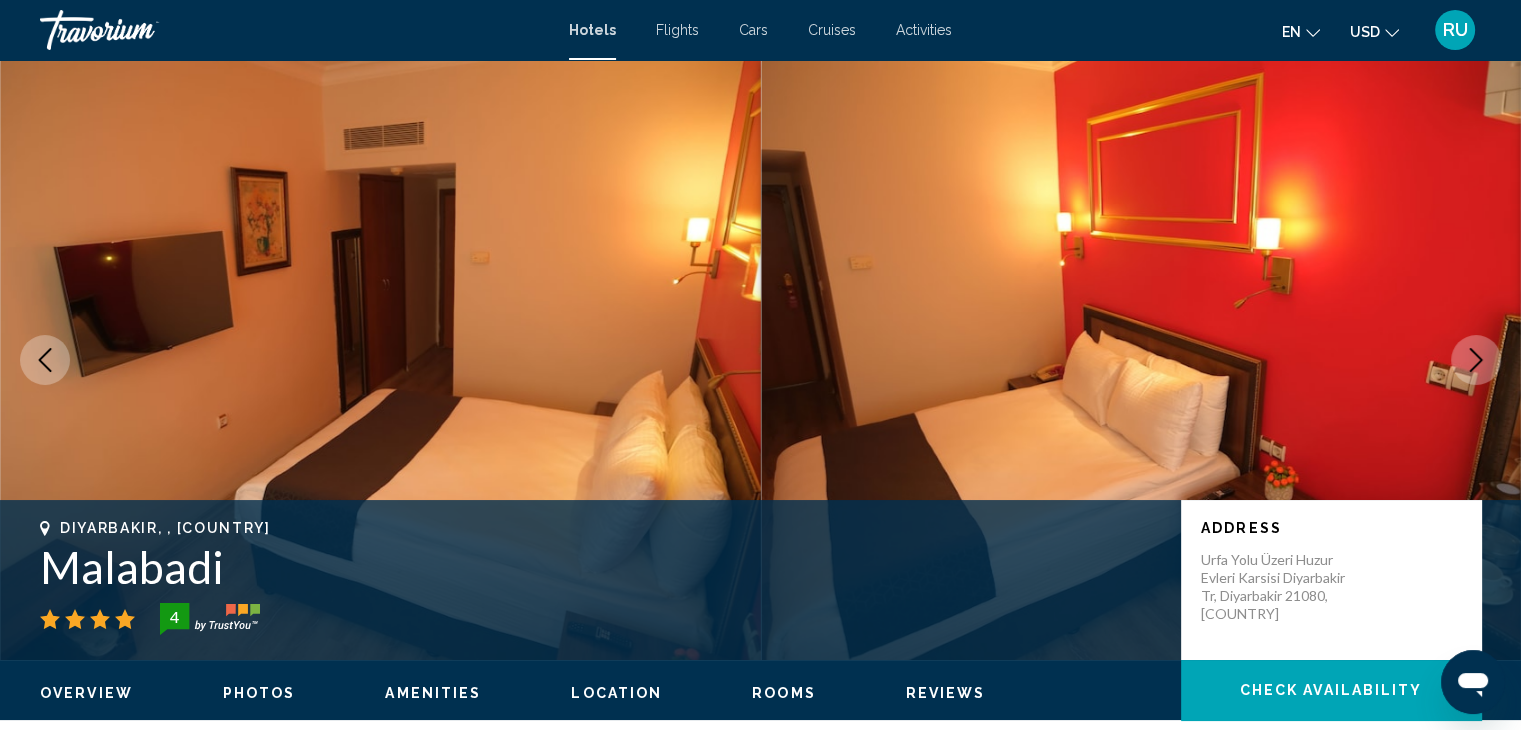 click 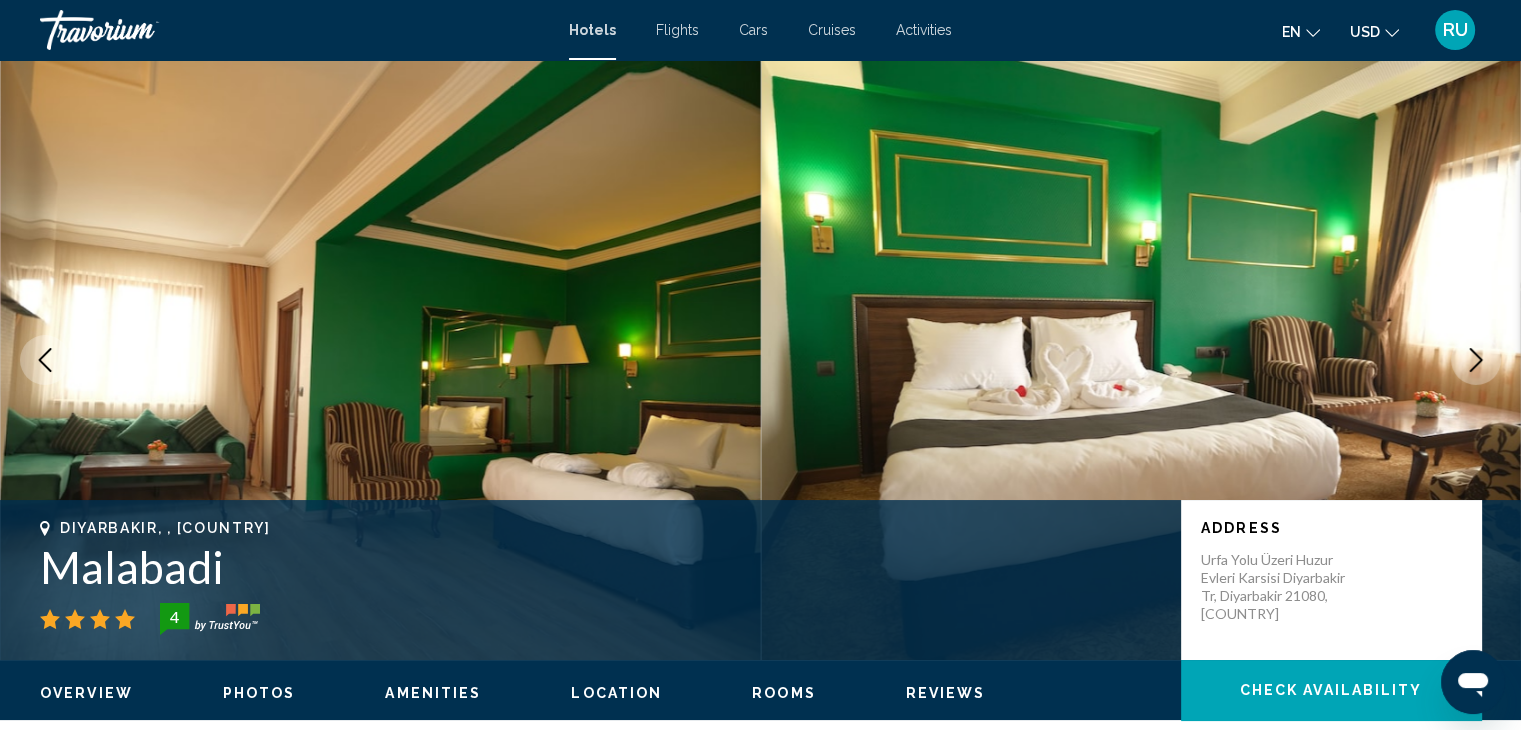 click 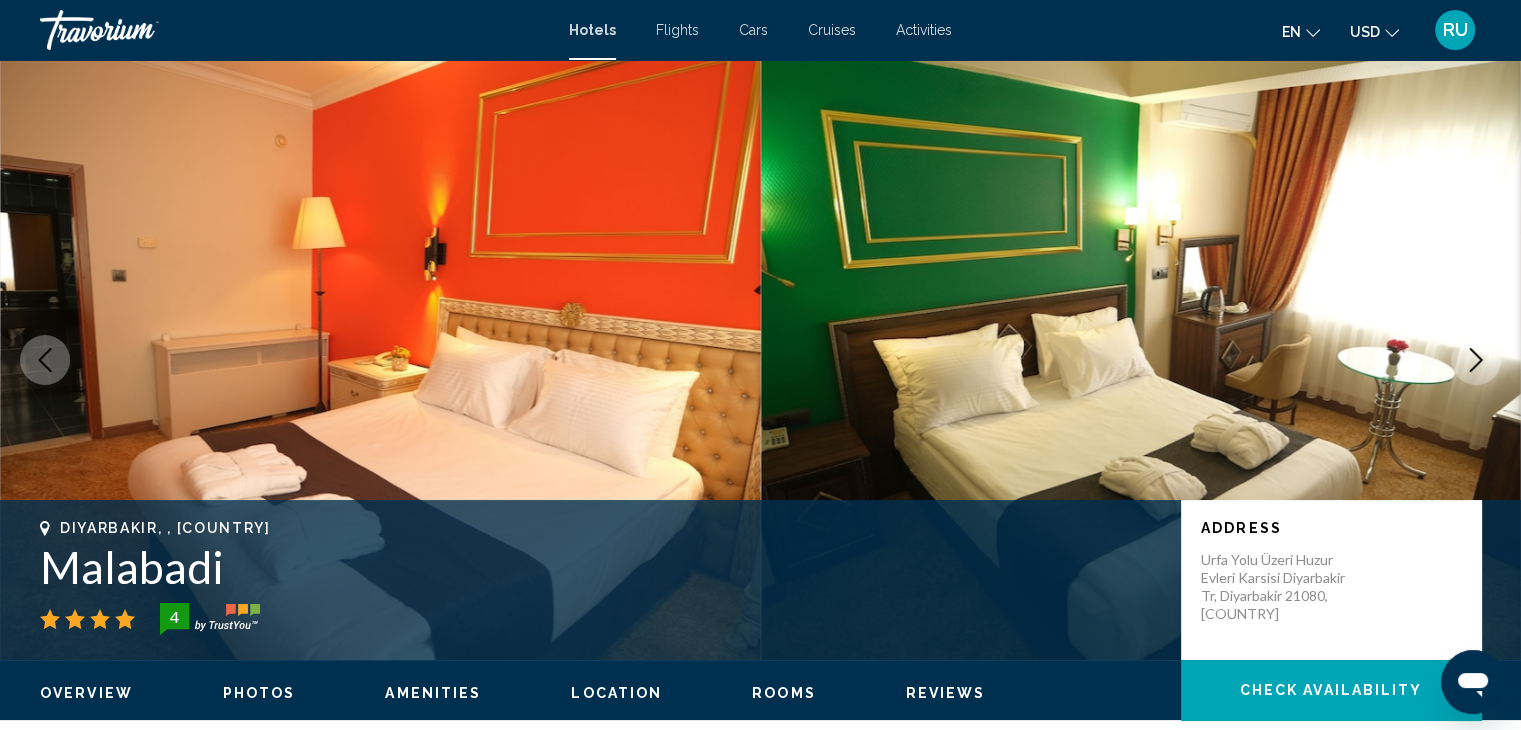 click 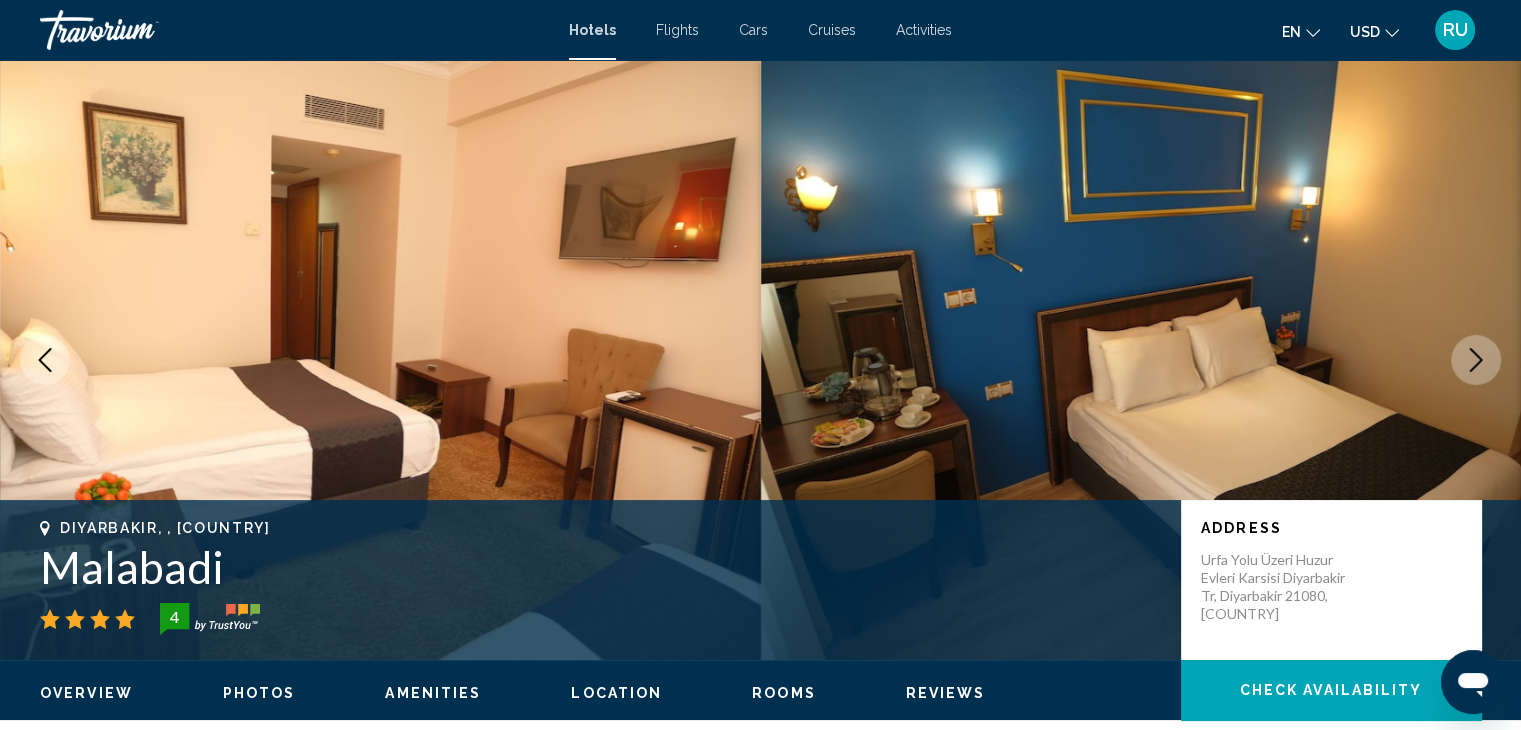 click 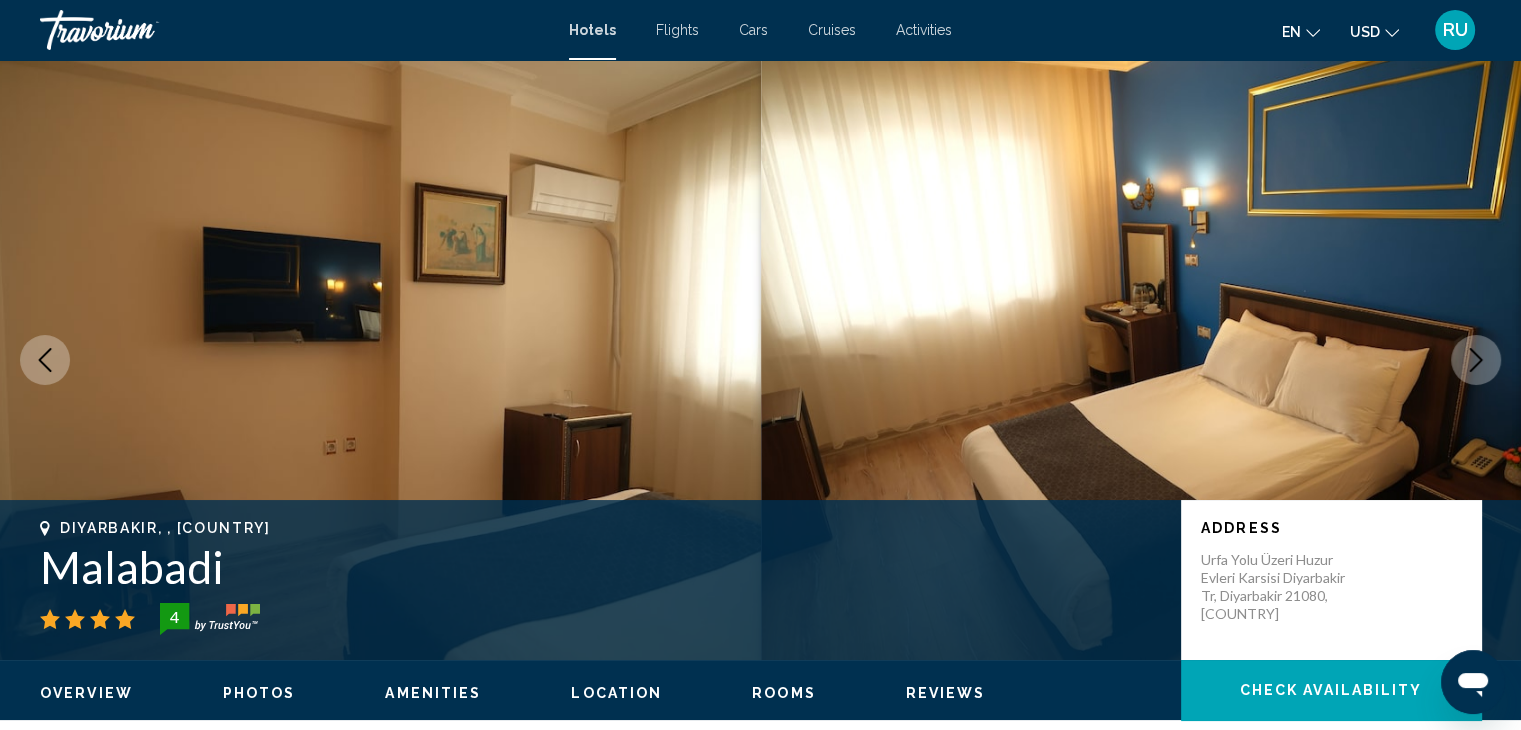click 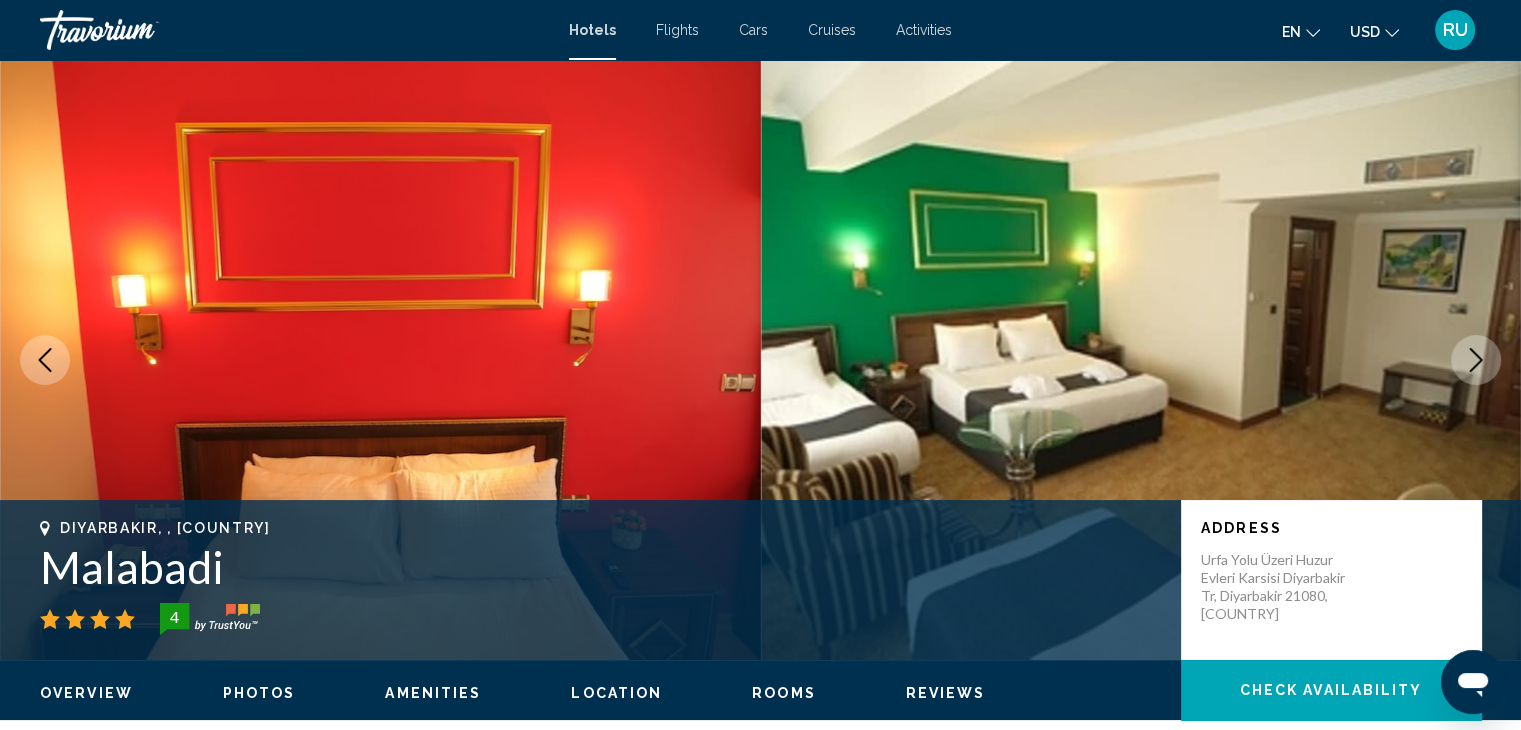 click 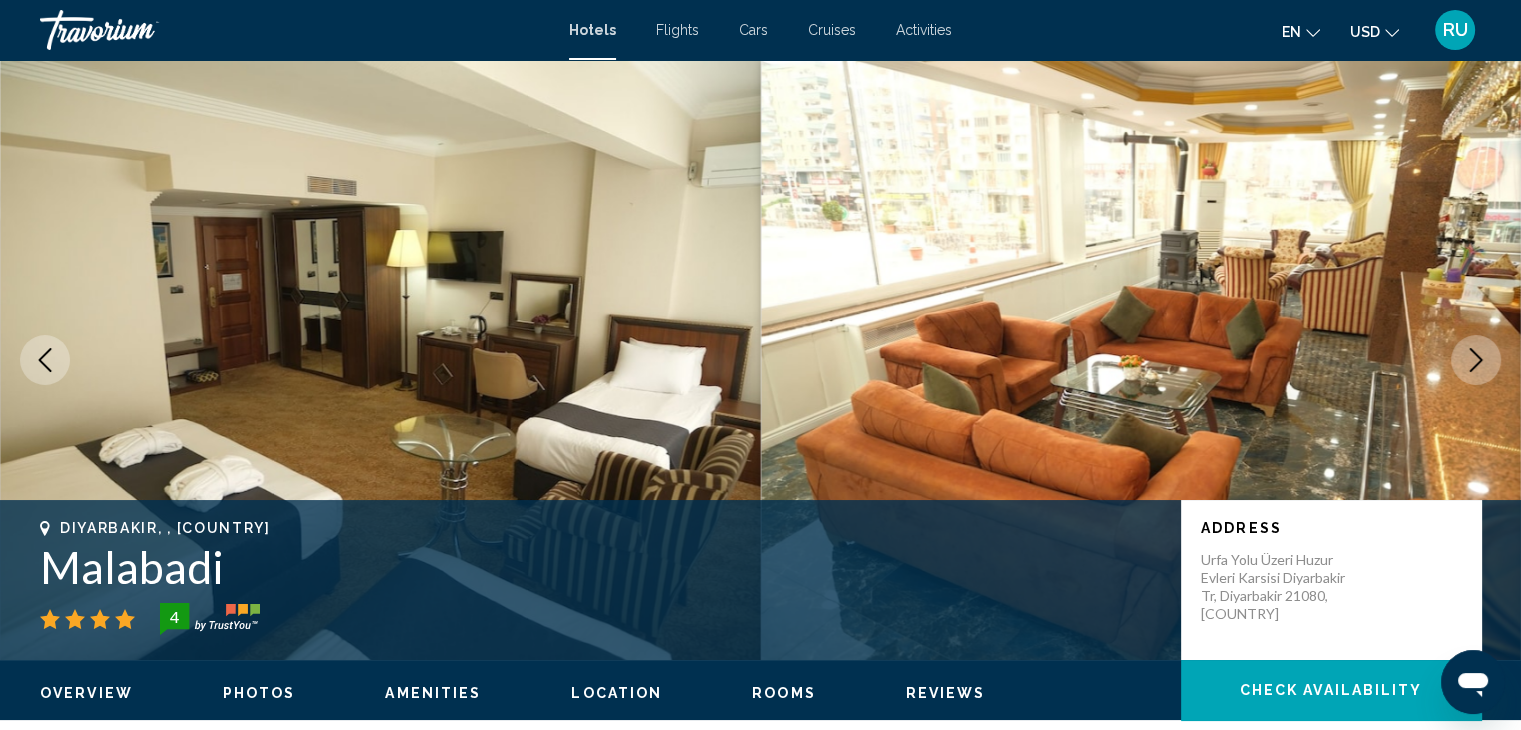 click 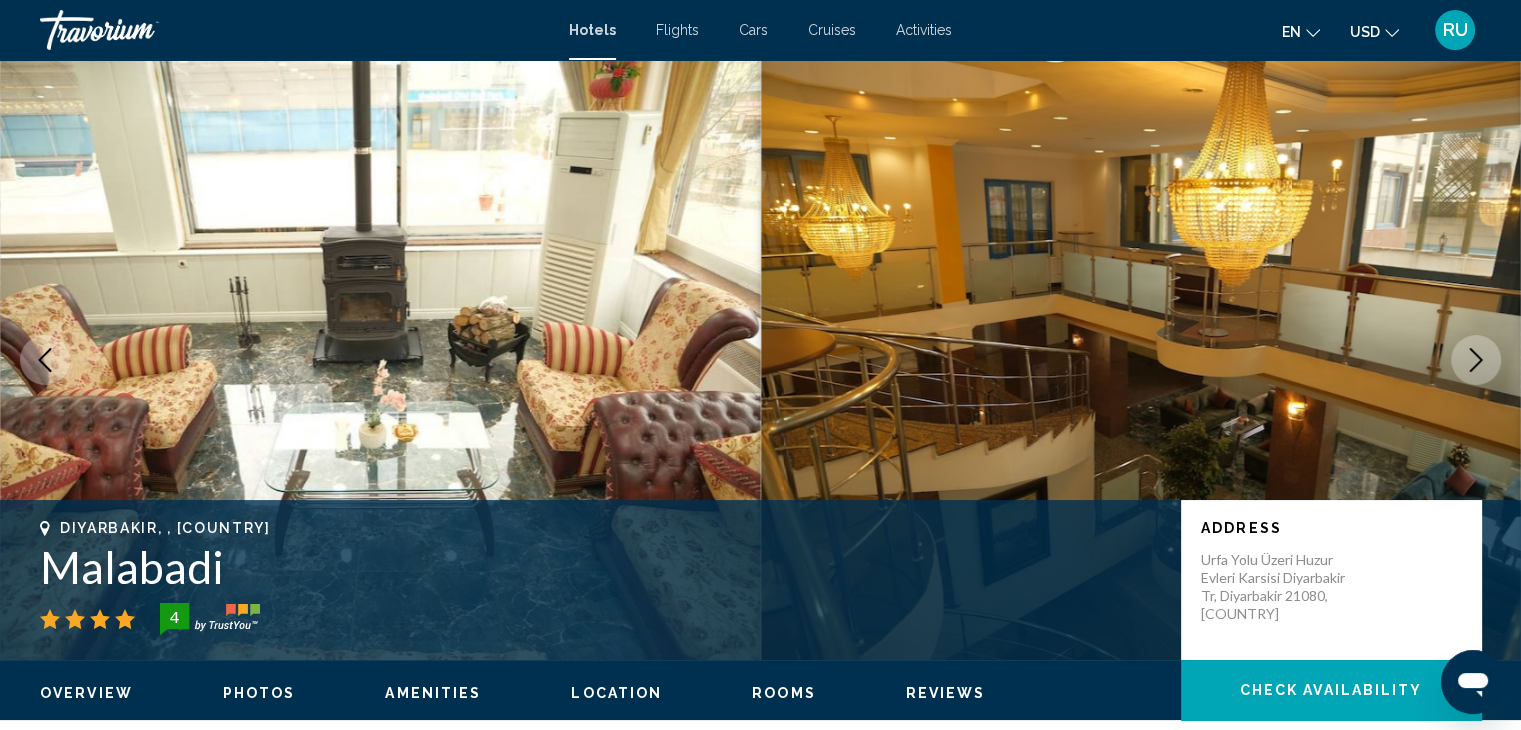 click 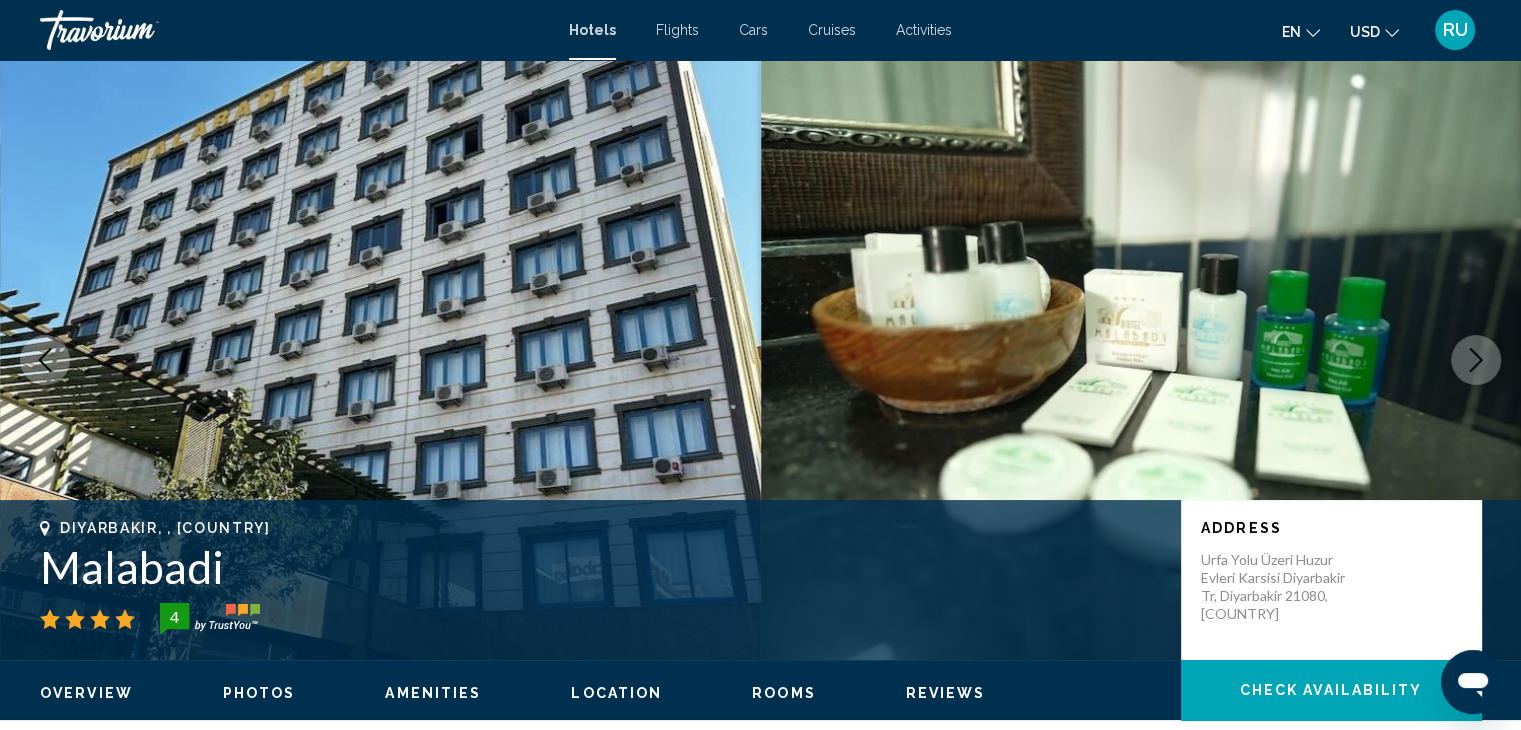 click 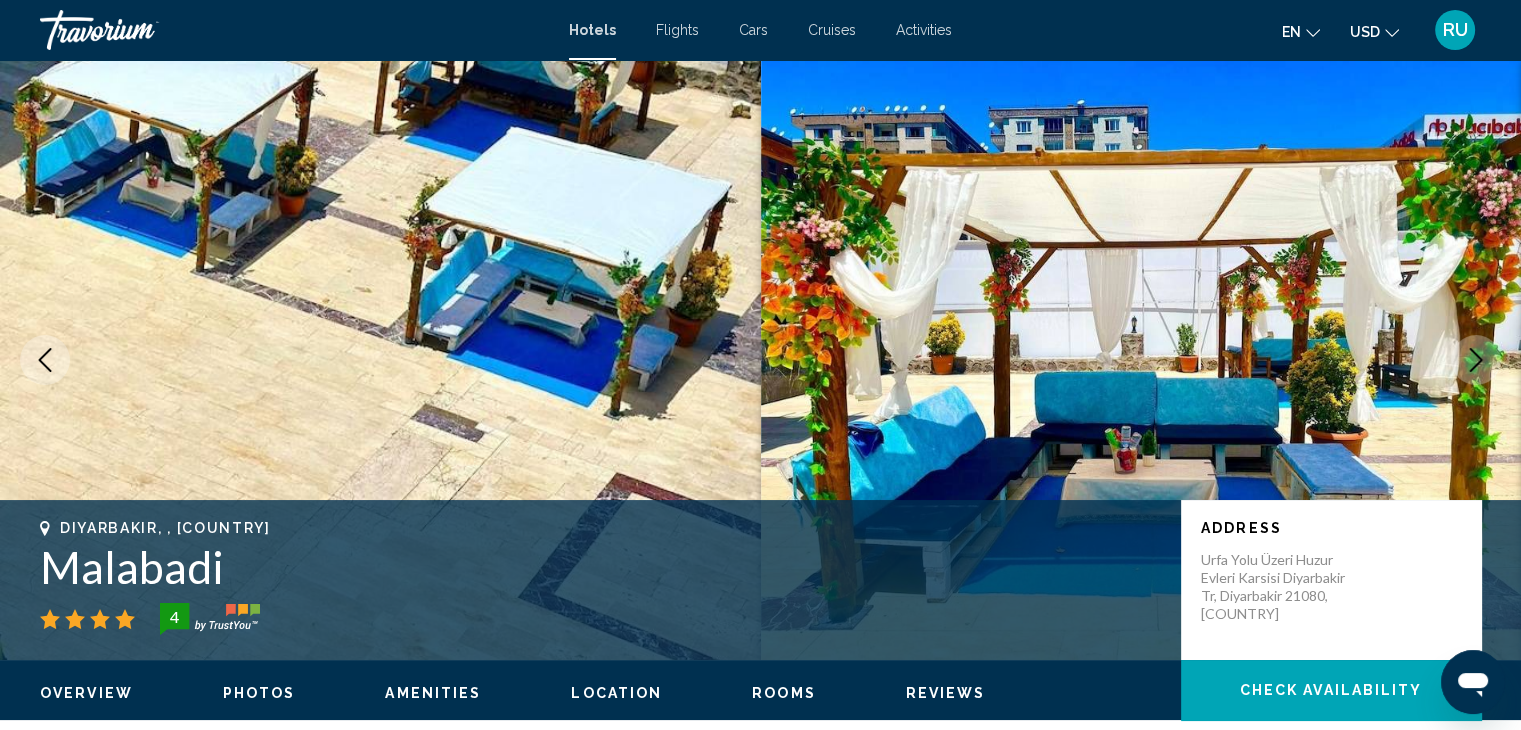 click 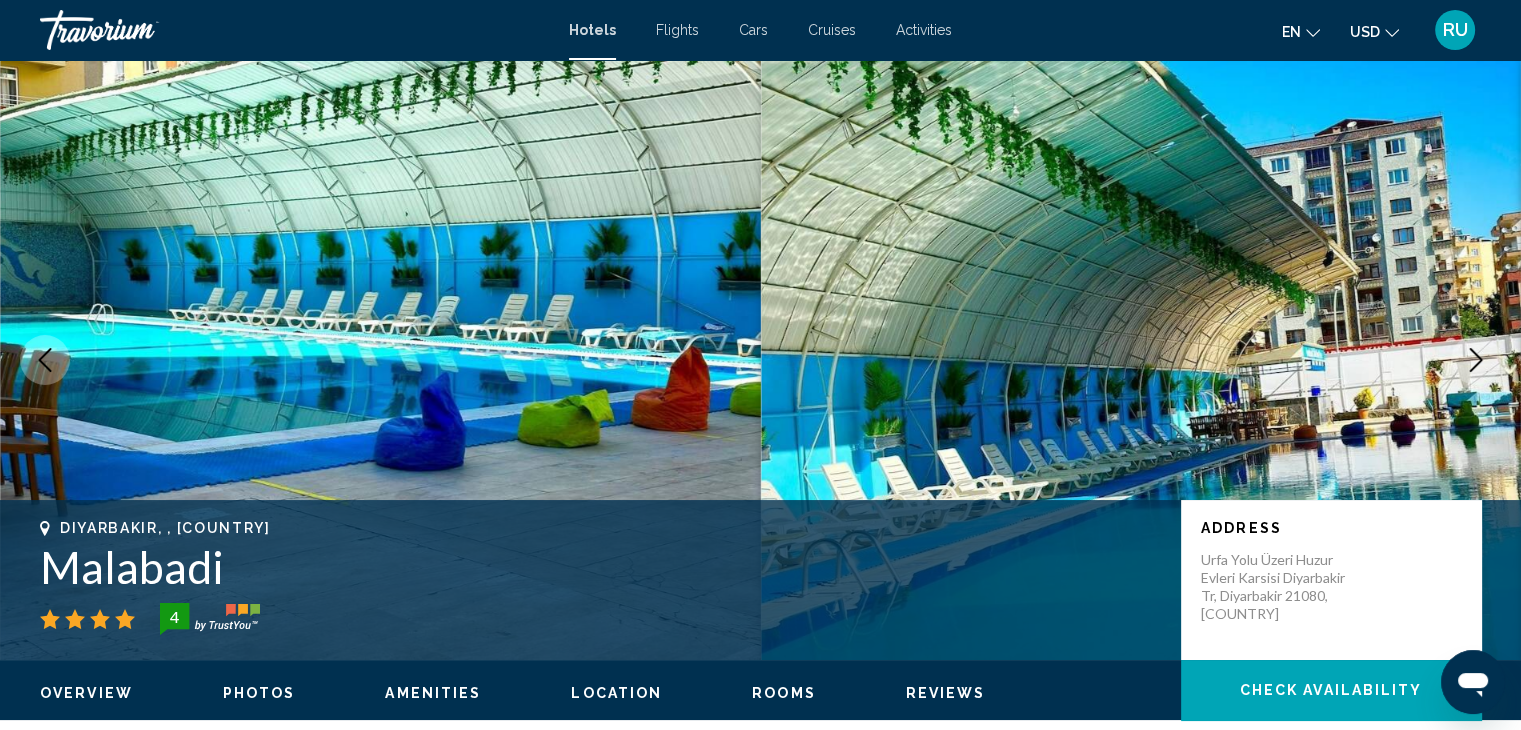 click 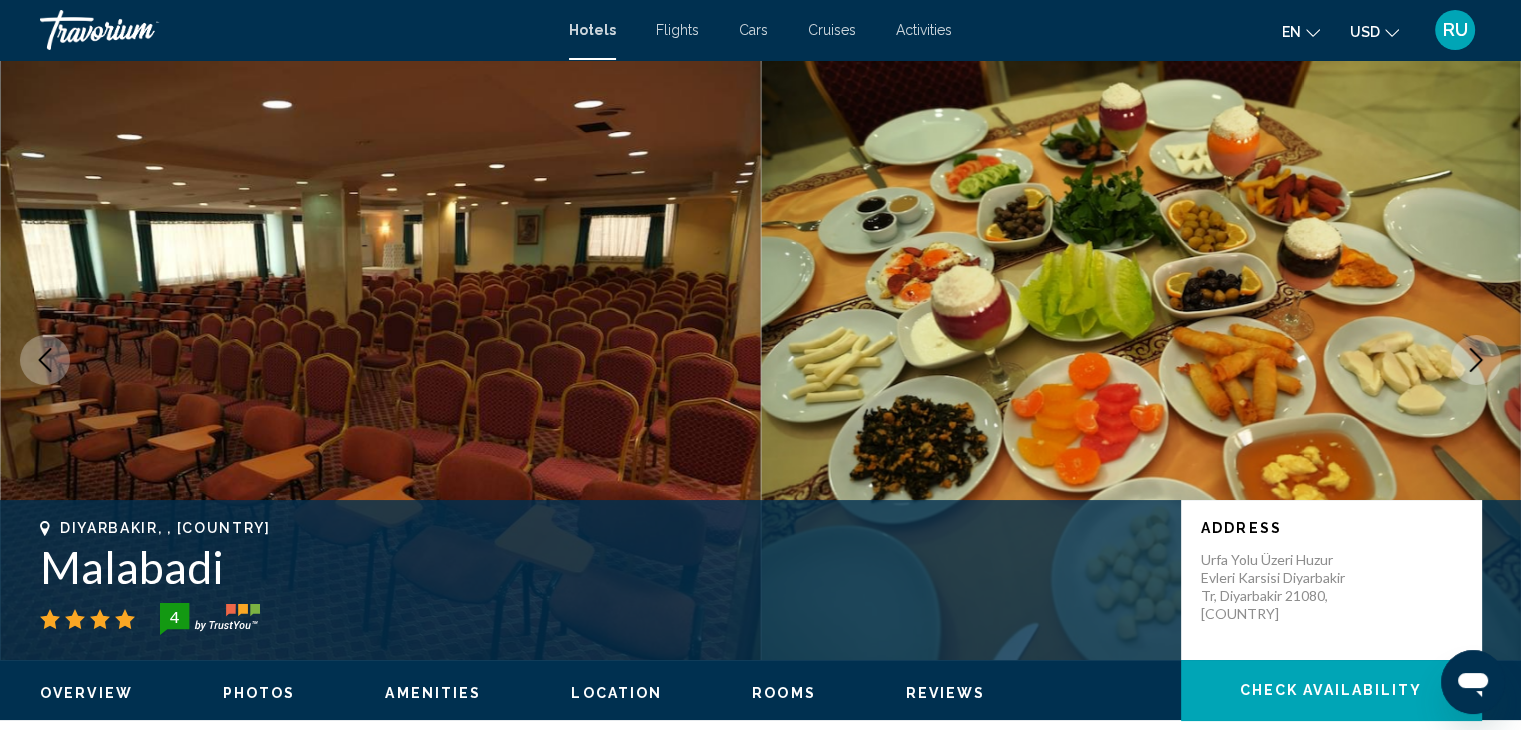 click 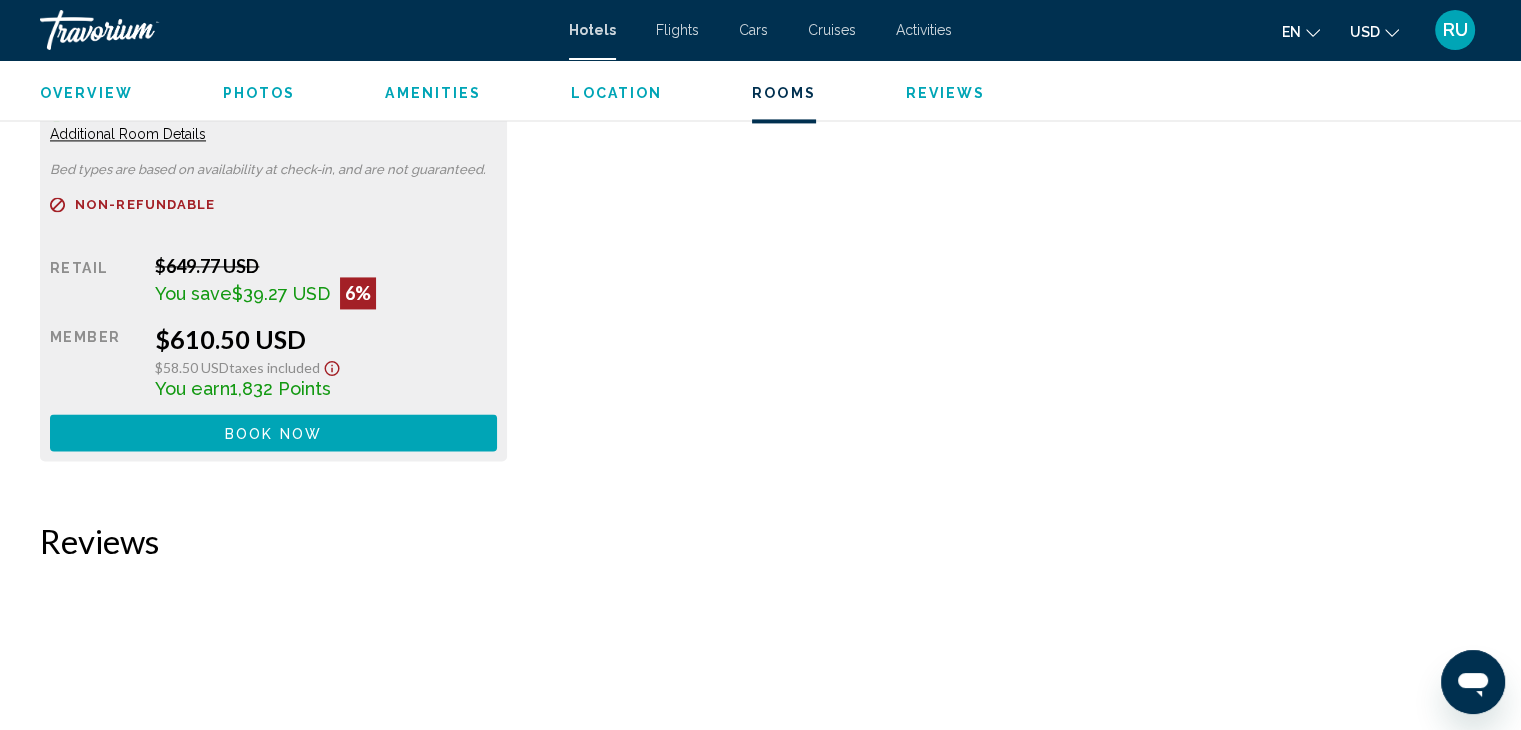 scroll, scrollTop: 3001, scrollLeft: 0, axis: vertical 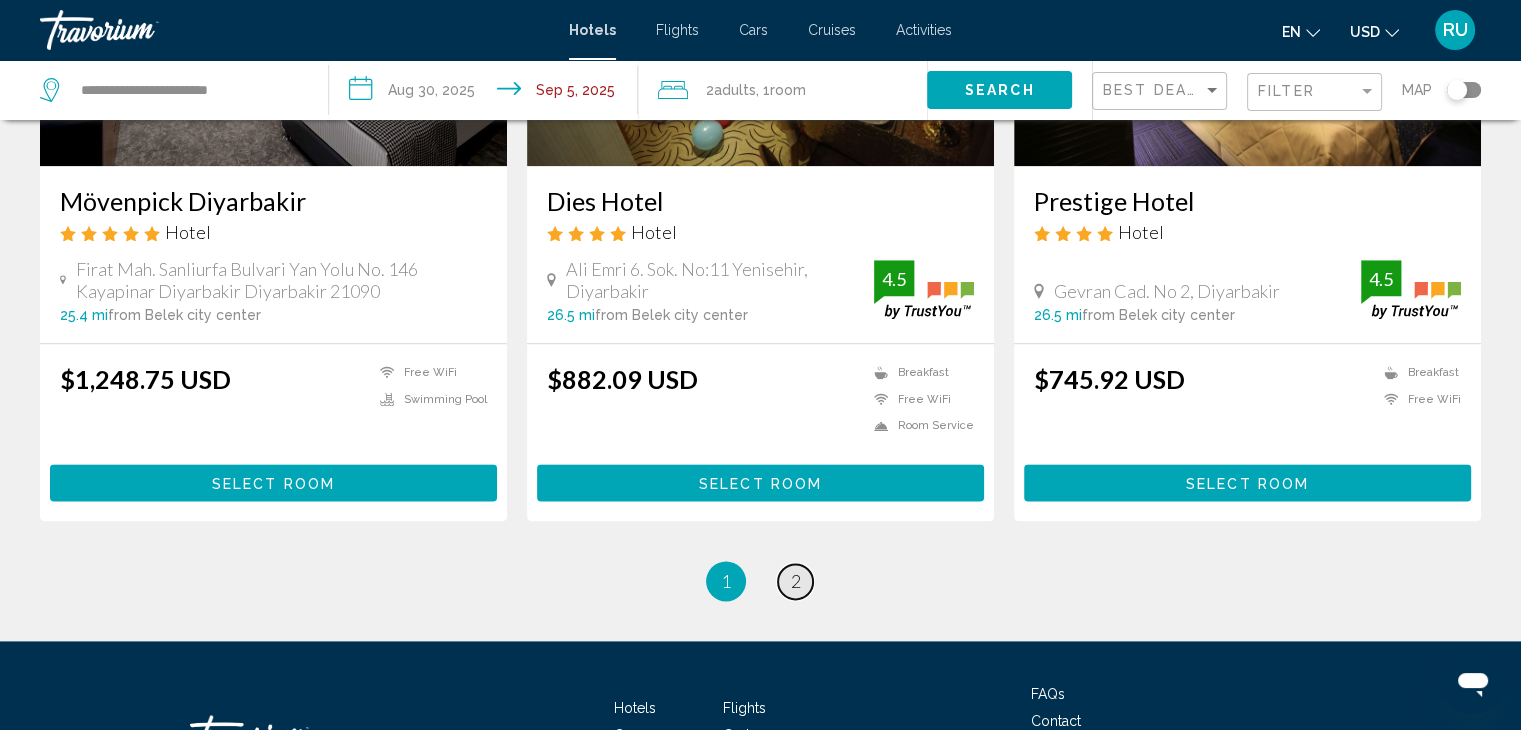 click on "page  2" at bounding box center [795, 581] 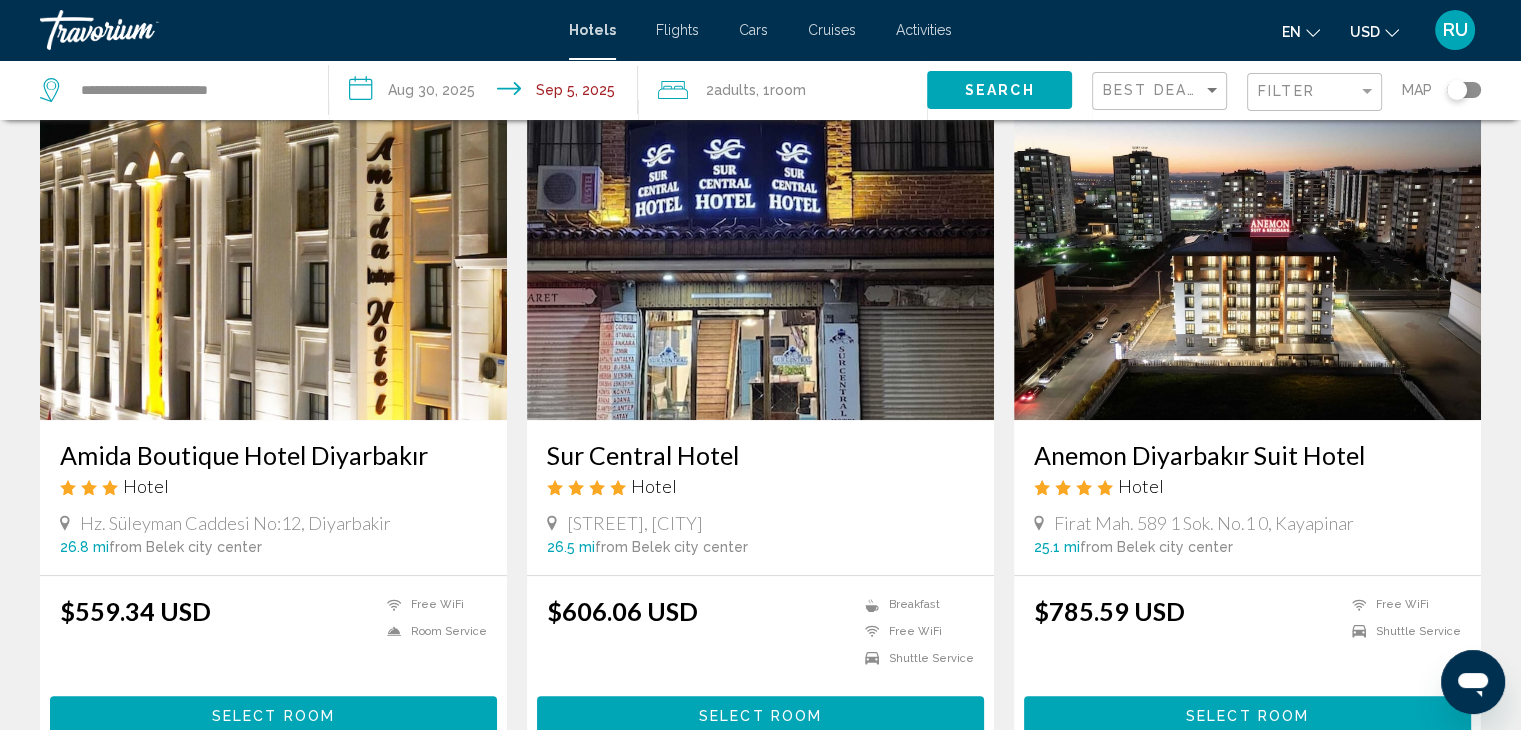 scroll, scrollTop: 808, scrollLeft: 0, axis: vertical 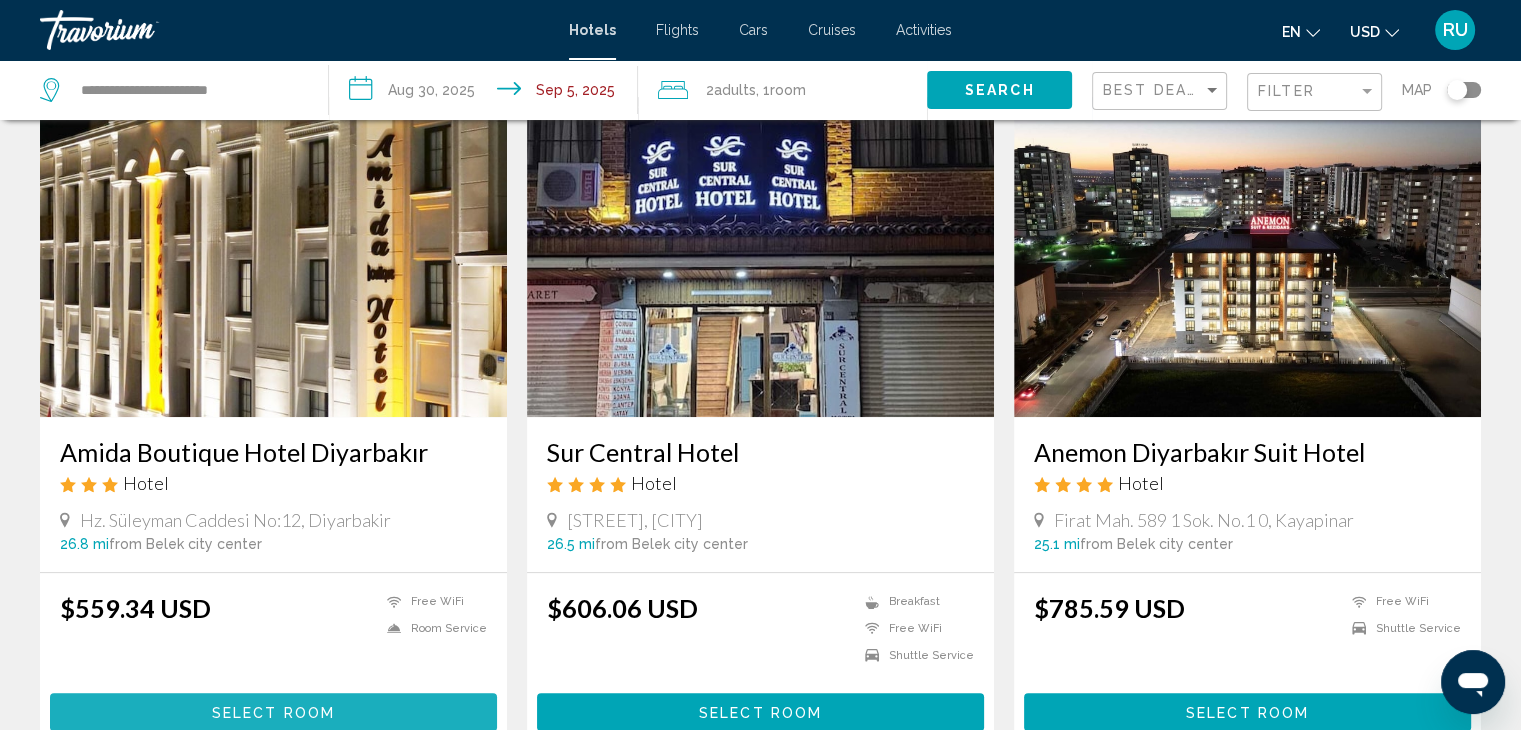 click on "Select Room" at bounding box center [273, 711] 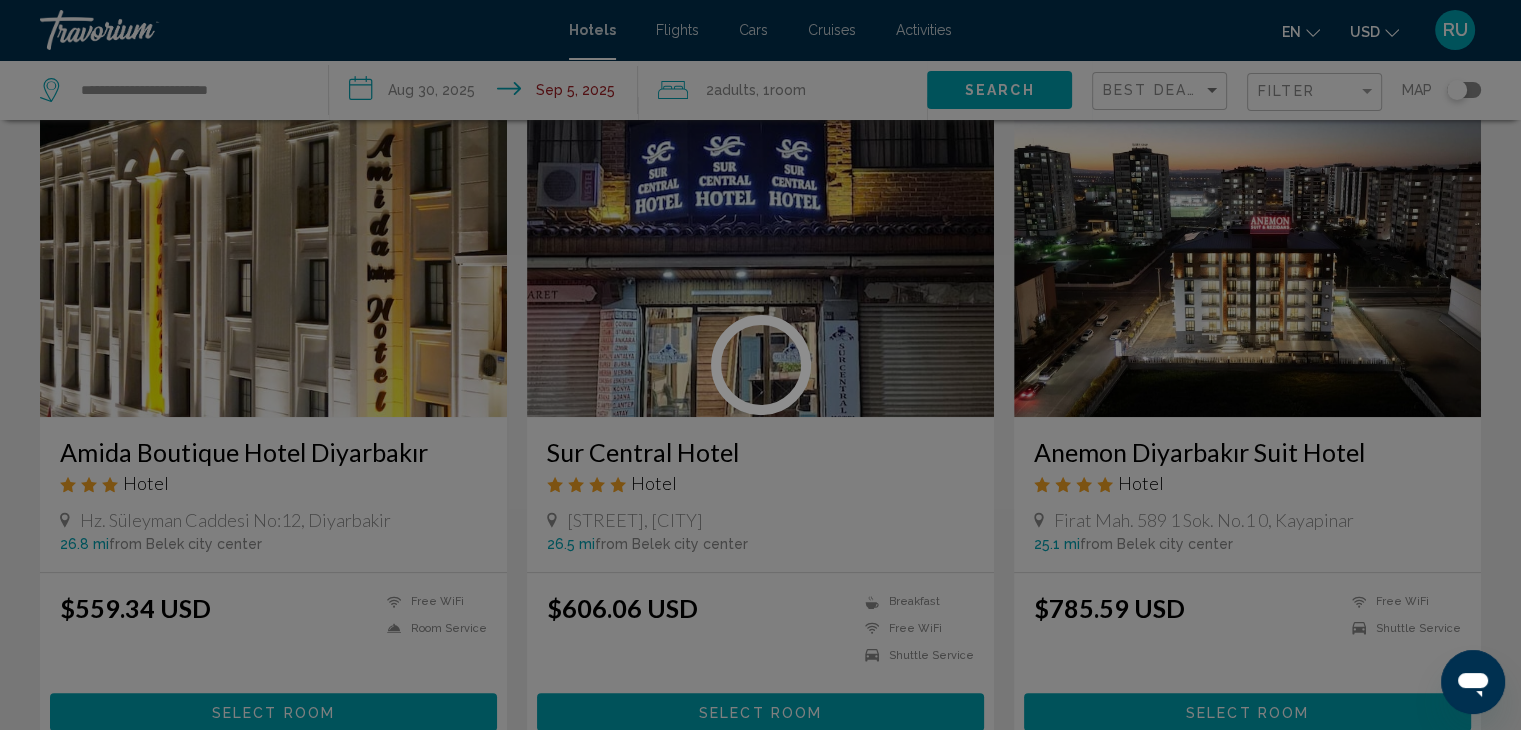 scroll, scrollTop: 0, scrollLeft: 0, axis: both 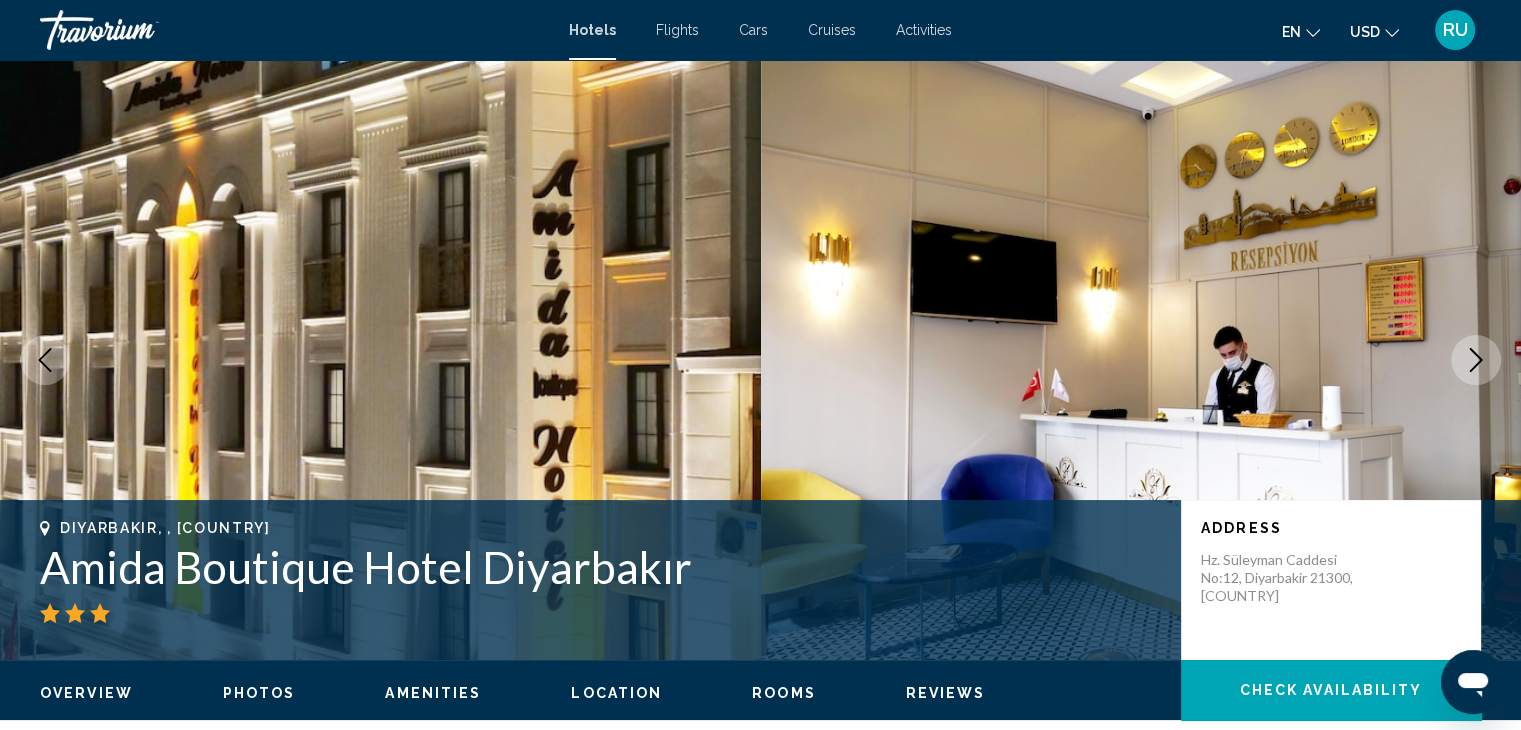 click at bounding box center (1476, 360) 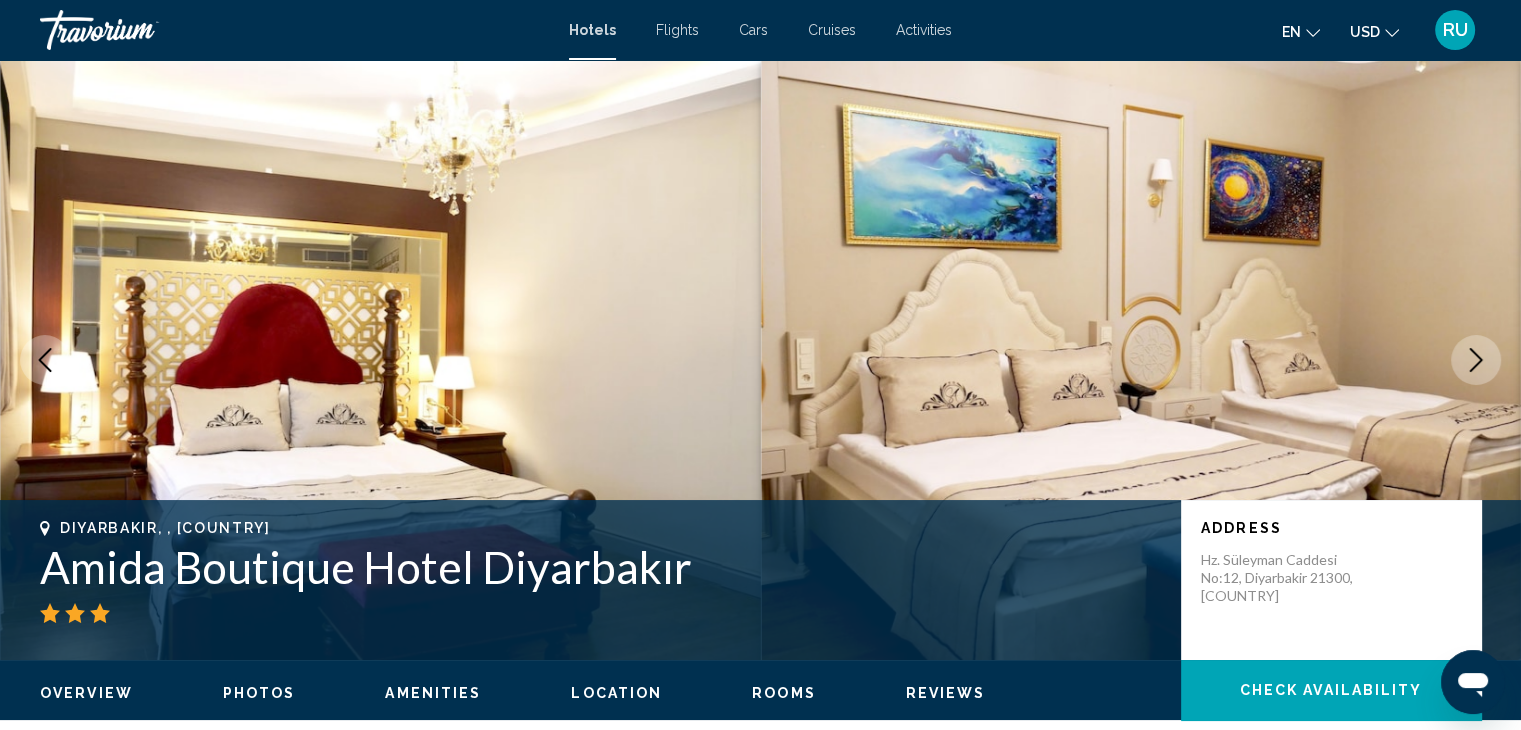 click at bounding box center [1476, 360] 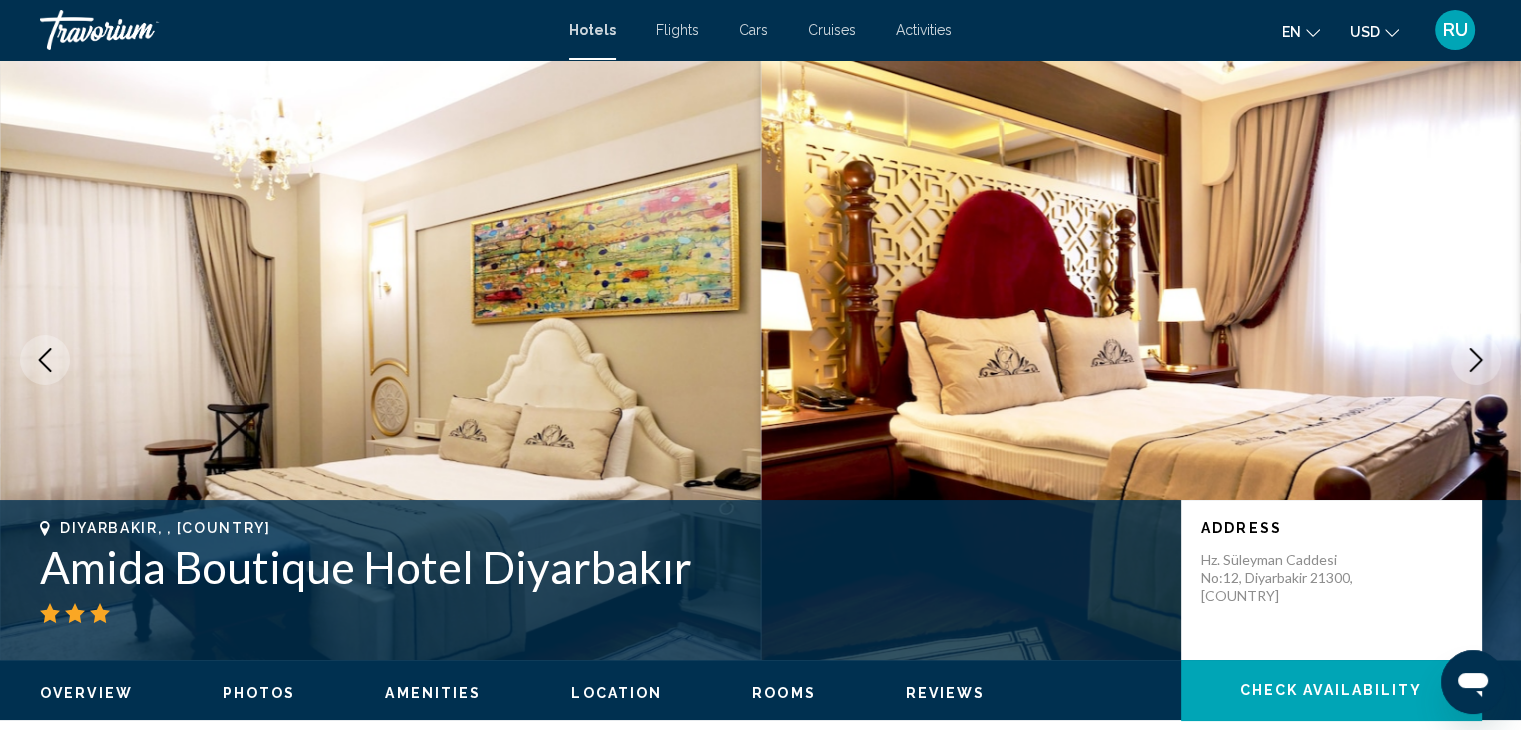 click at bounding box center (1476, 360) 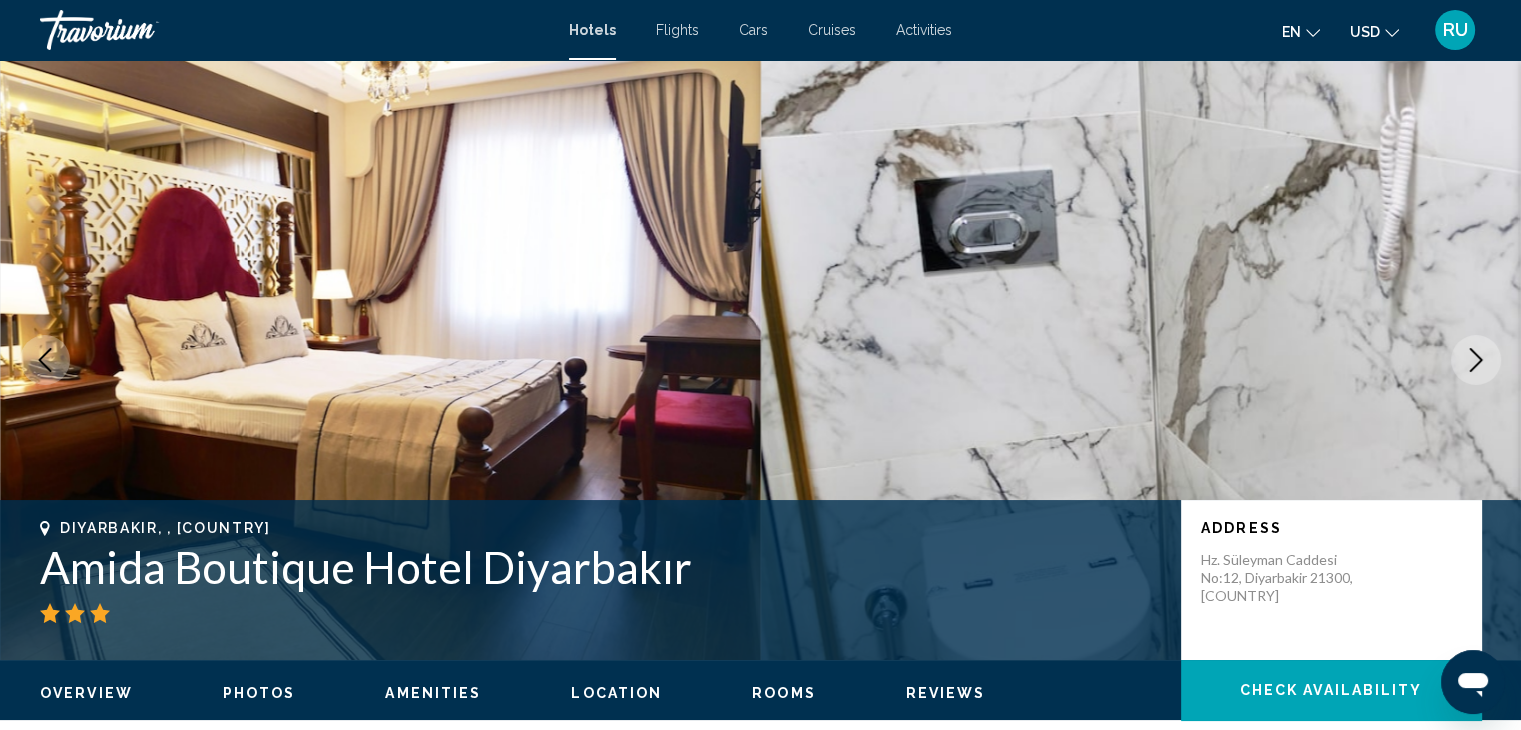 click at bounding box center (1476, 360) 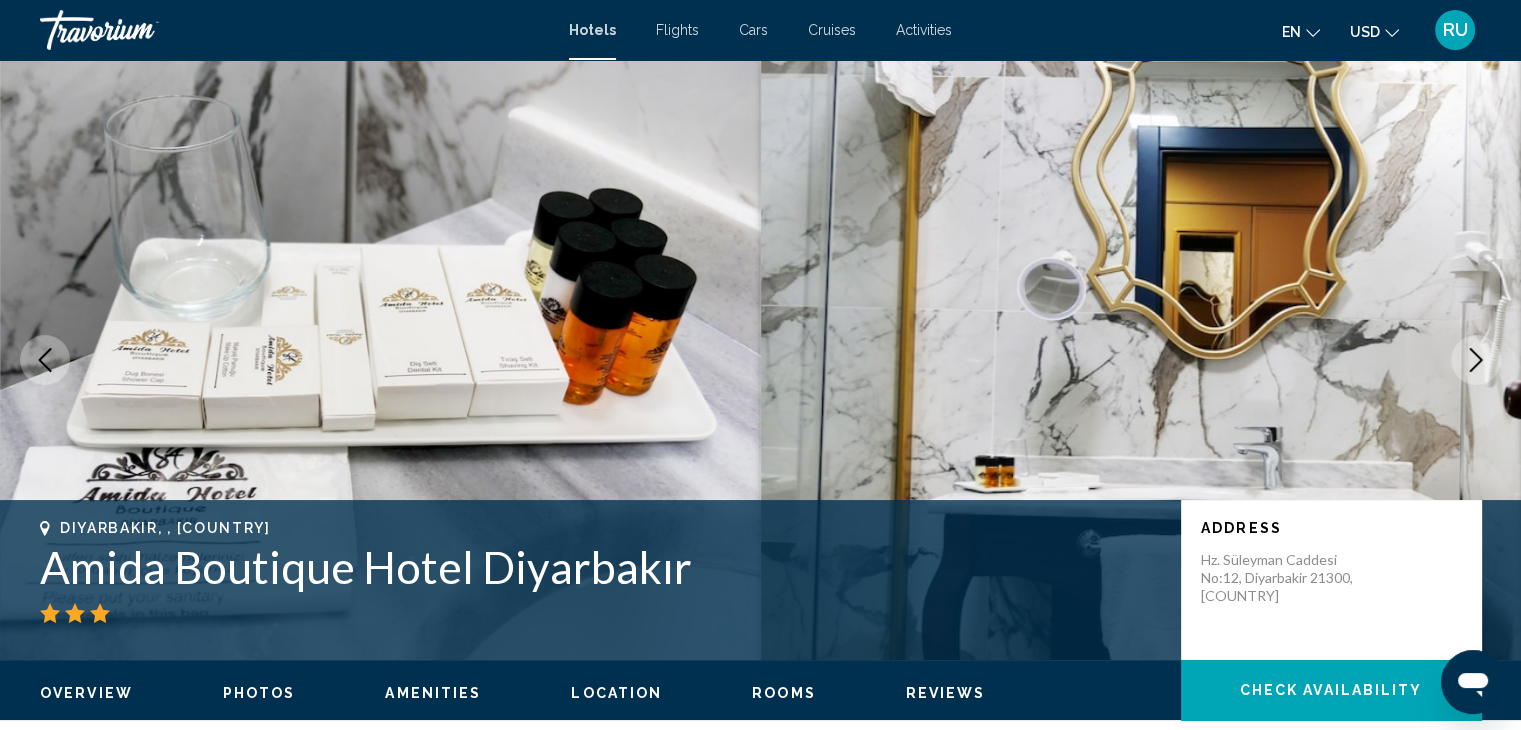 click at bounding box center [1476, 360] 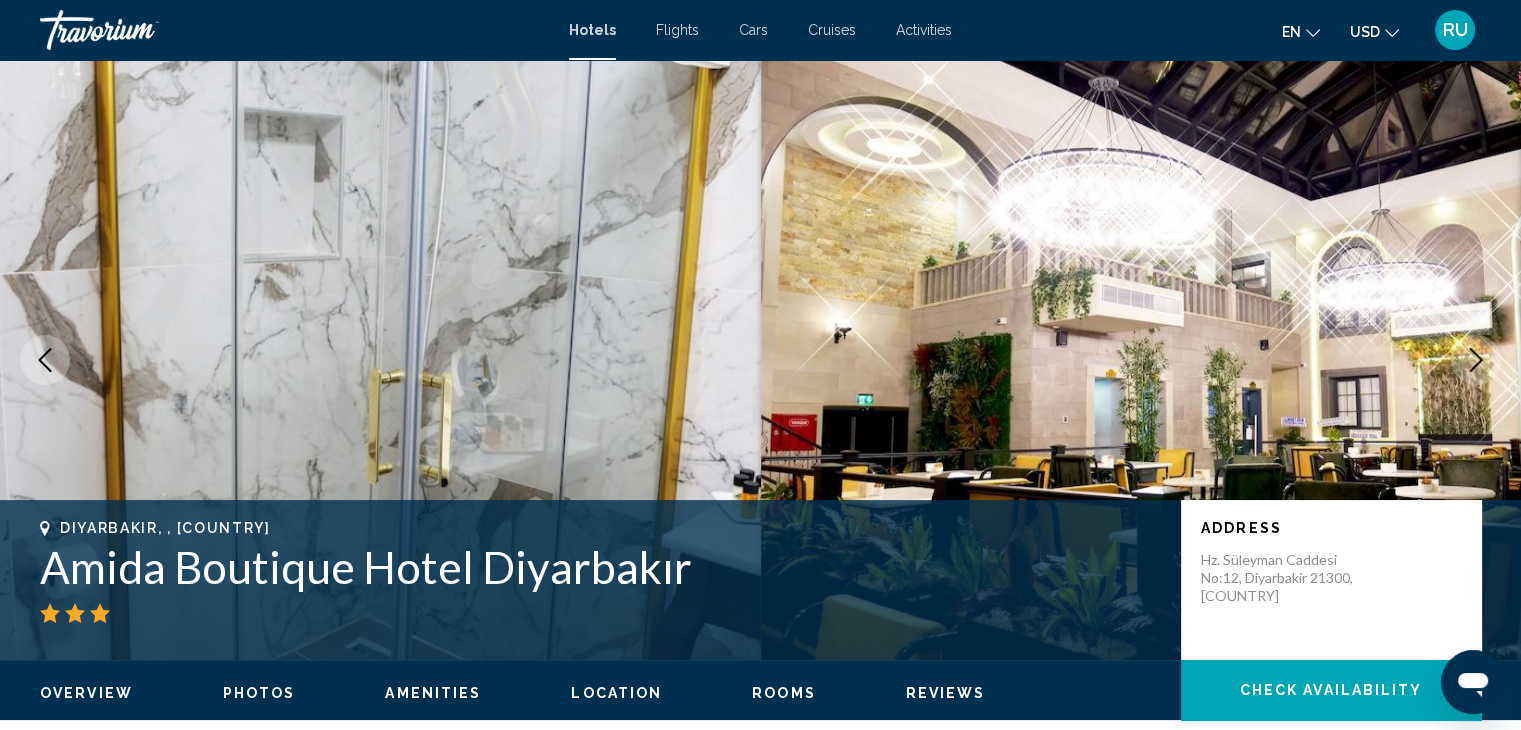 click at bounding box center (1476, 360) 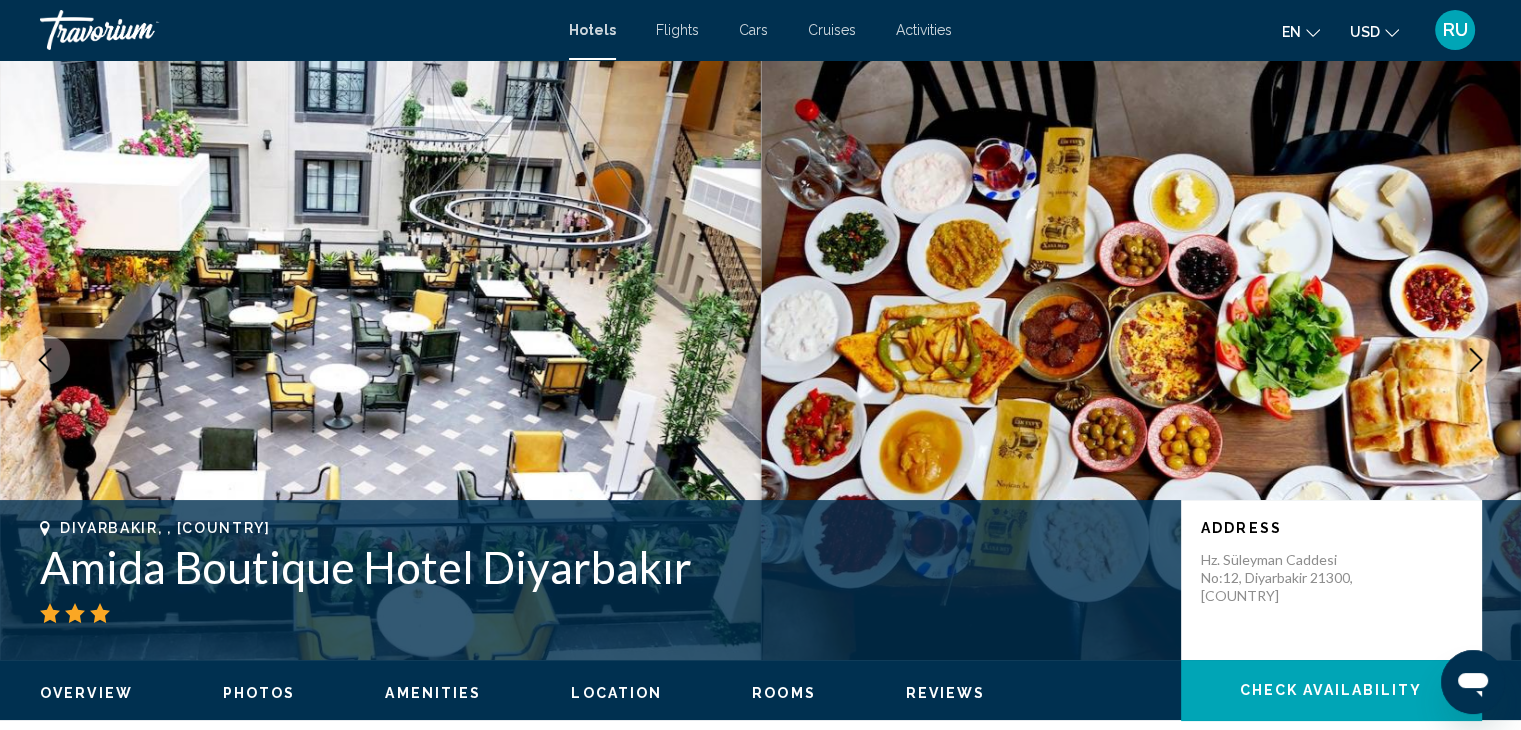 click at bounding box center (1476, 360) 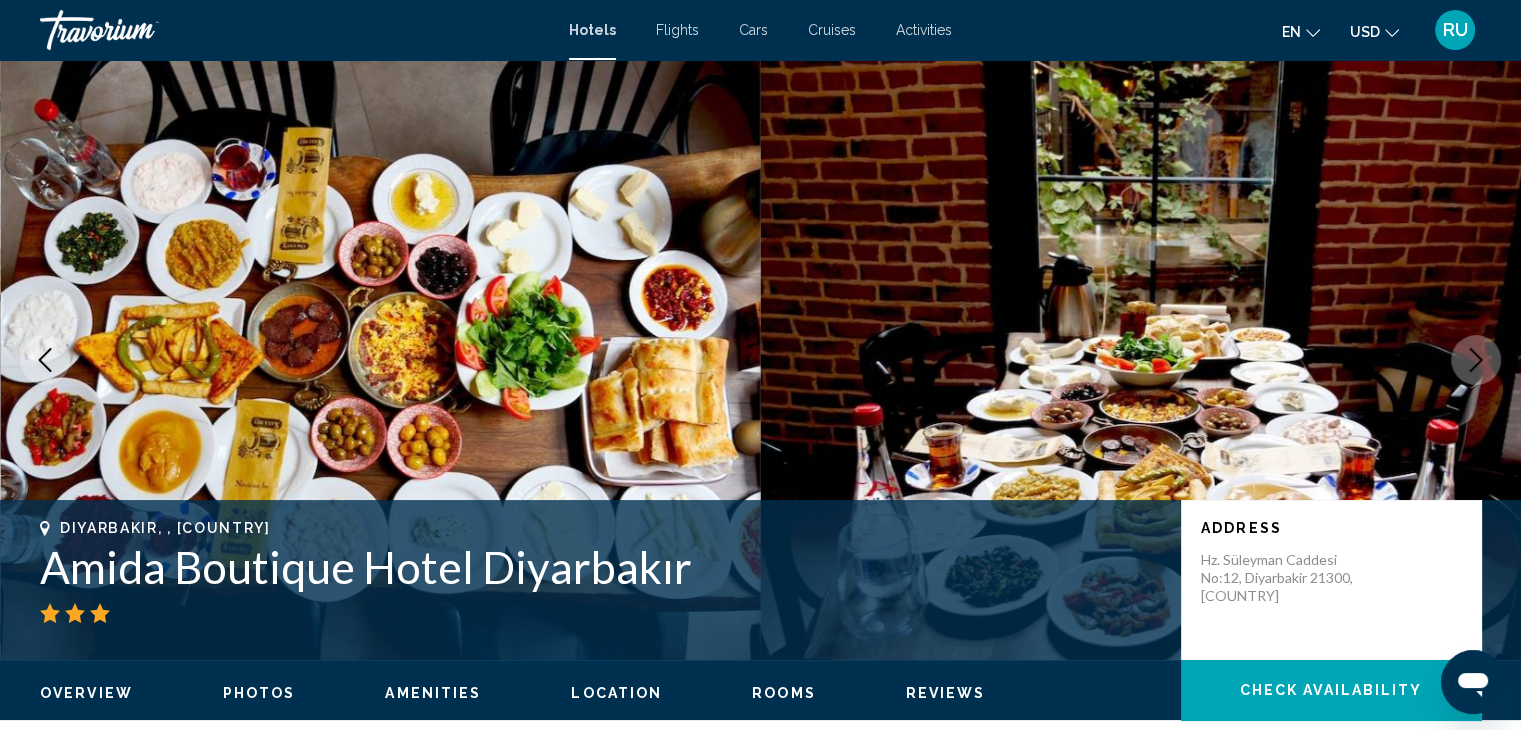 click at bounding box center [1476, 360] 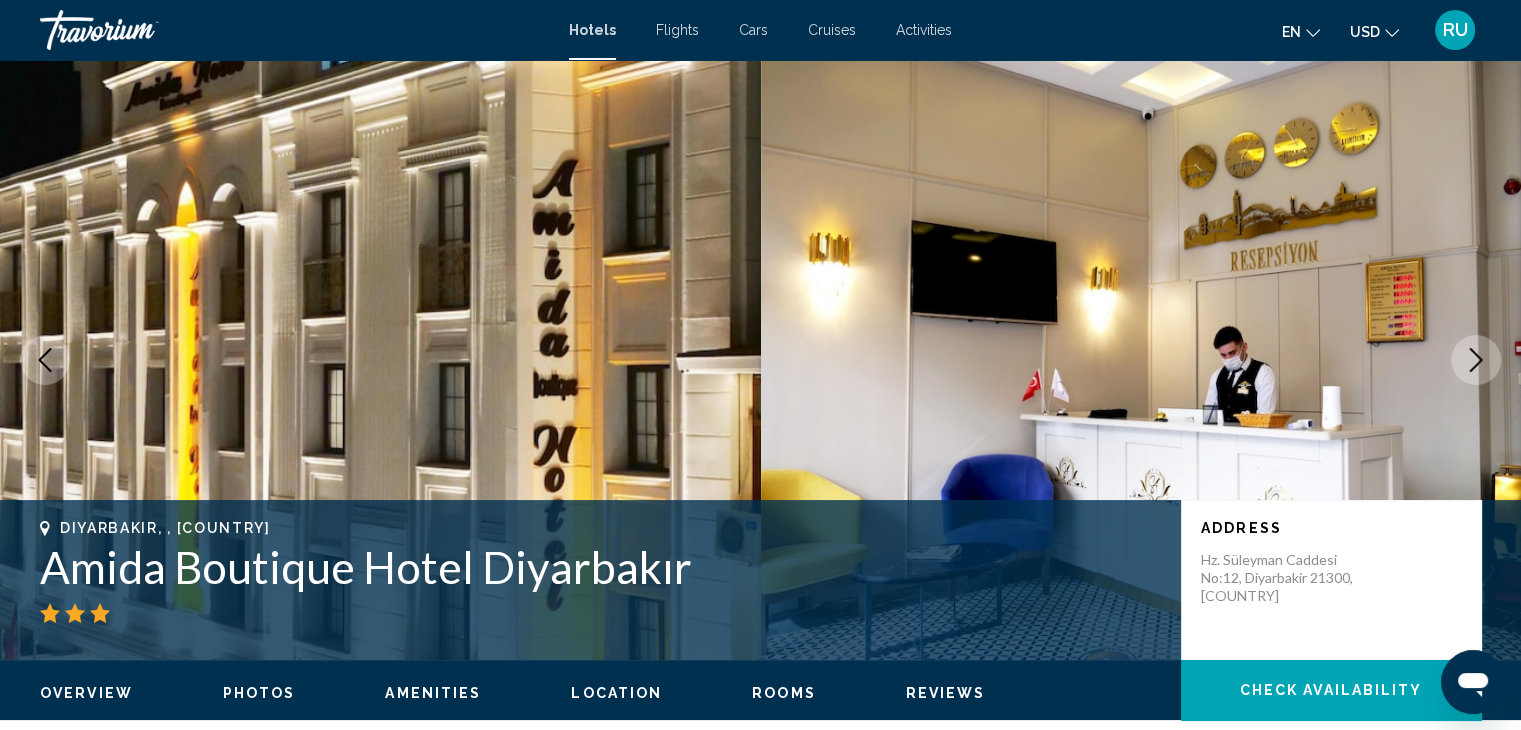 drag, startPoint x: 1492, startPoint y: 341, endPoint x: 1528, endPoint y: 118, distance: 225.88715 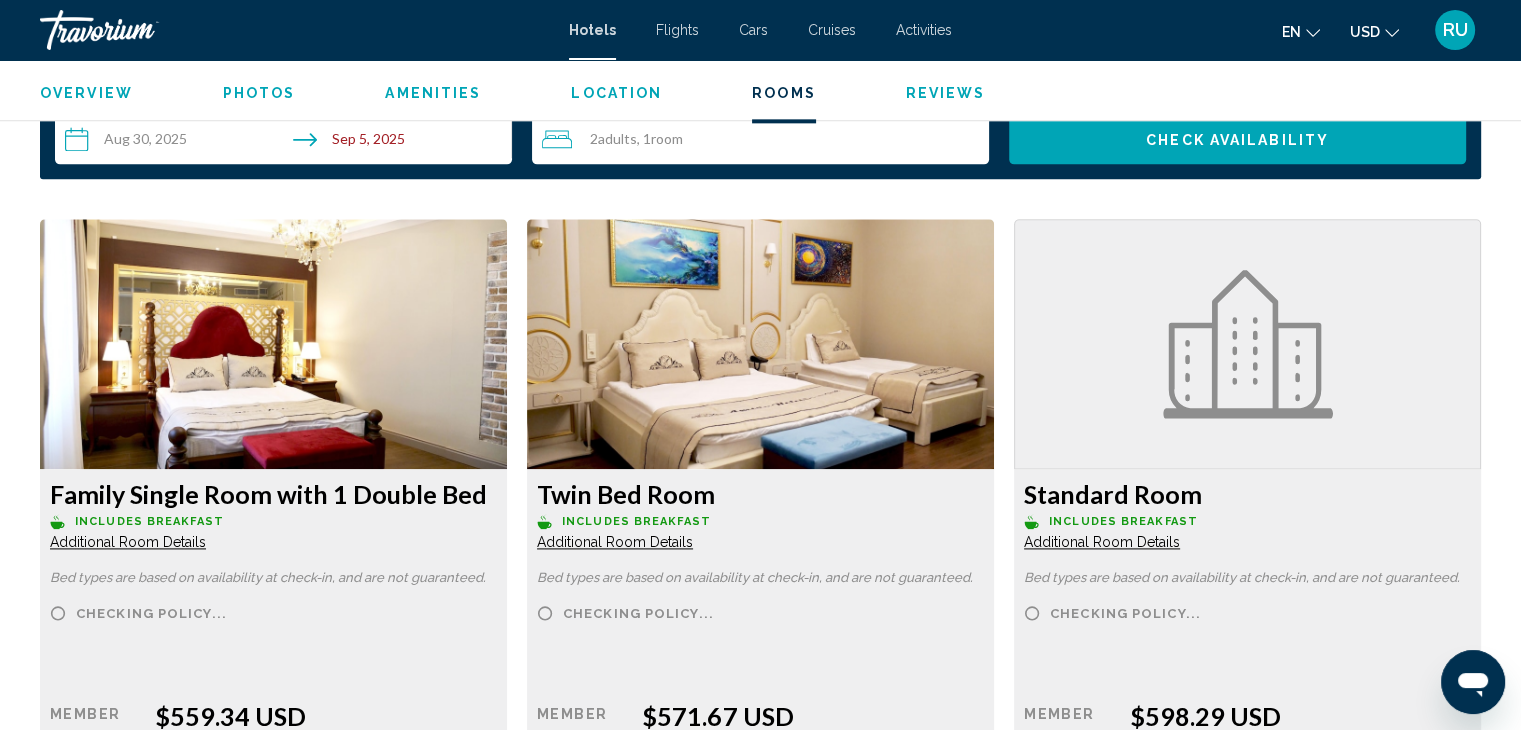 scroll, scrollTop: 2766, scrollLeft: 0, axis: vertical 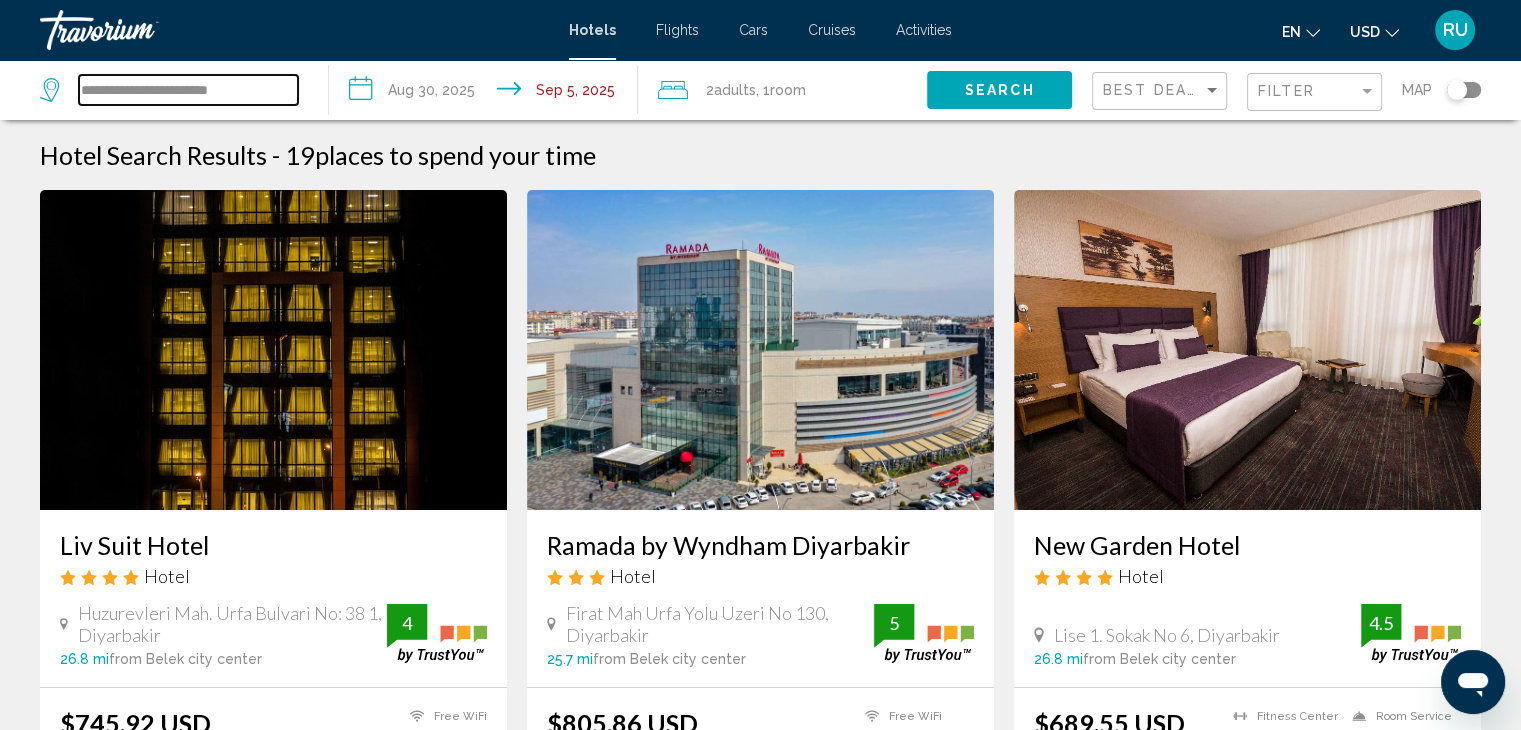 click on "**********" at bounding box center [188, 90] 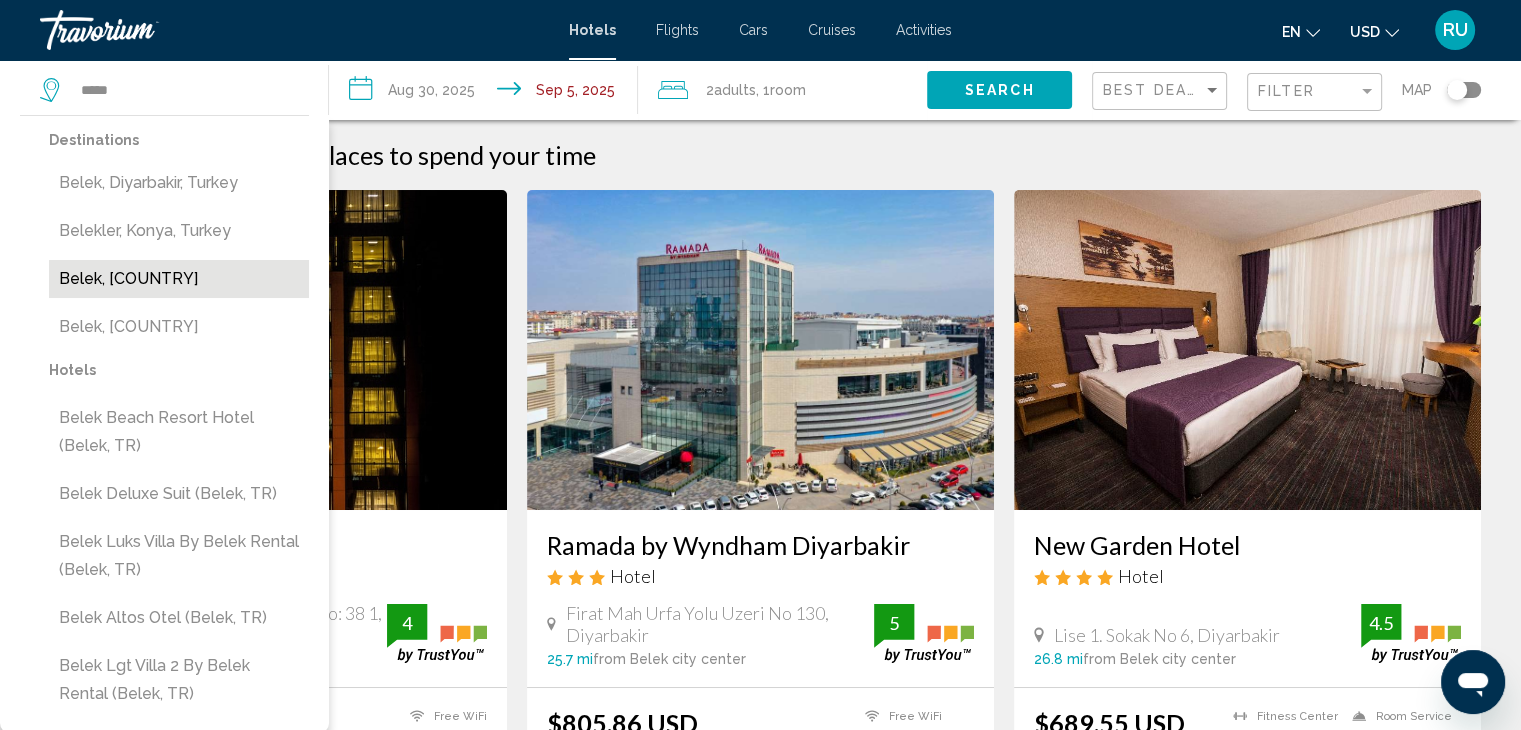 click on "Belek, [COUNTRY]" at bounding box center (179, 279) 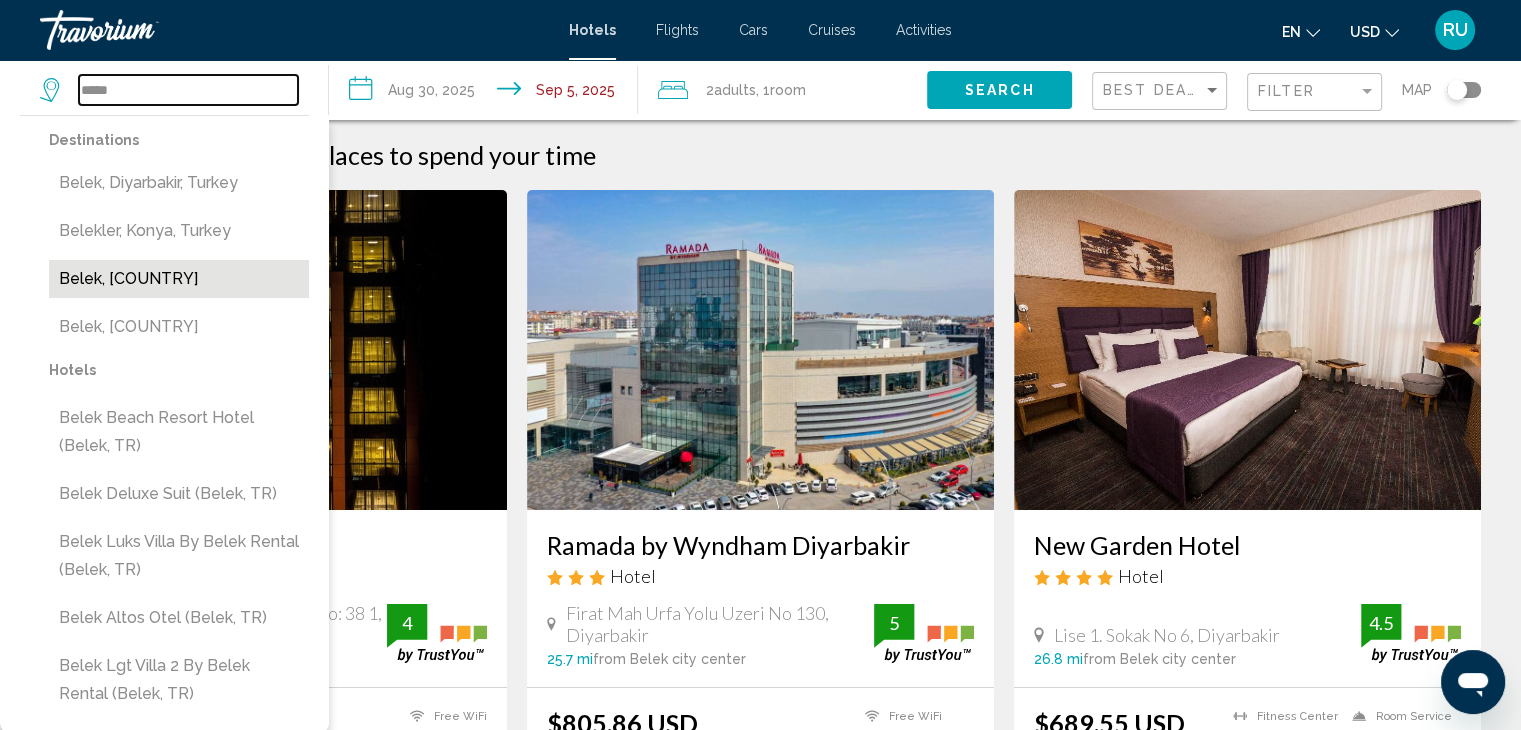 type on "**********" 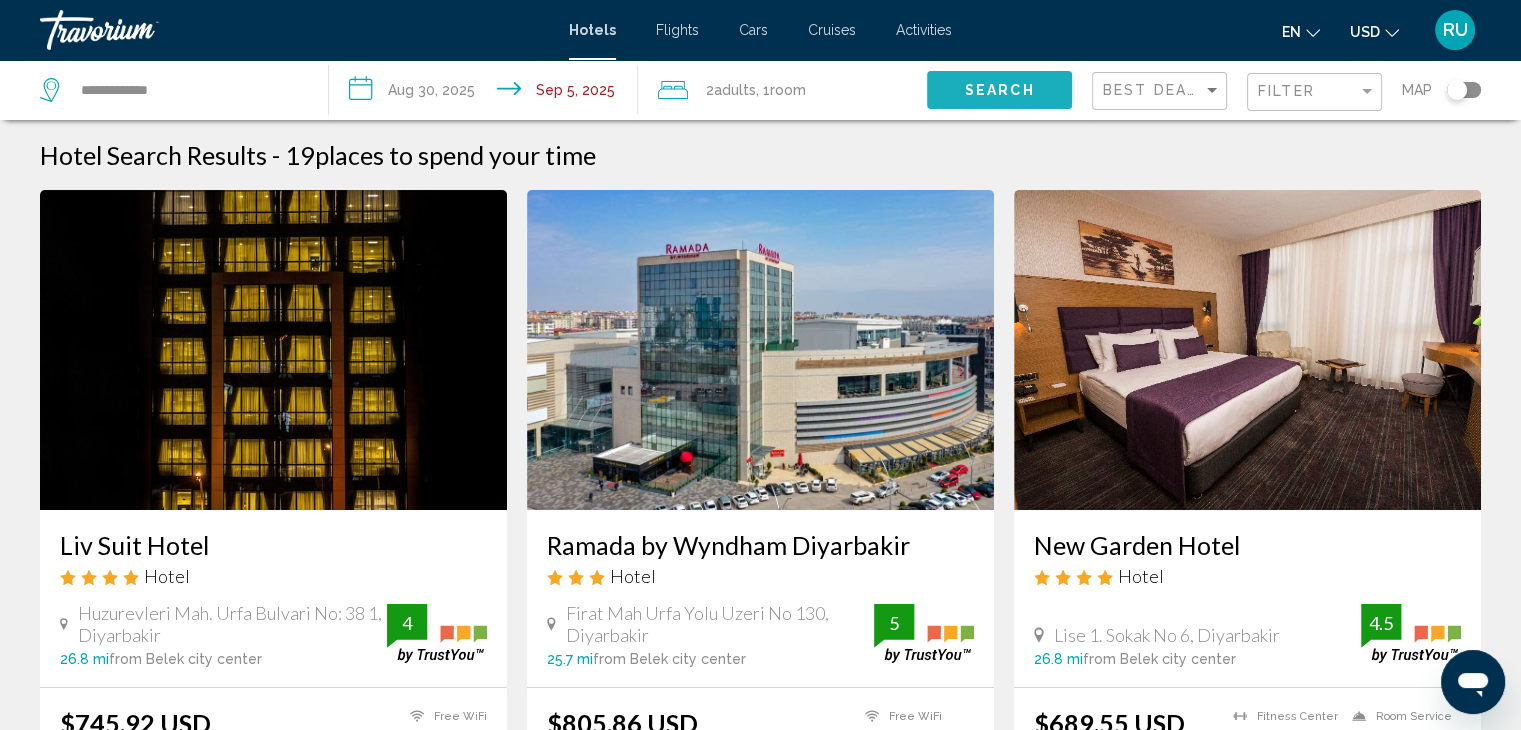 click on "Search" 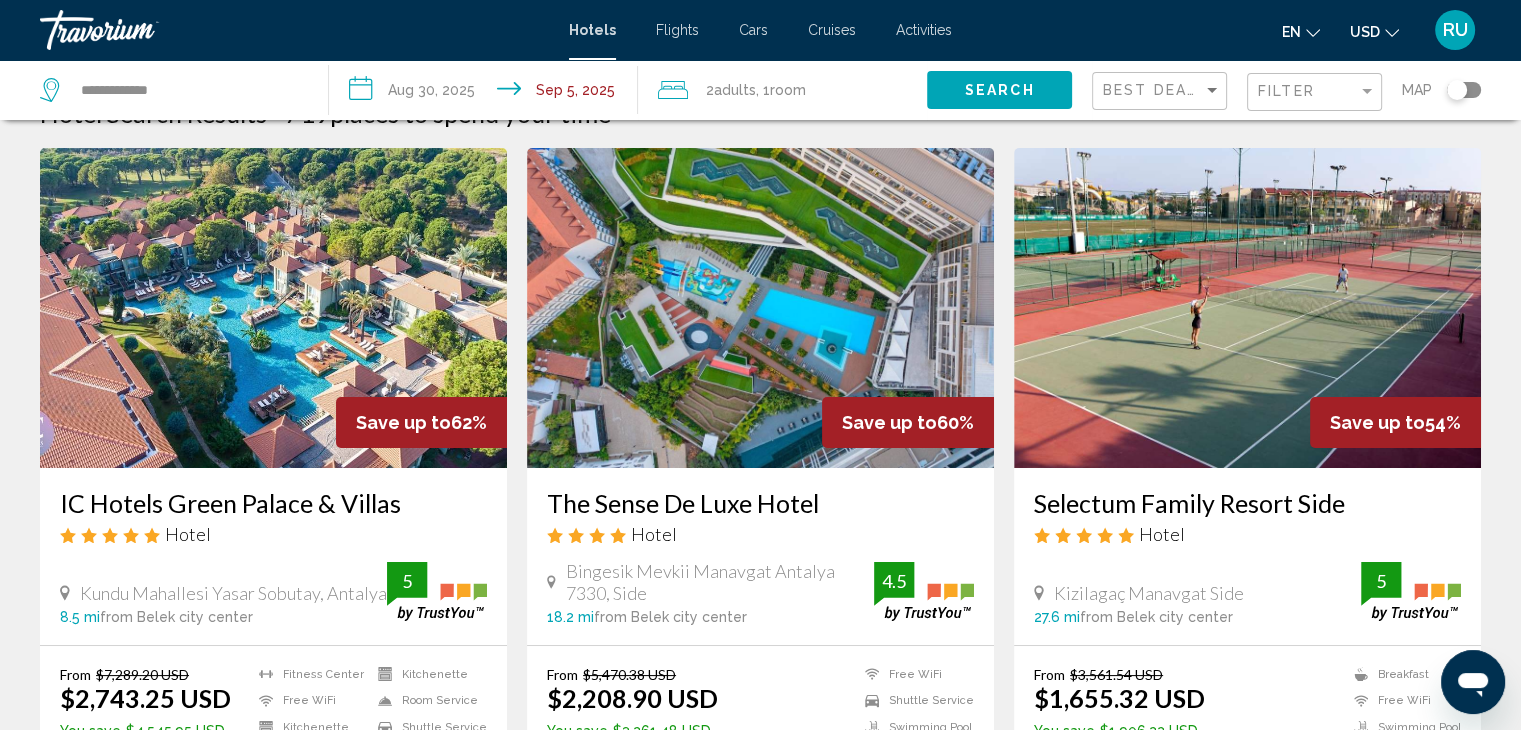 scroll, scrollTop: 0, scrollLeft: 0, axis: both 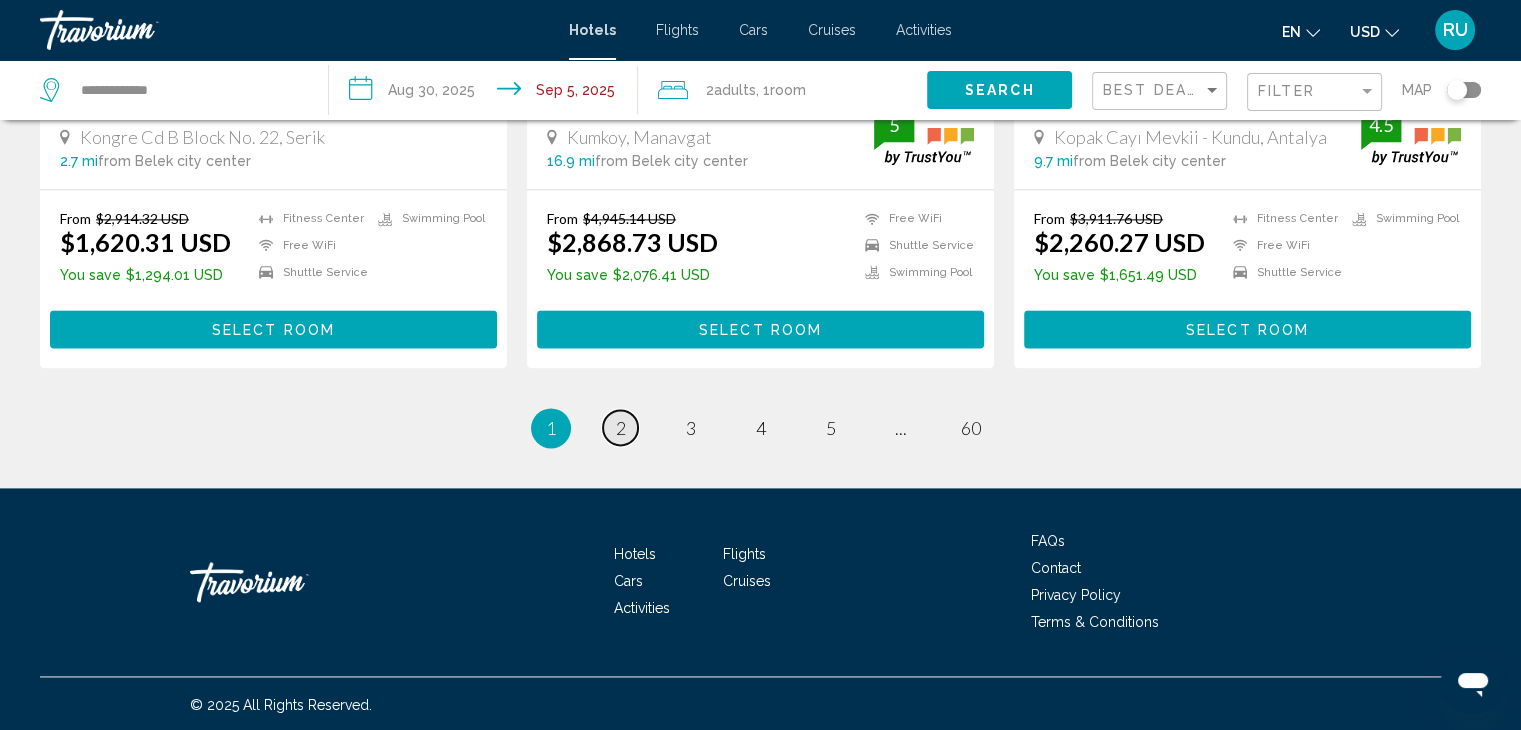 click on "2" at bounding box center (621, 428) 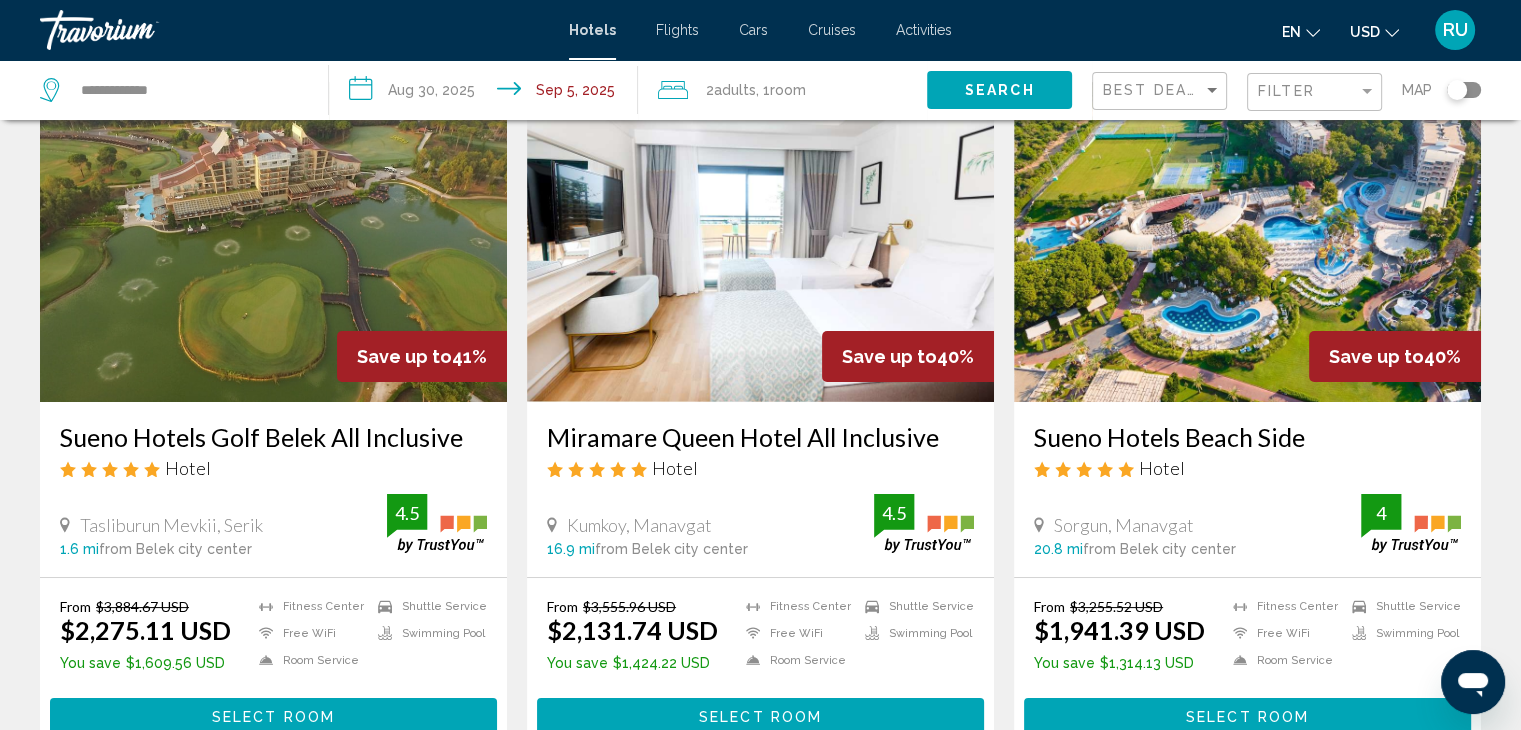 scroll, scrollTop: 0, scrollLeft: 0, axis: both 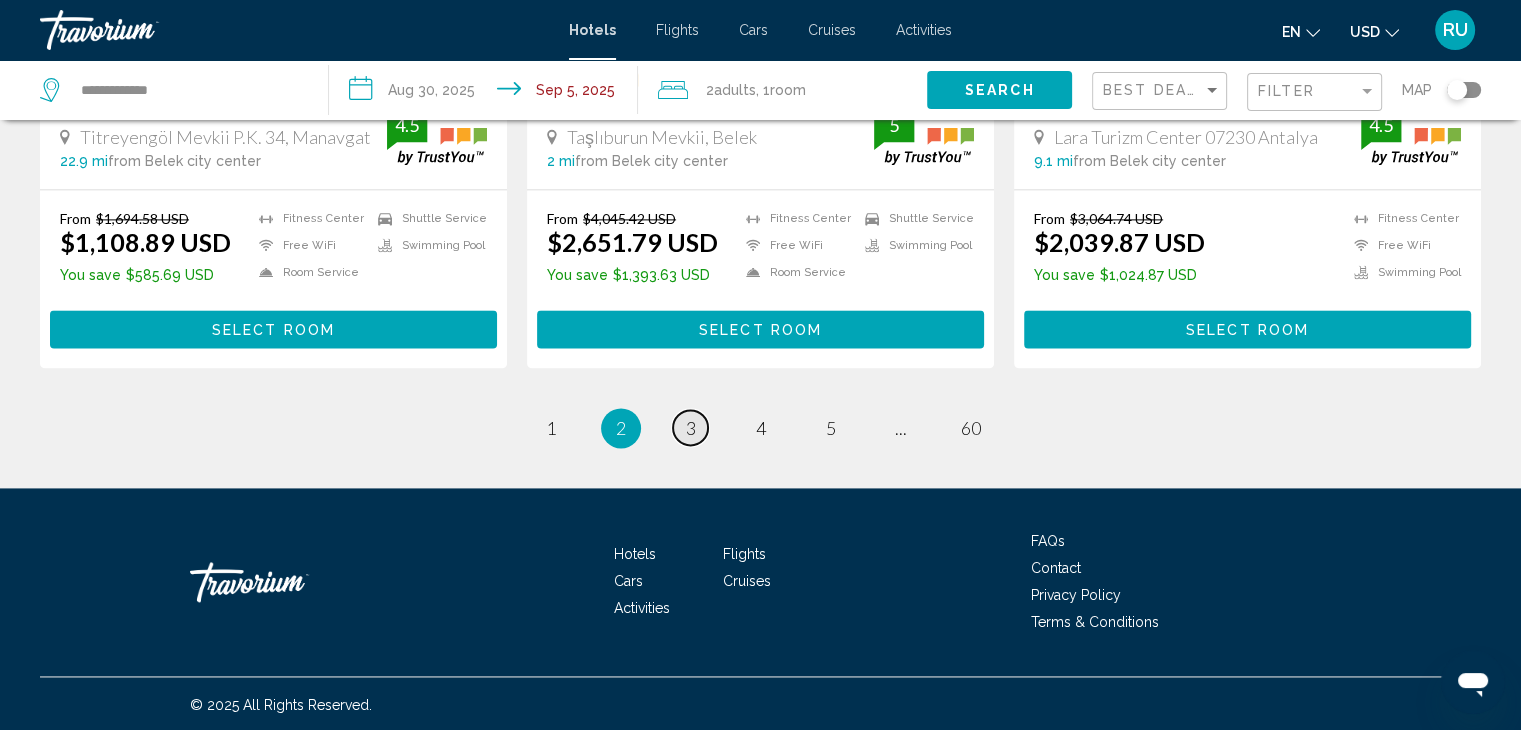 click on "page  3" at bounding box center [690, 427] 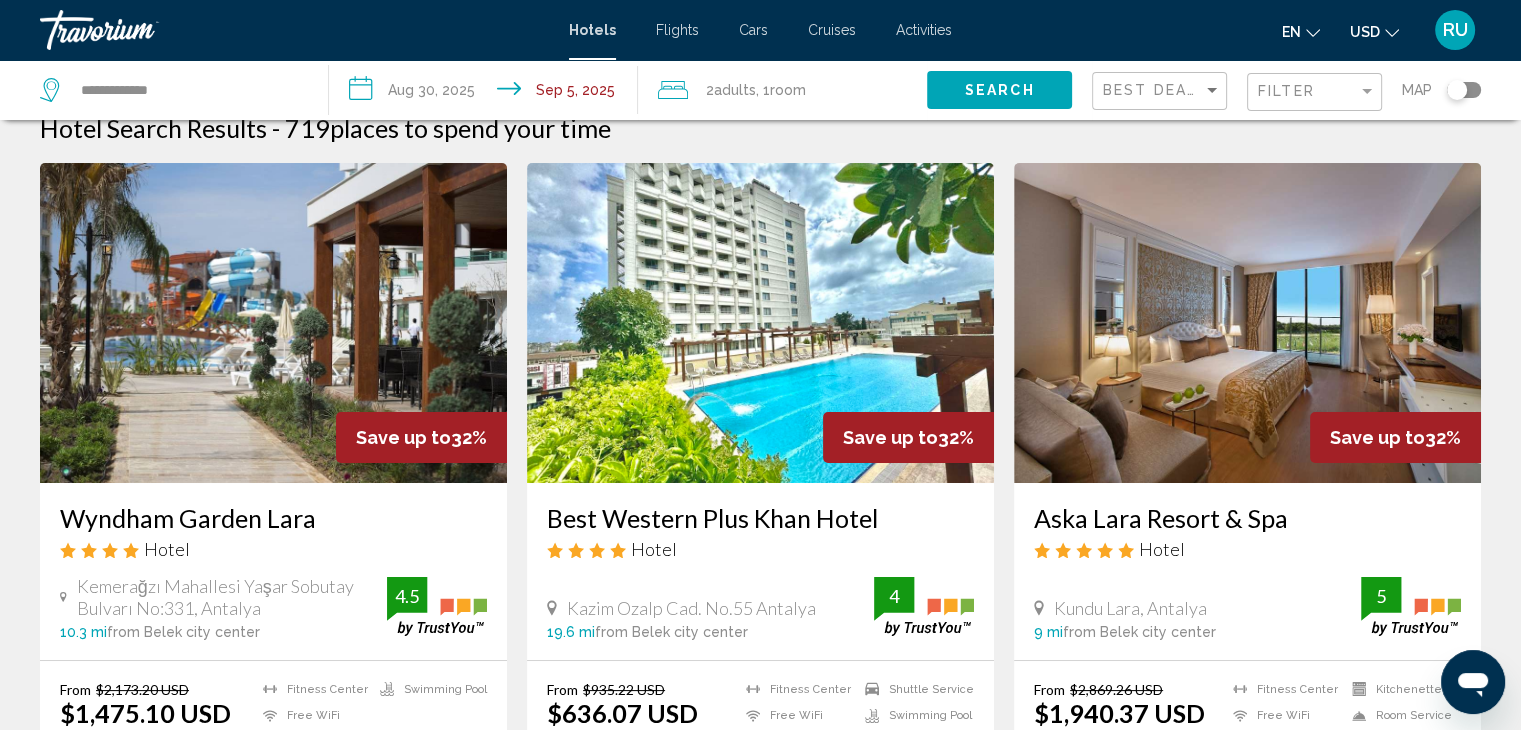 scroll, scrollTop: 0, scrollLeft: 0, axis: both 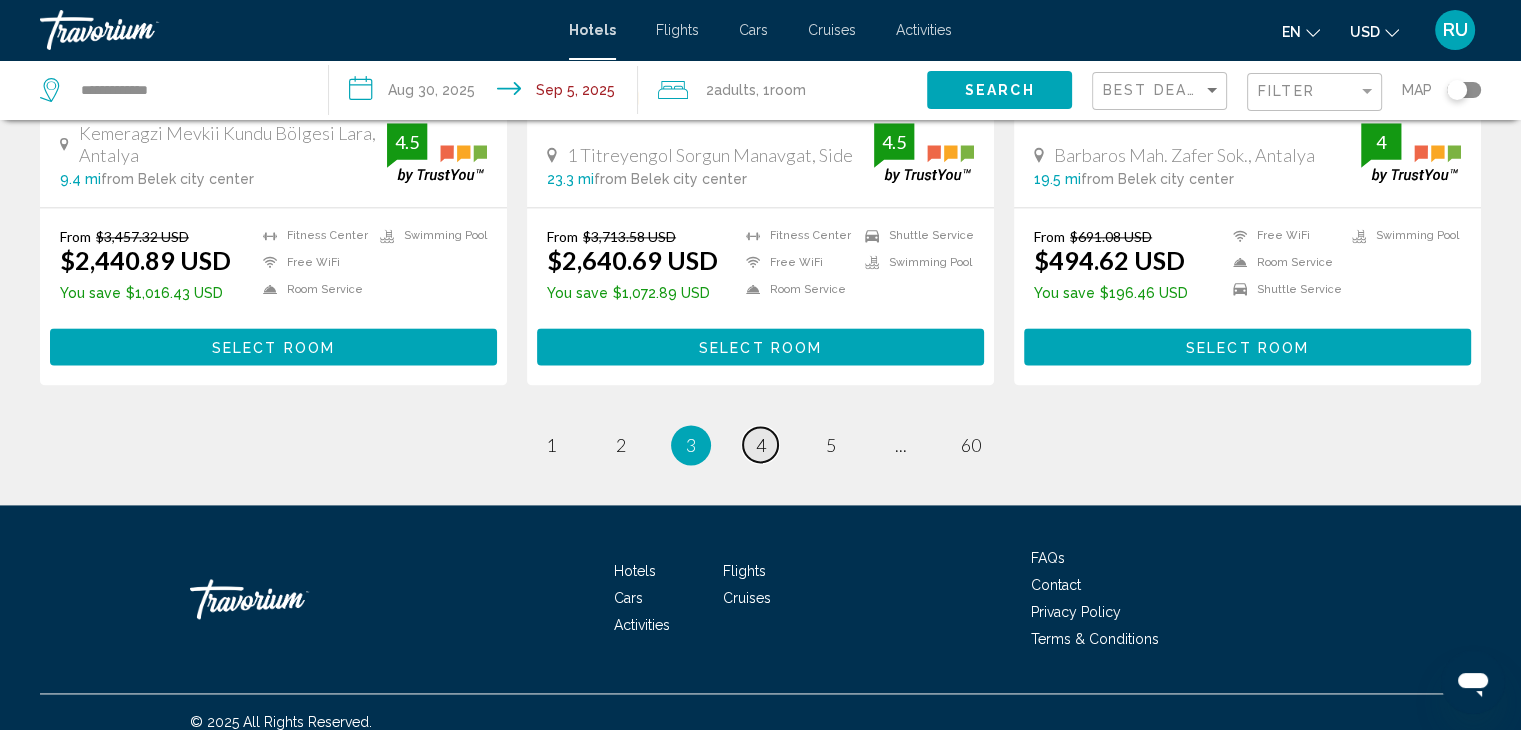 click on "4" at bounding box center (761, 445) 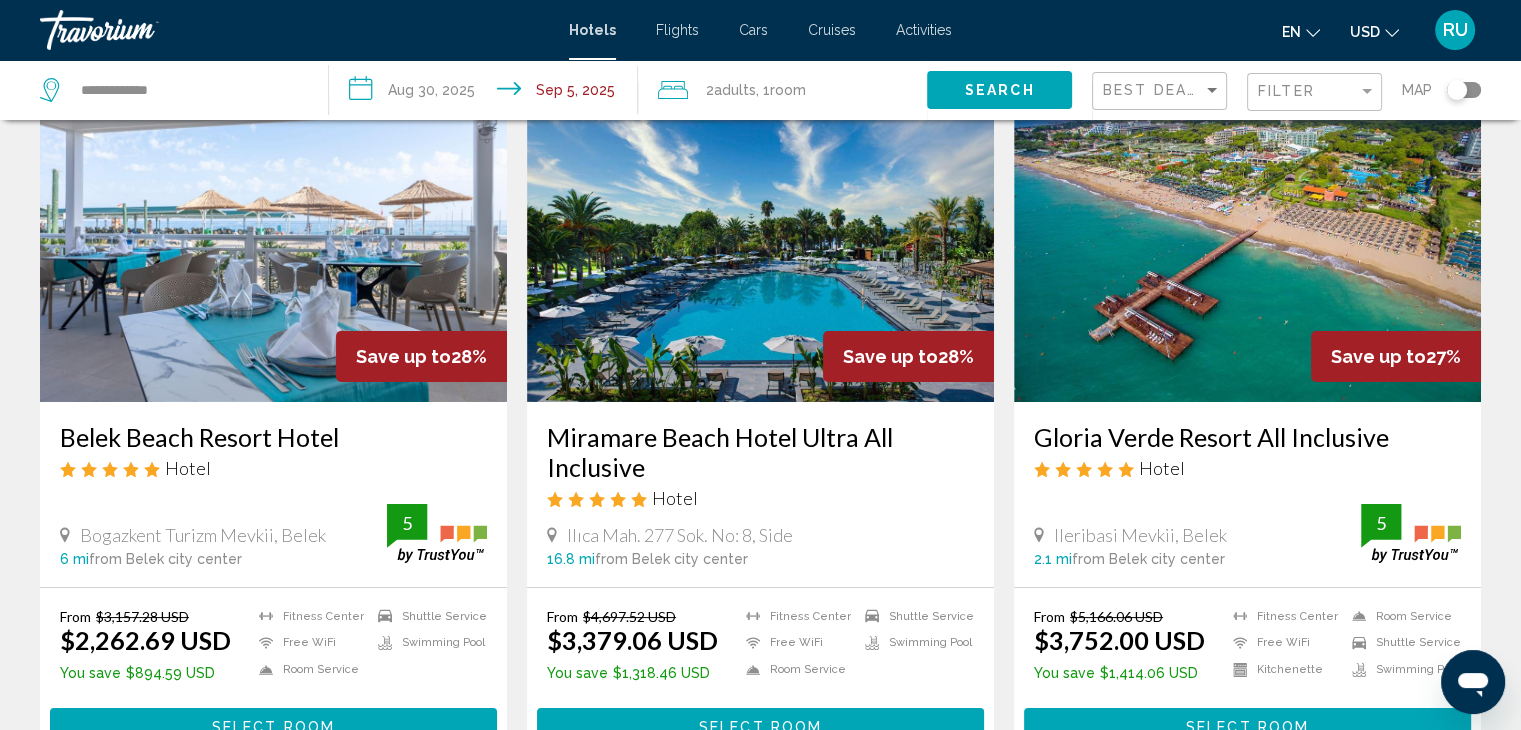scroll, scrollTop: 0, scrollLeft: 0, axis: both 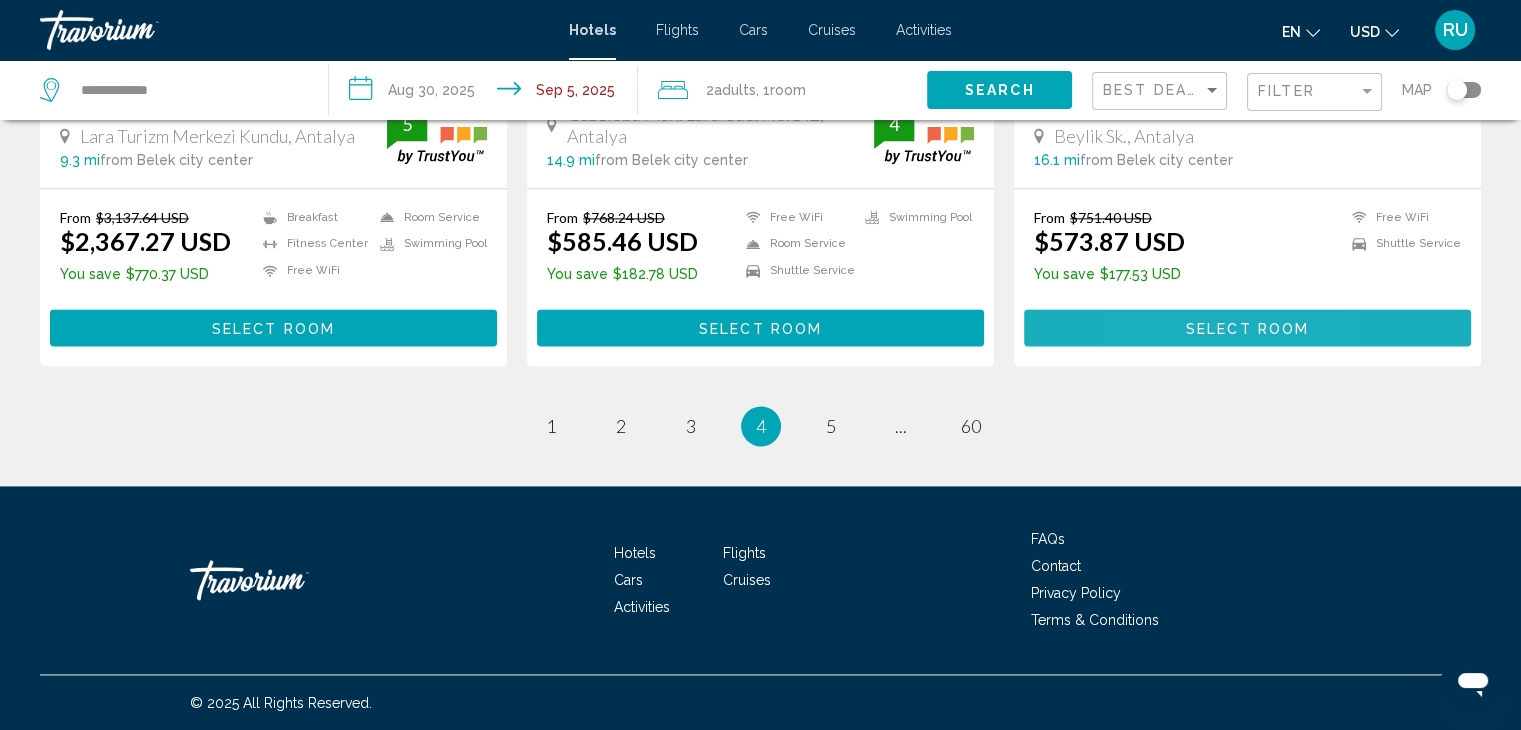 click on "Select Room" at bounding box center [1247, 327] 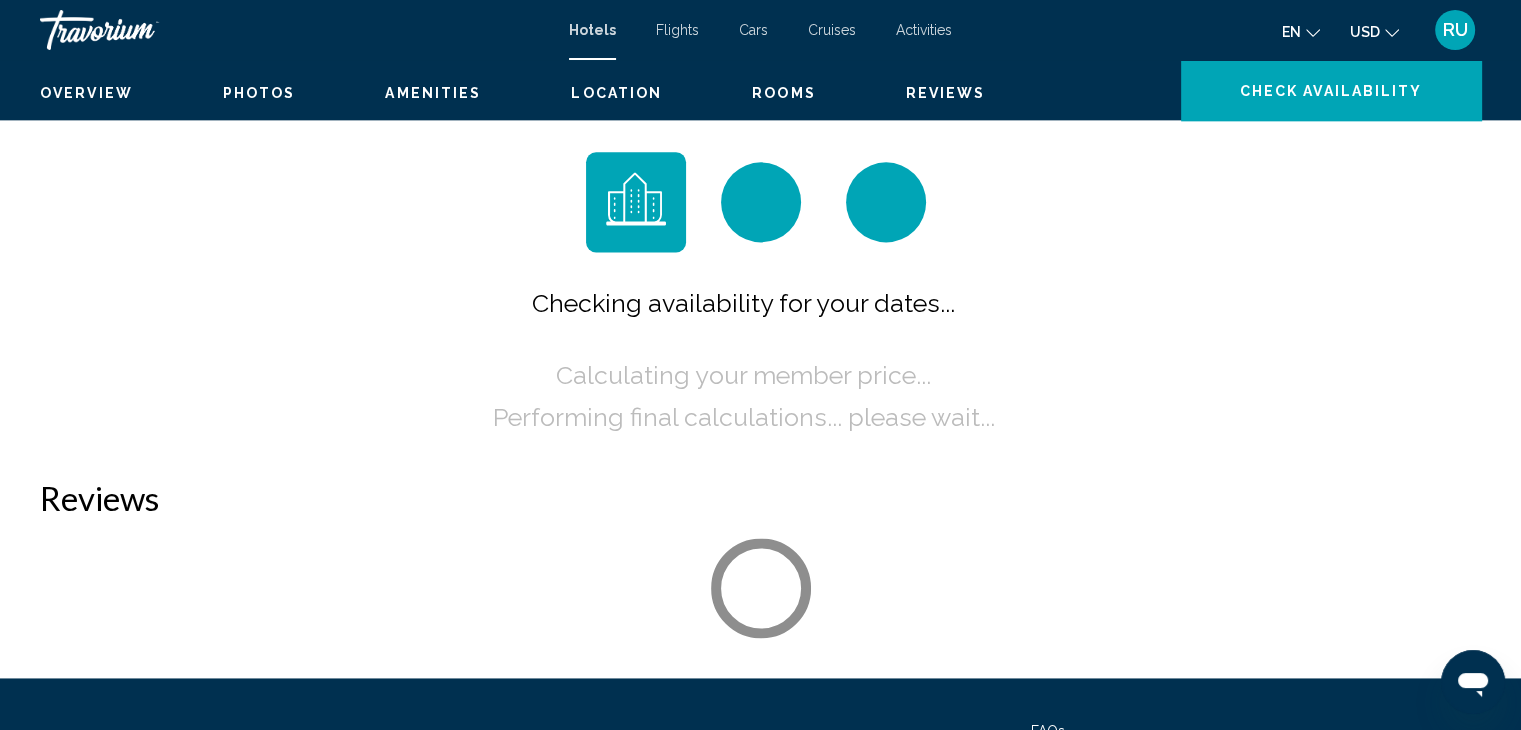 scroll, scrollTop: 0, scrollLeft: 0, axis: both 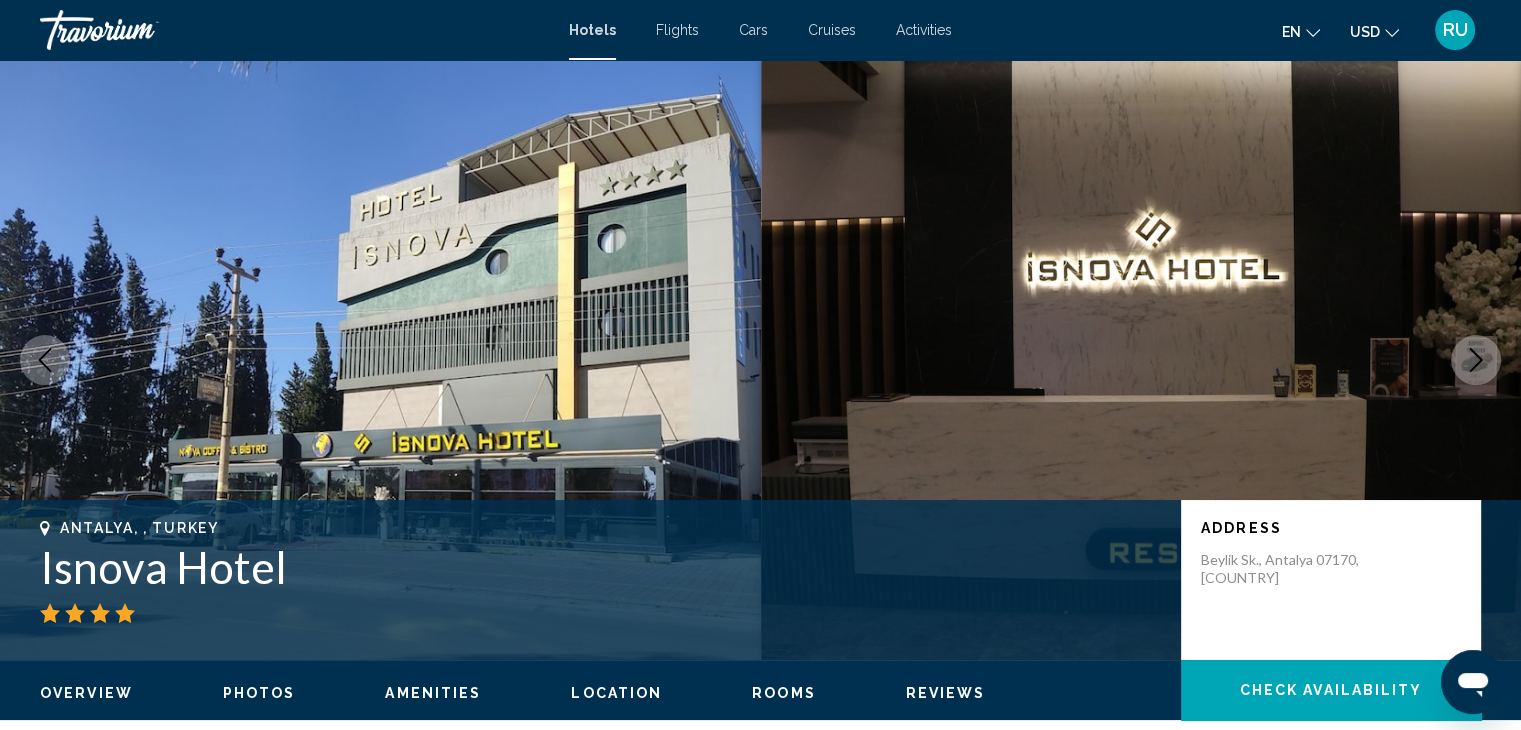click 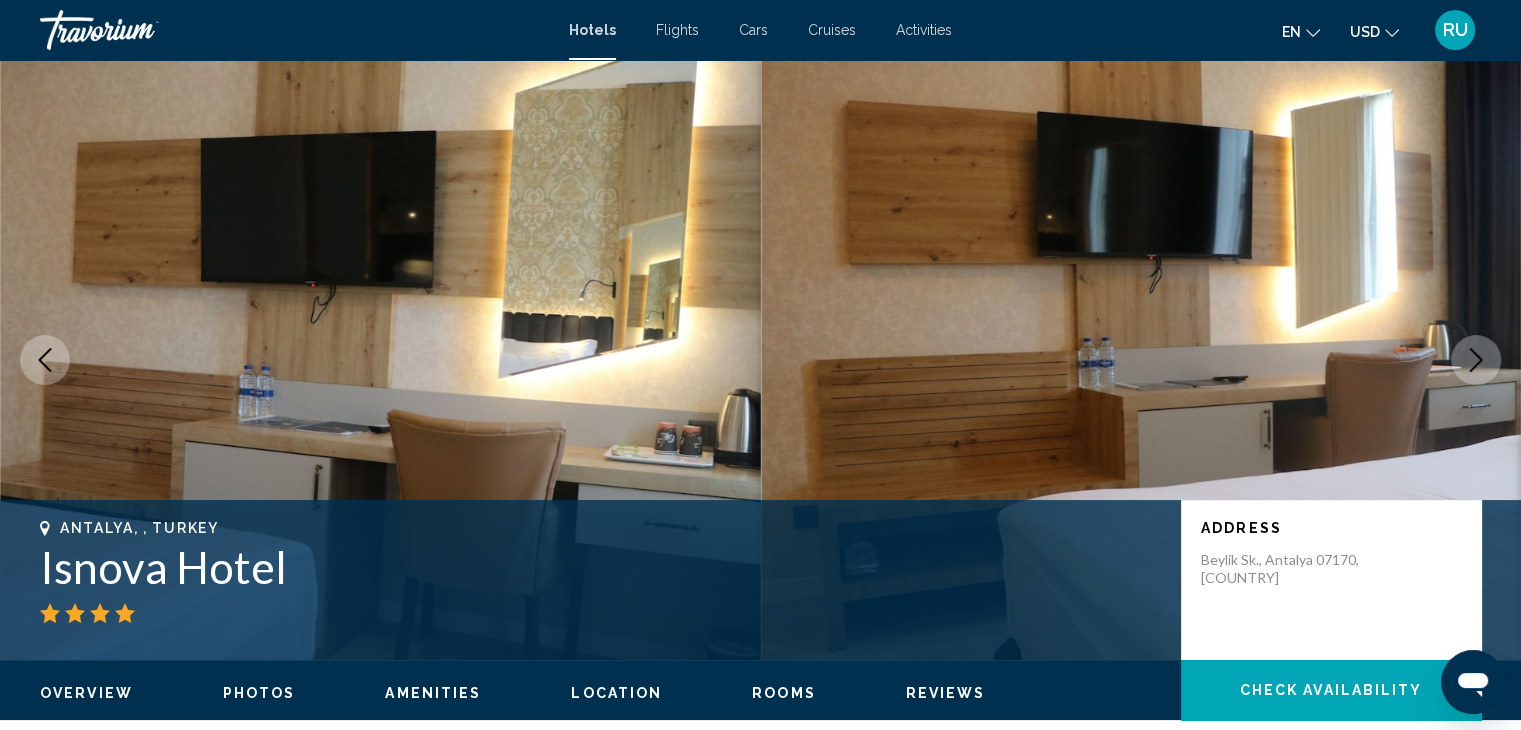 click 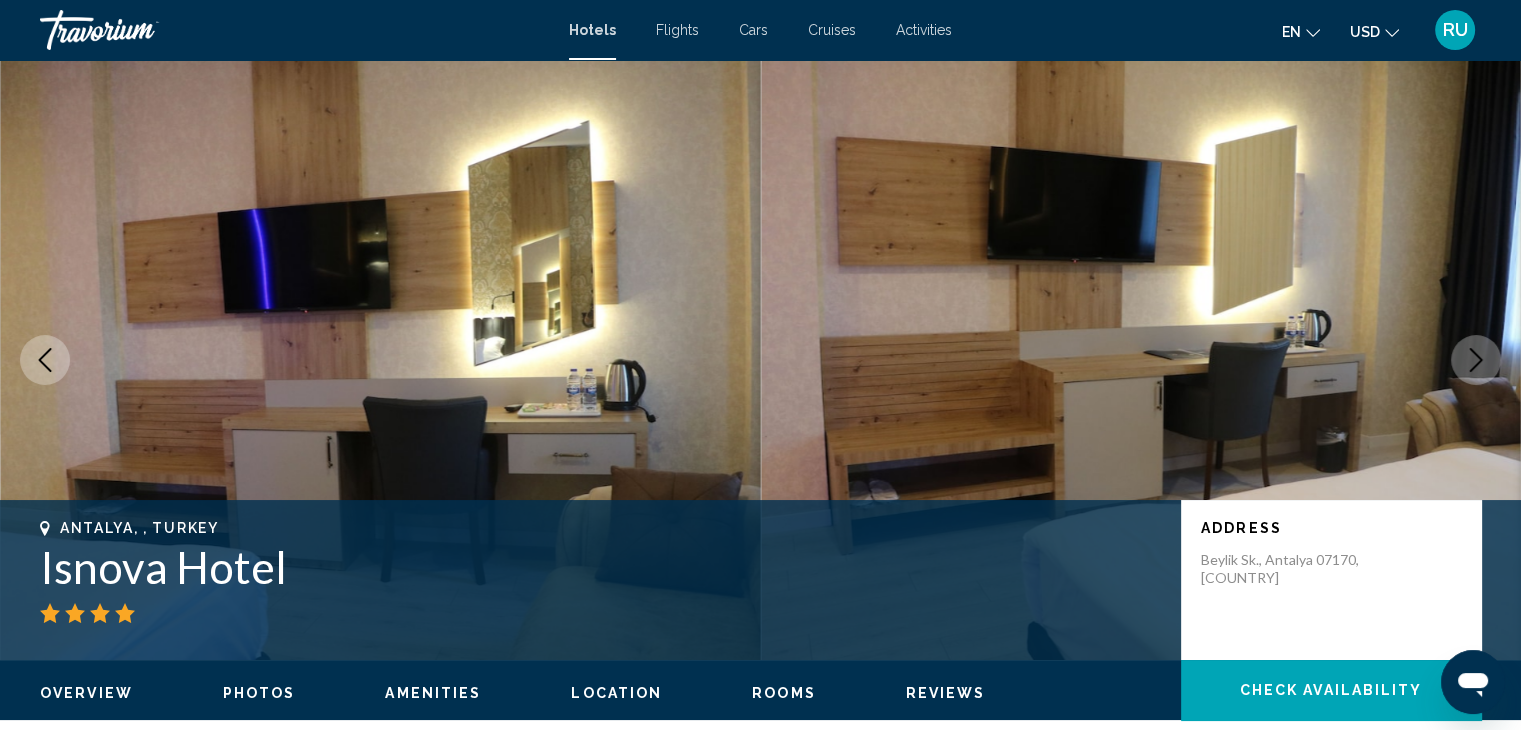 click 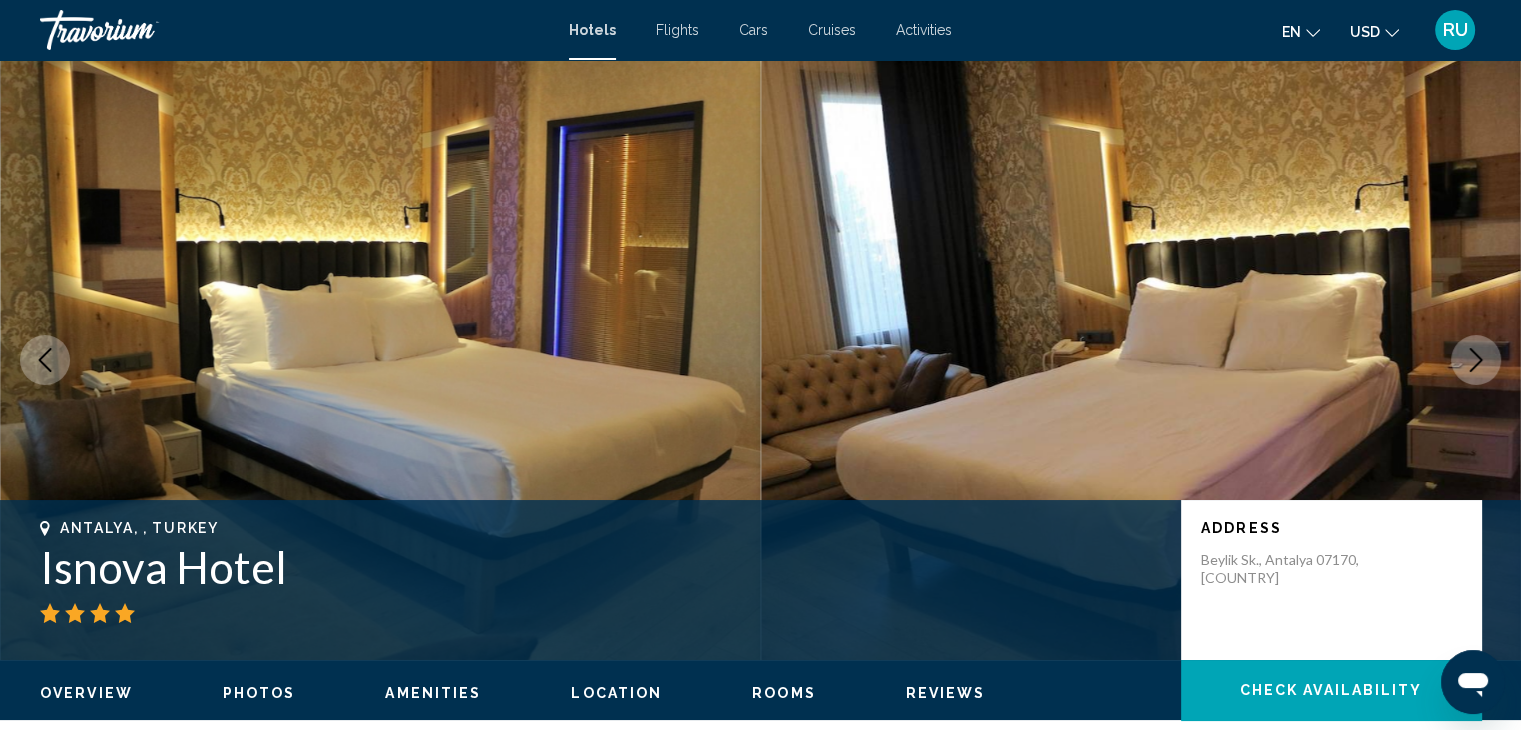 click 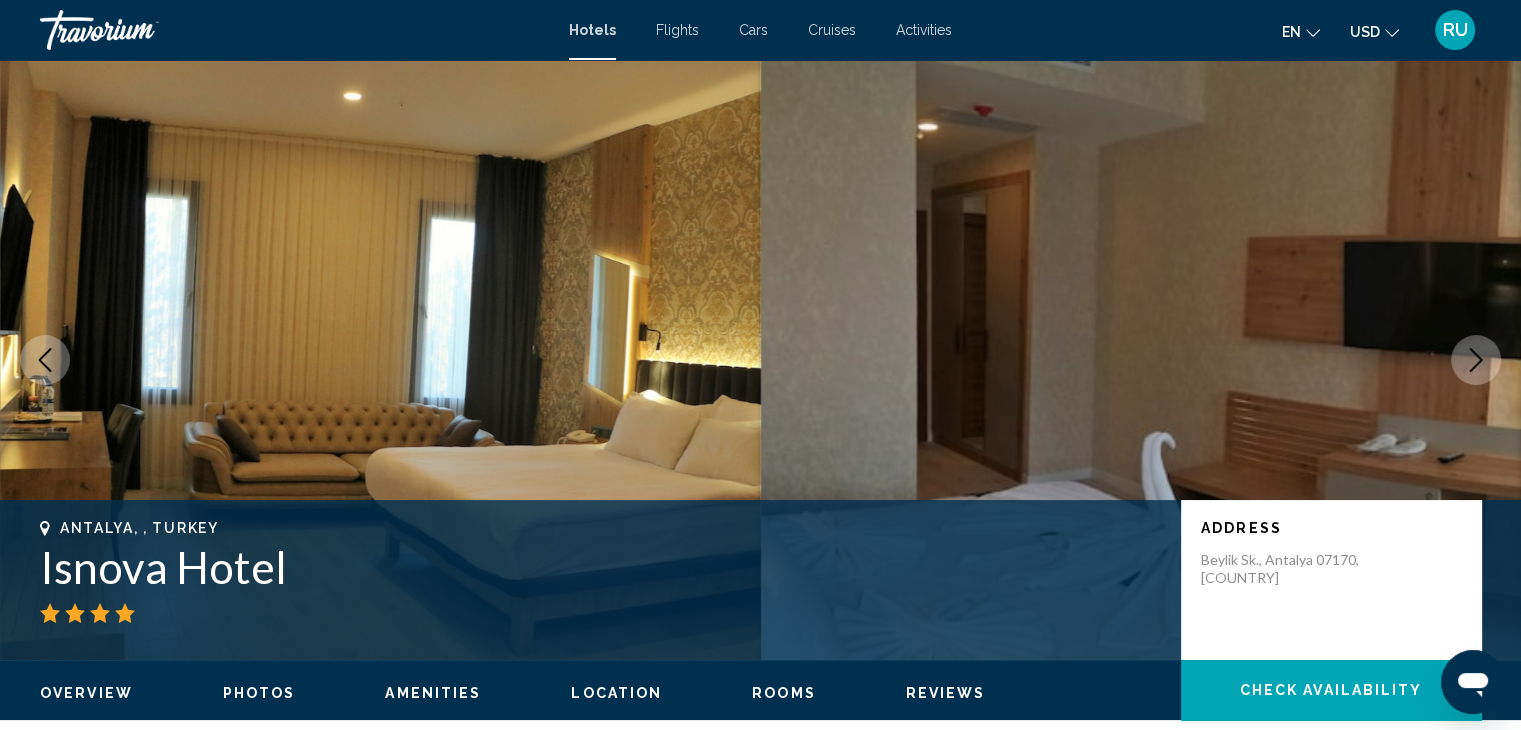 click 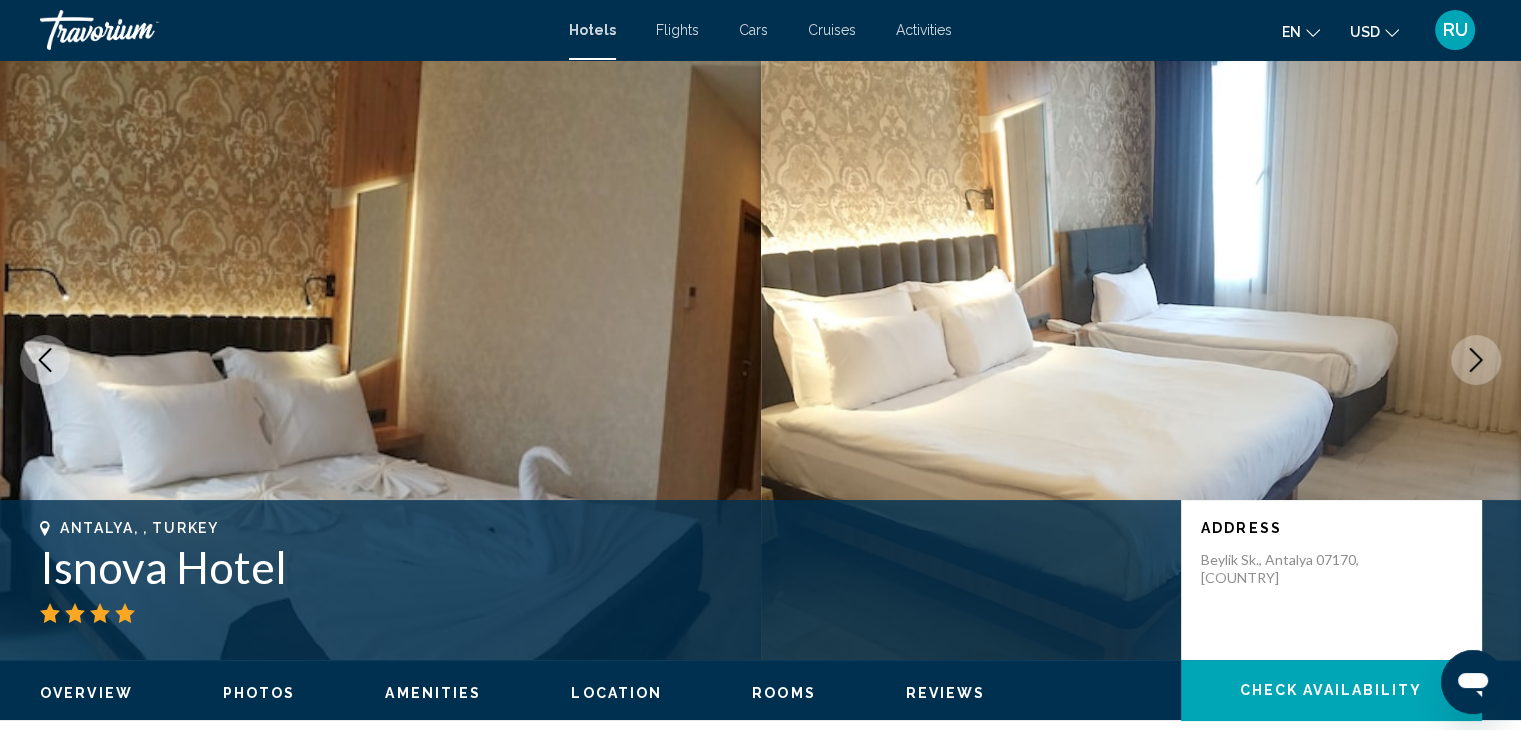 click 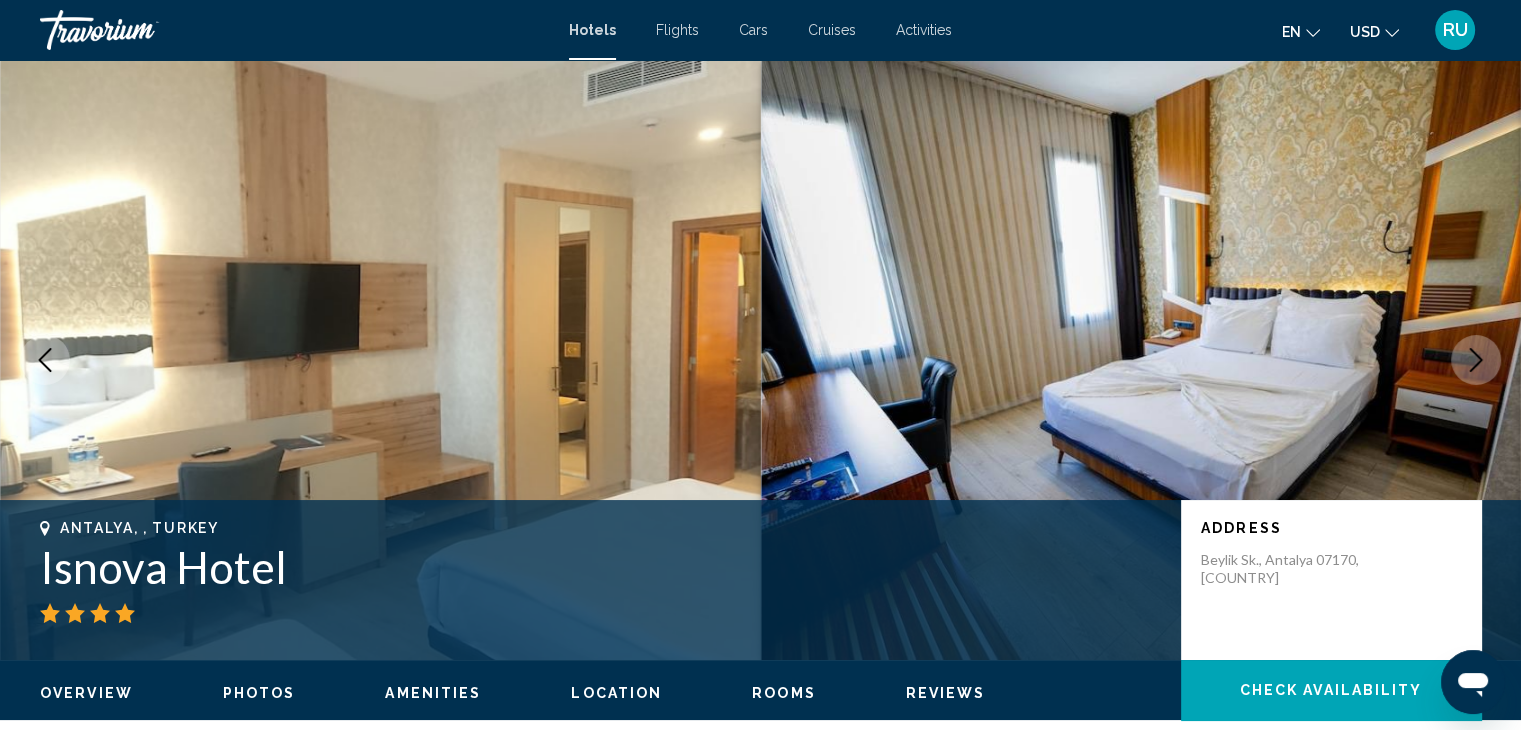 click 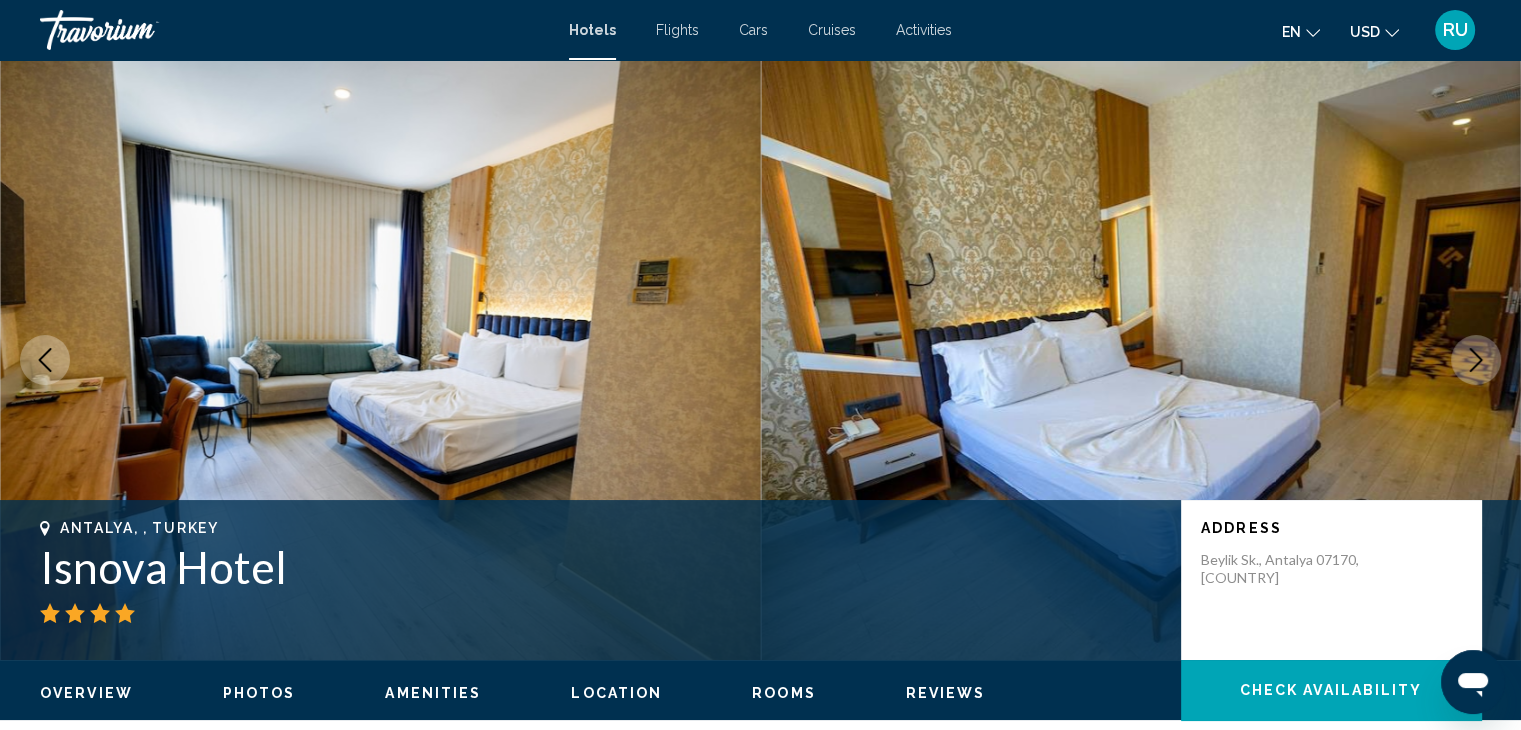 click 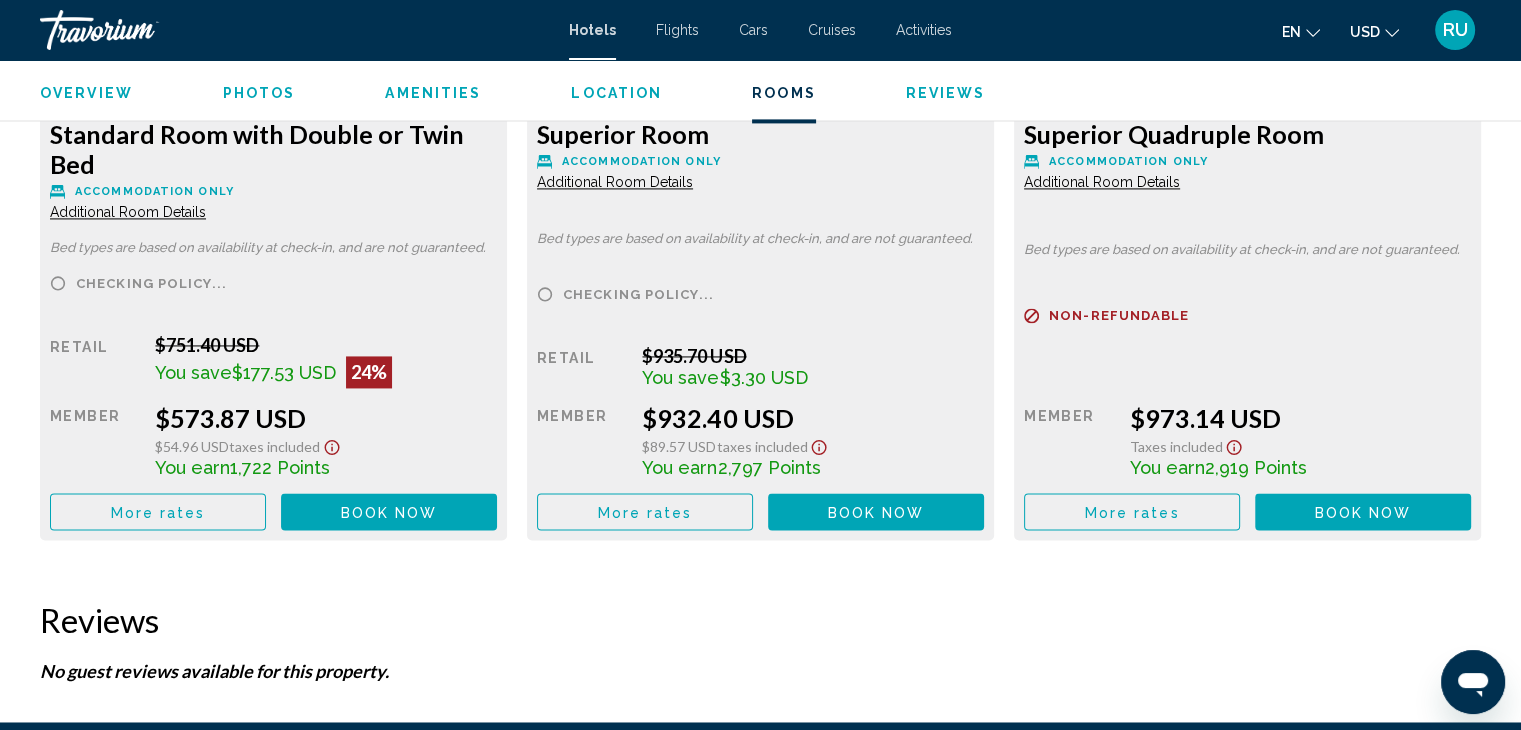 scroll, scrollTop: 2958, scrollLeft: 0, axis: vertical 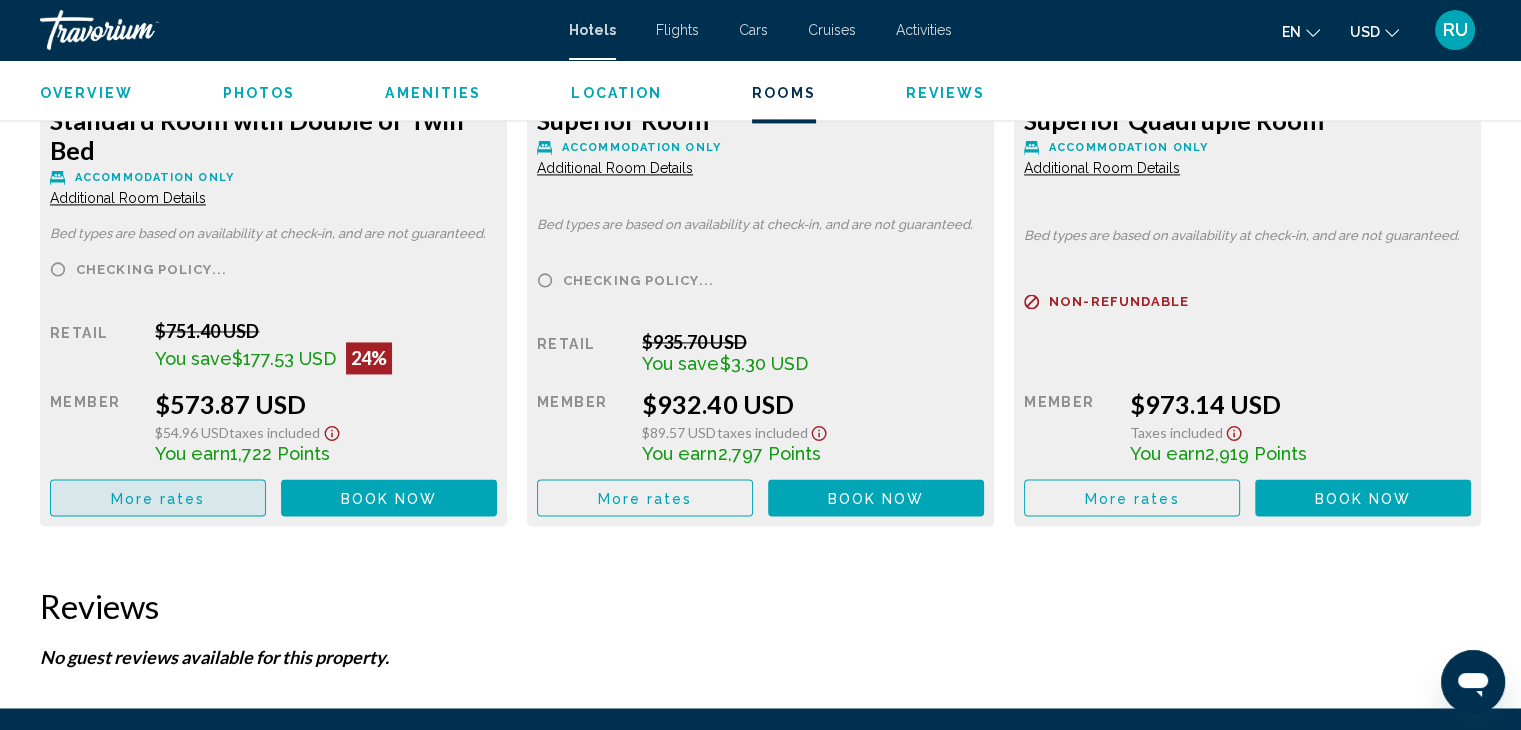 click on "More rates" at bounding box center (158, 497) 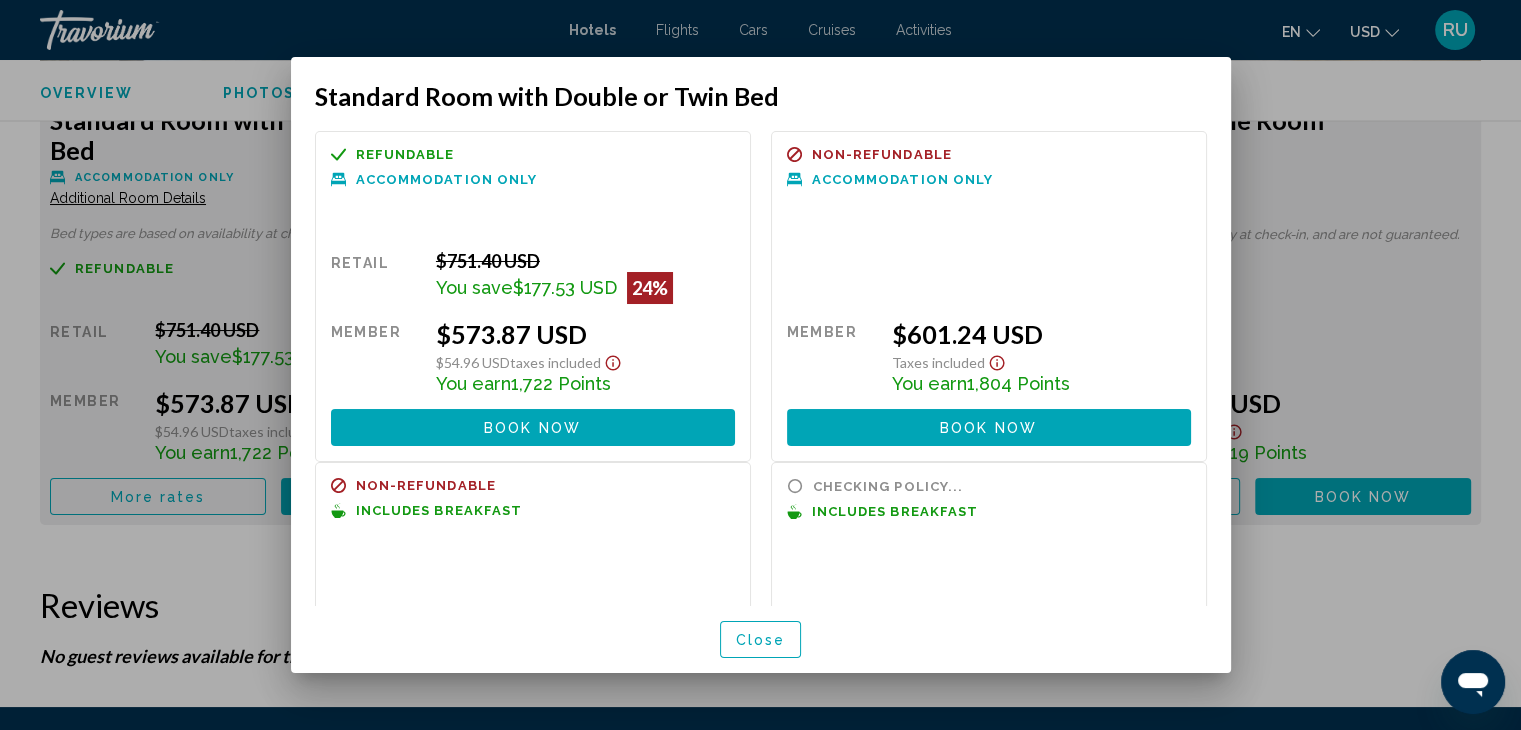 click at bounding box center (760, 365) 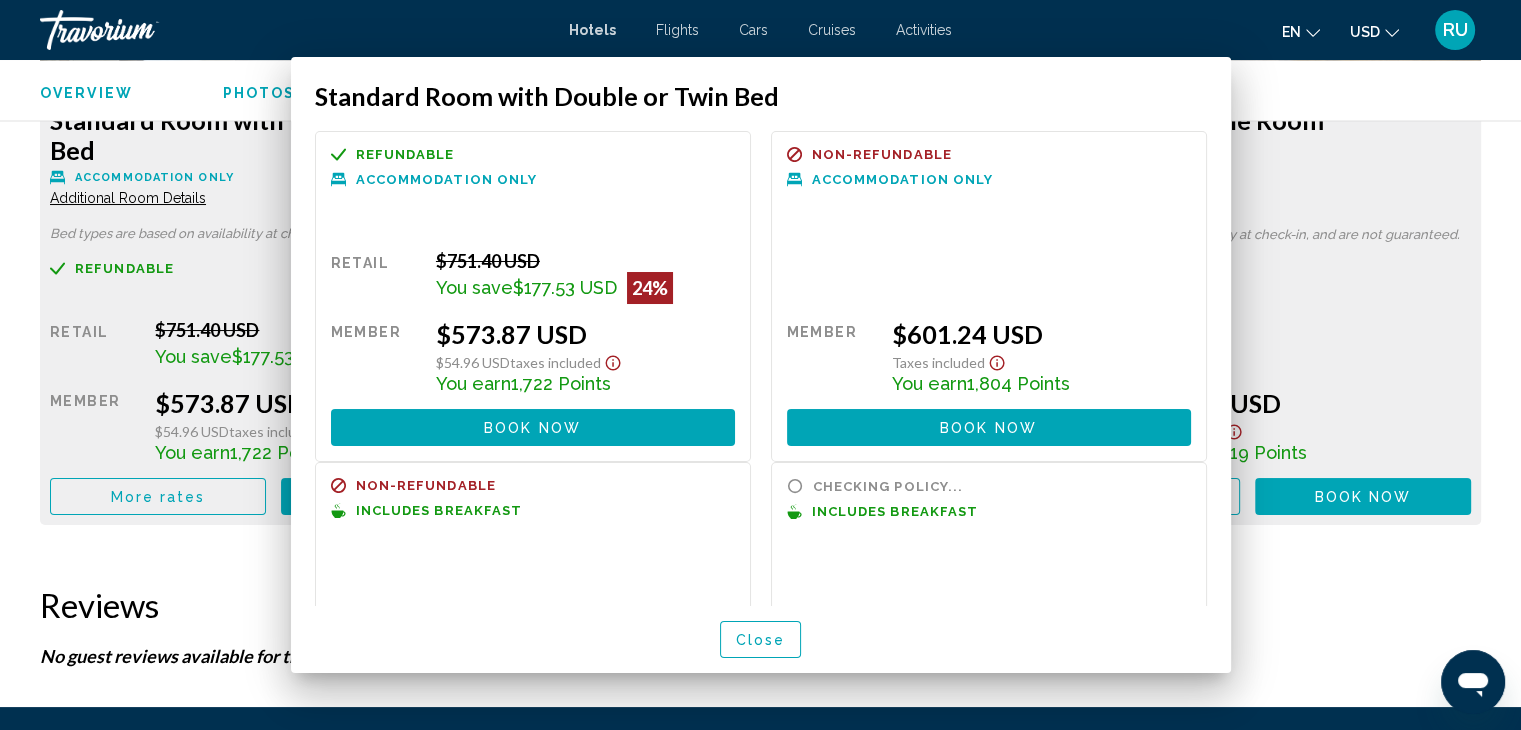 scroll, scrollTop: 2958, scrollLeft: 0, axis: vertical 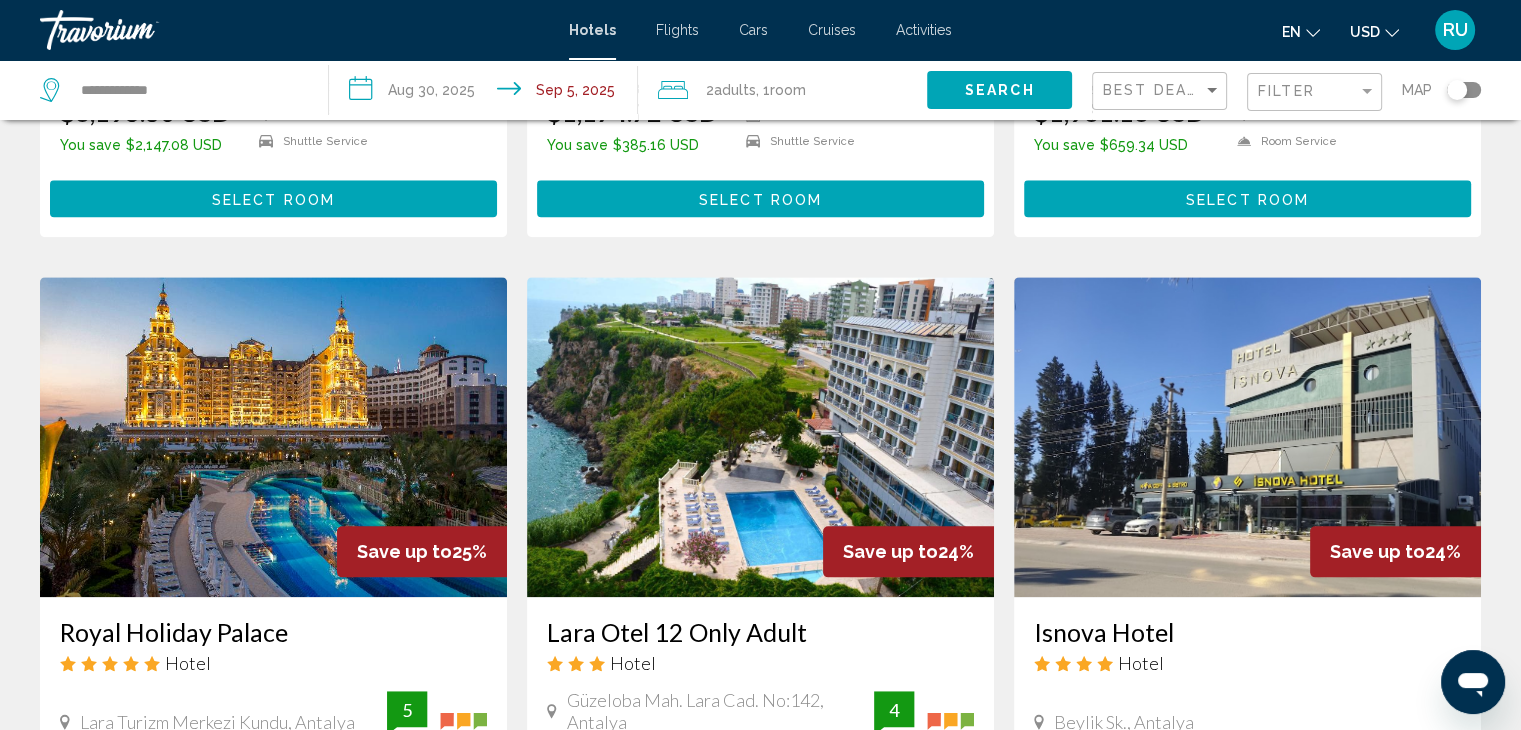 click at bounding box center [760, 437] 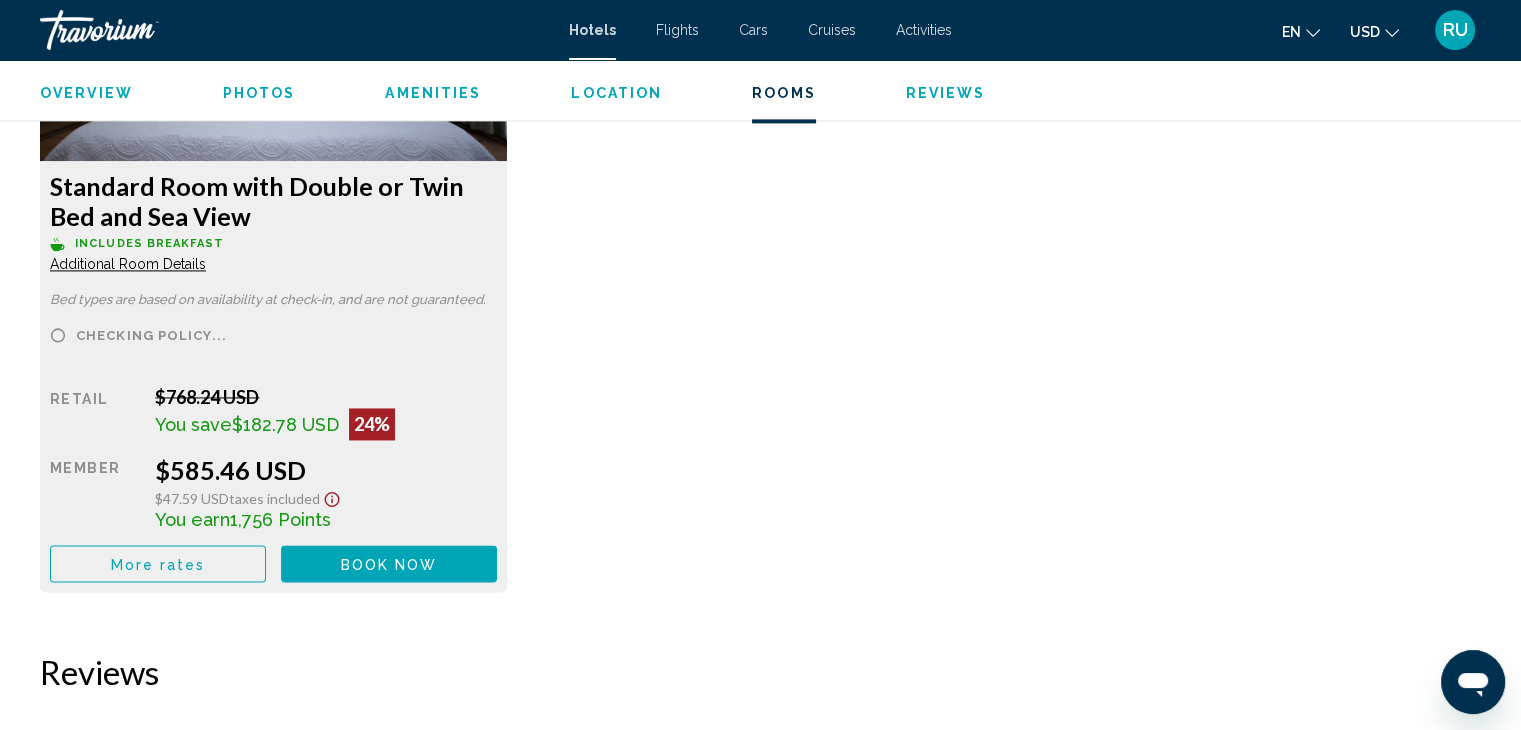 scroll, scrollTop: 2932, scrollLeft: 0, axis: vertical 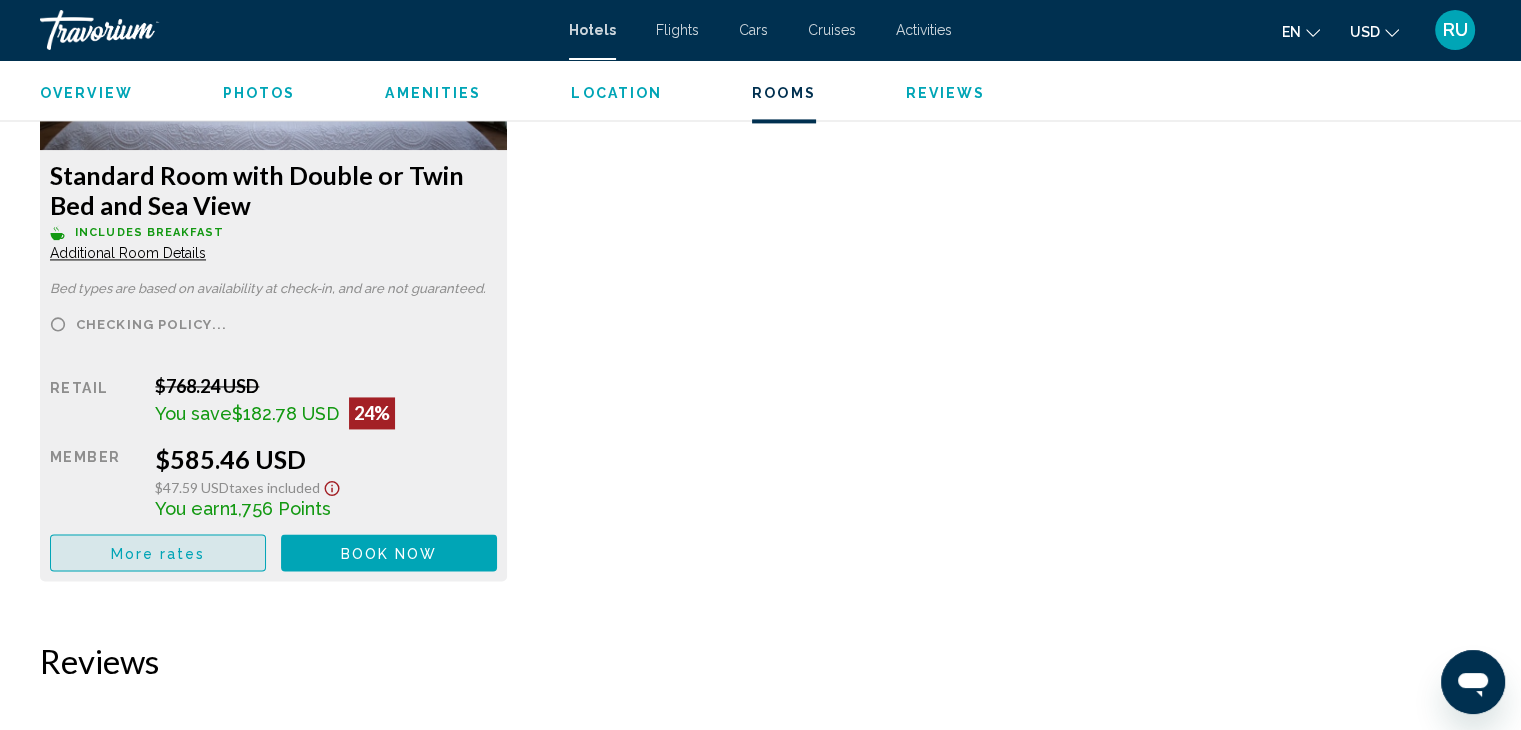 click on "More rates" at bounding box center (158, 553) 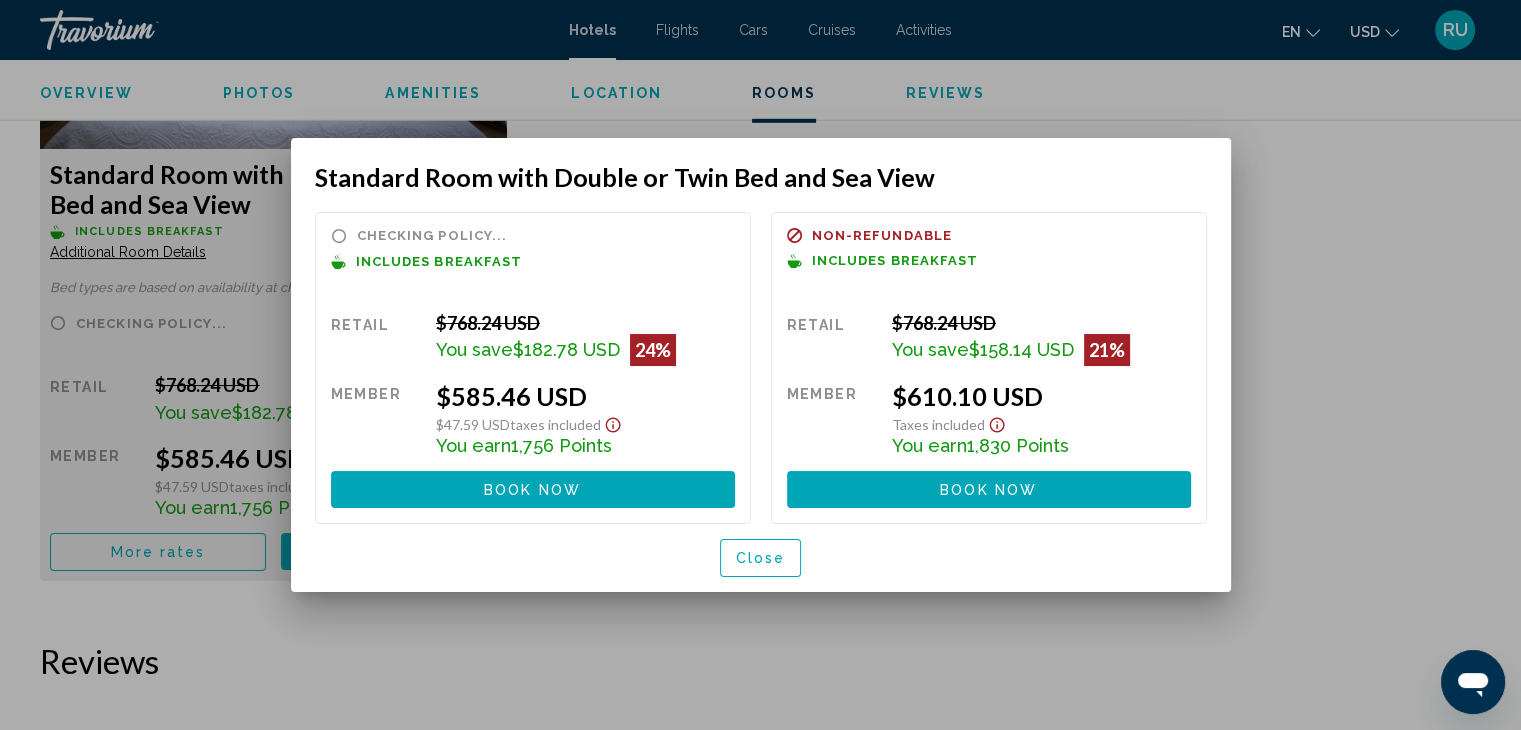 scroll, scrollTop: 0, scrollLeft: 0, axis: both 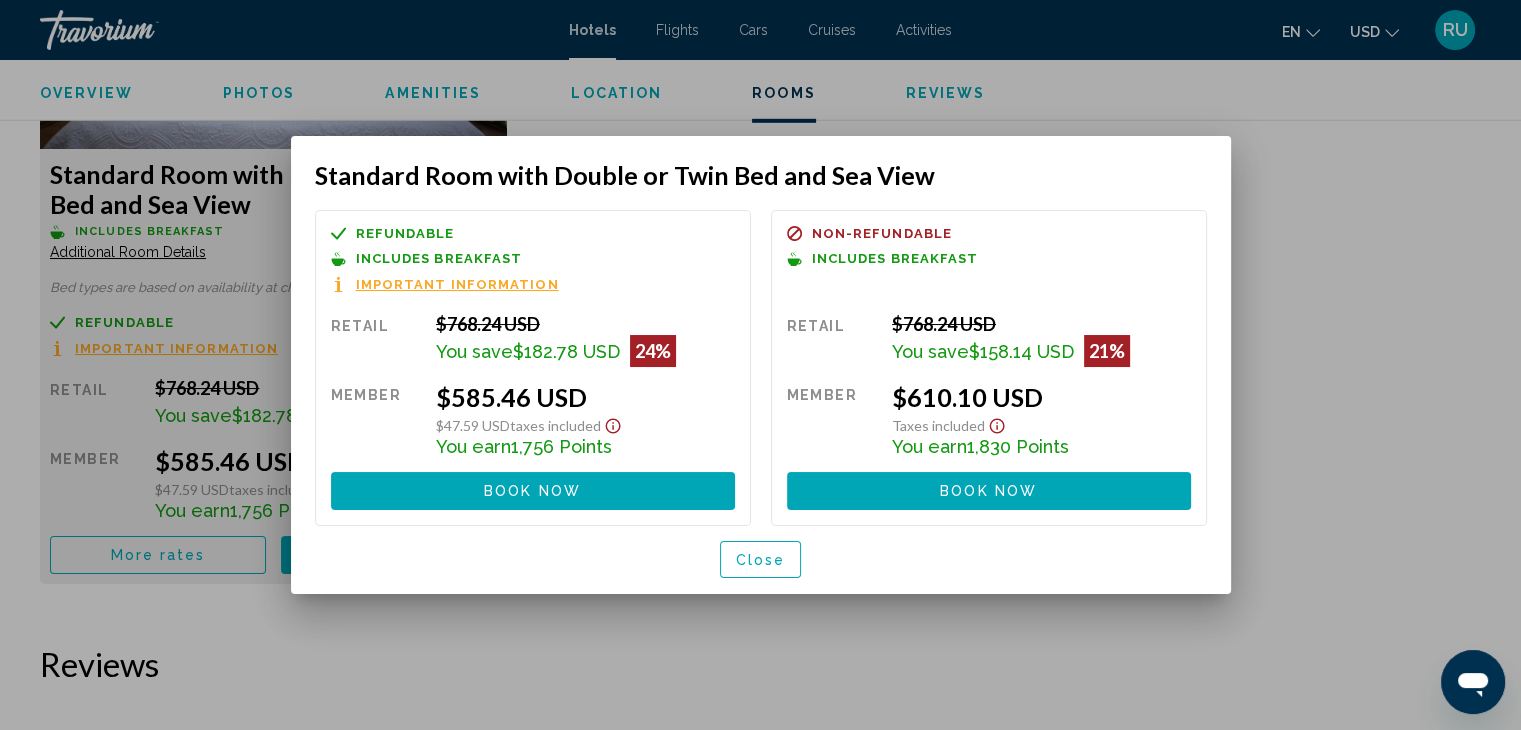 click at bounding box center [760, 365] 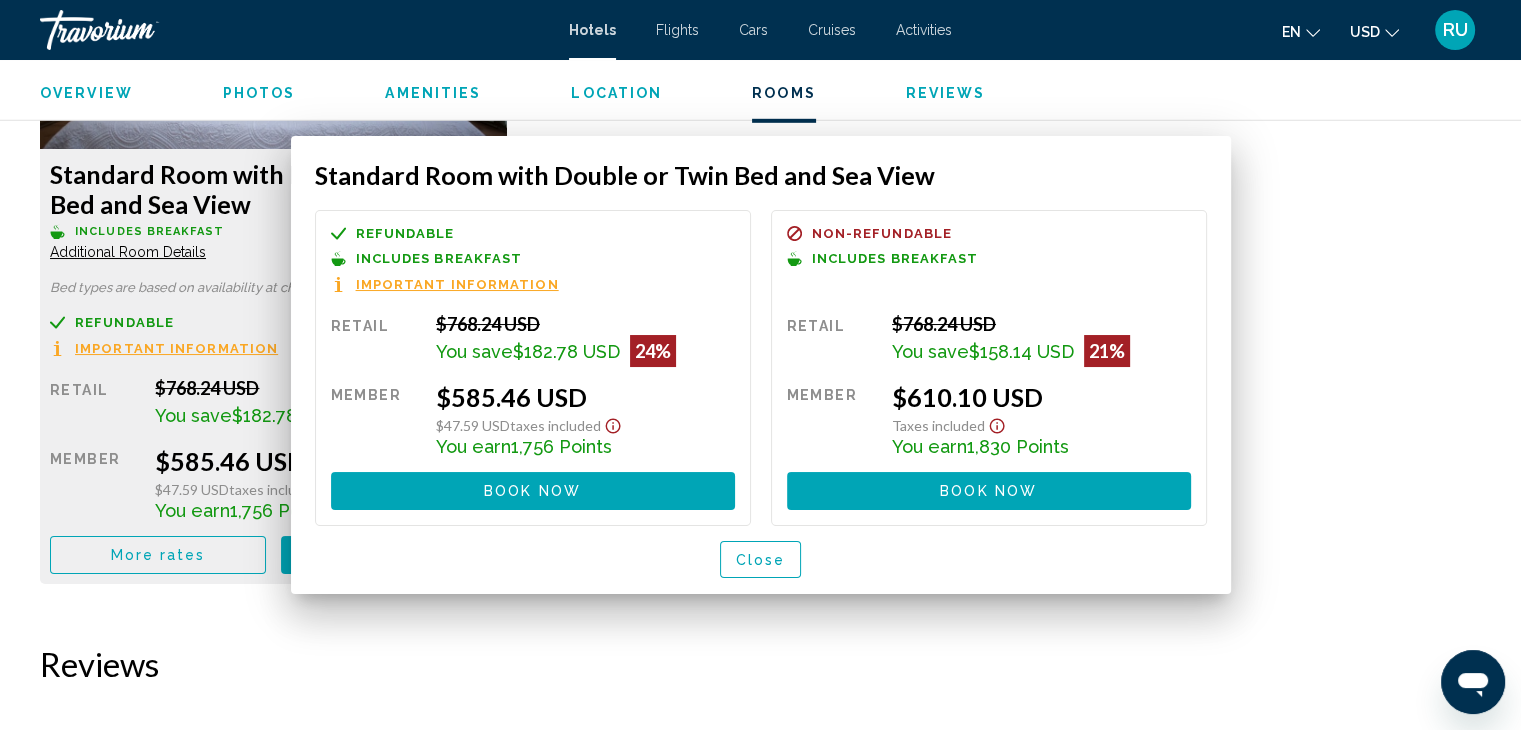 scroll, scrollTop: 2932, scrollLeft: 0, axis: vertical 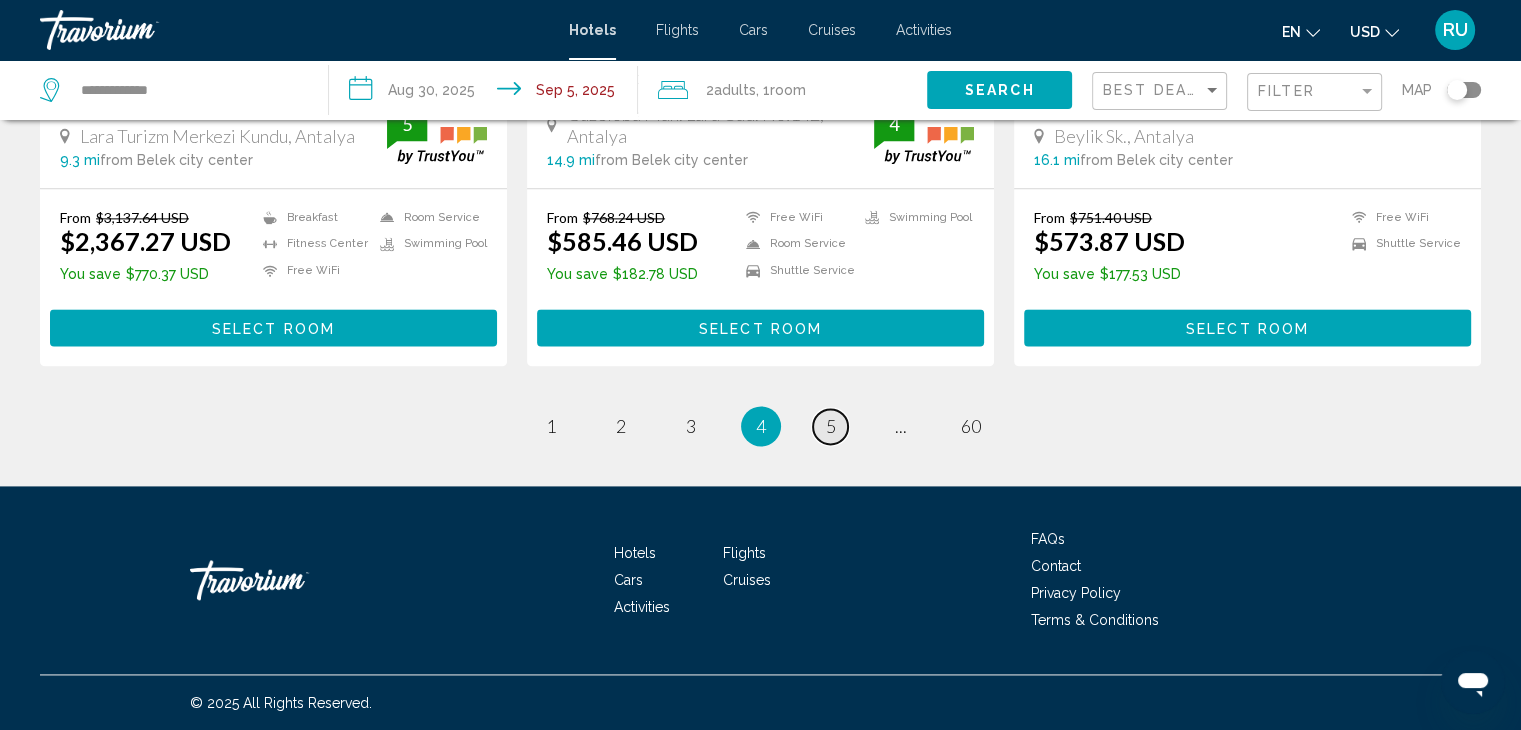 click on "page  5" at bounding box center [830, 426] 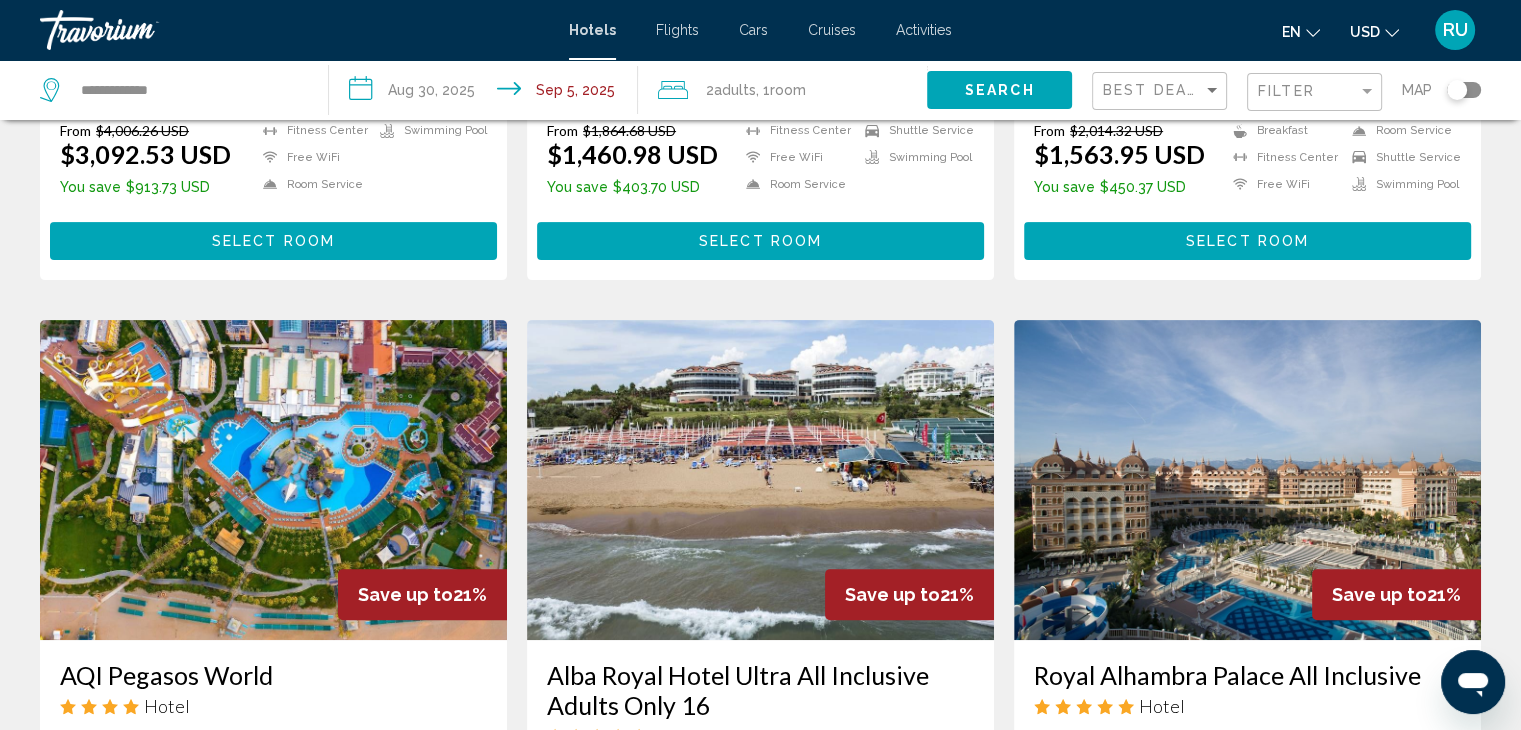 scroll, scrollTop: 0, scrollLeft: 0, axis: both 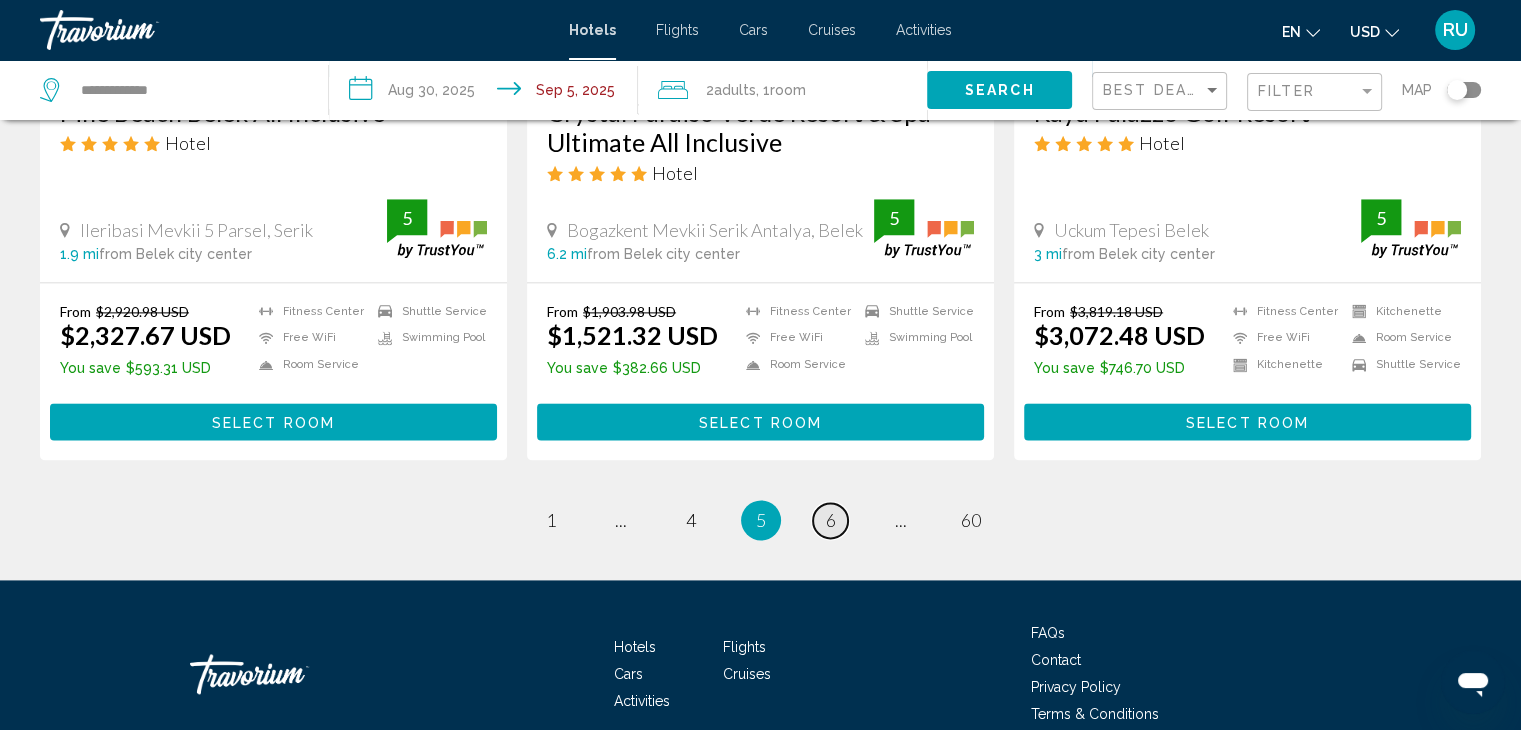 click on "page  6" at bounding box center (830, 520) 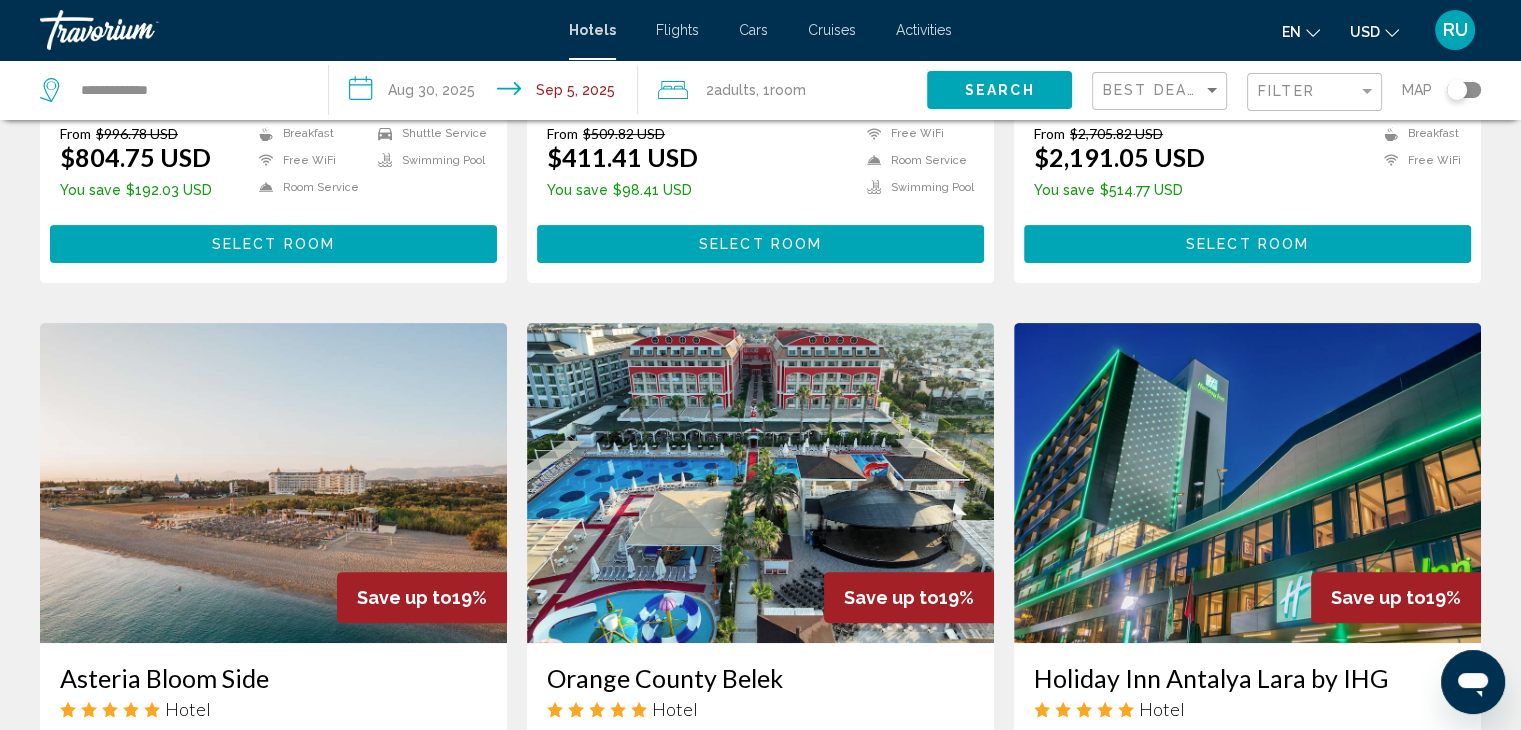 scroll, scrollTop: 0, scrollLeft: 0, axis: both 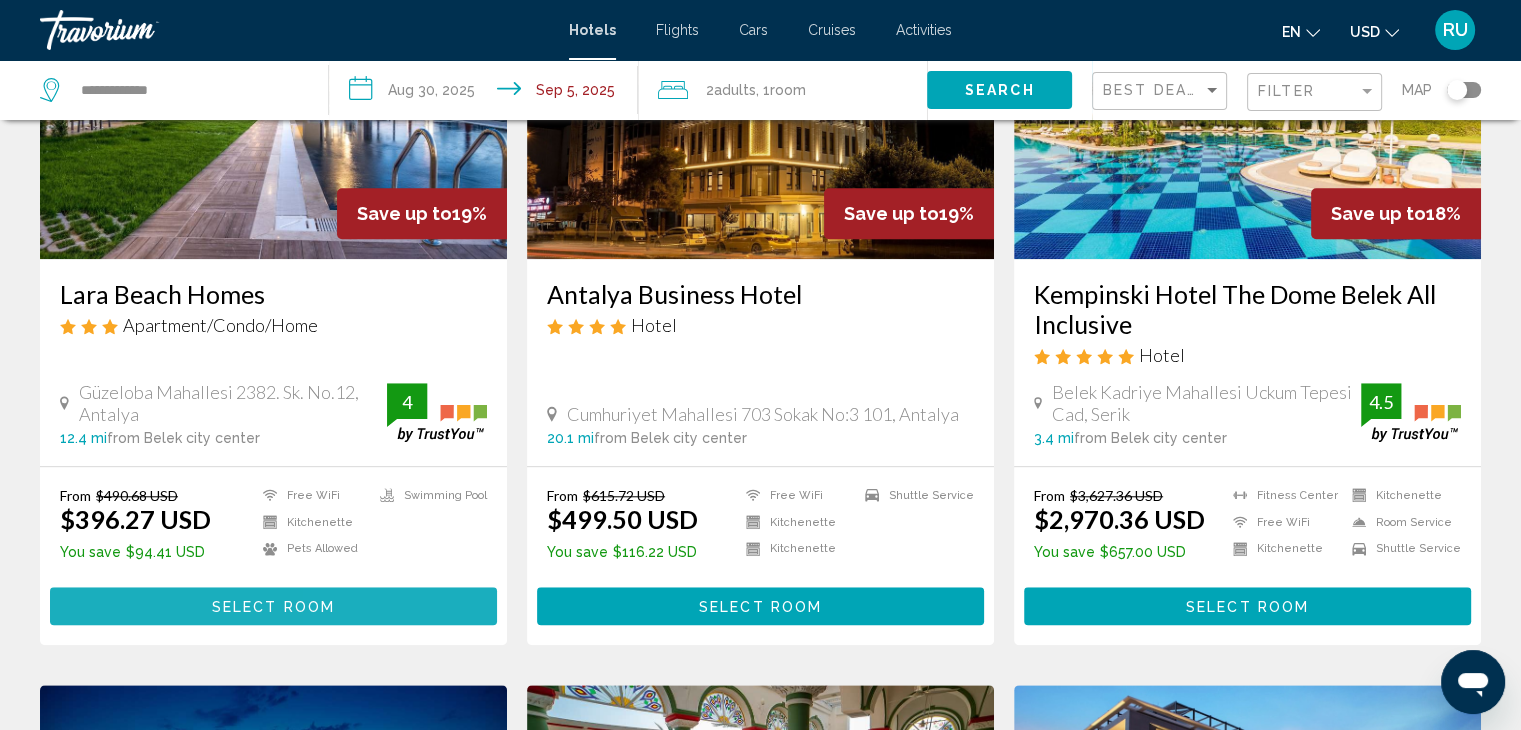 click on "Select Room" at bounding box center [273, 605] 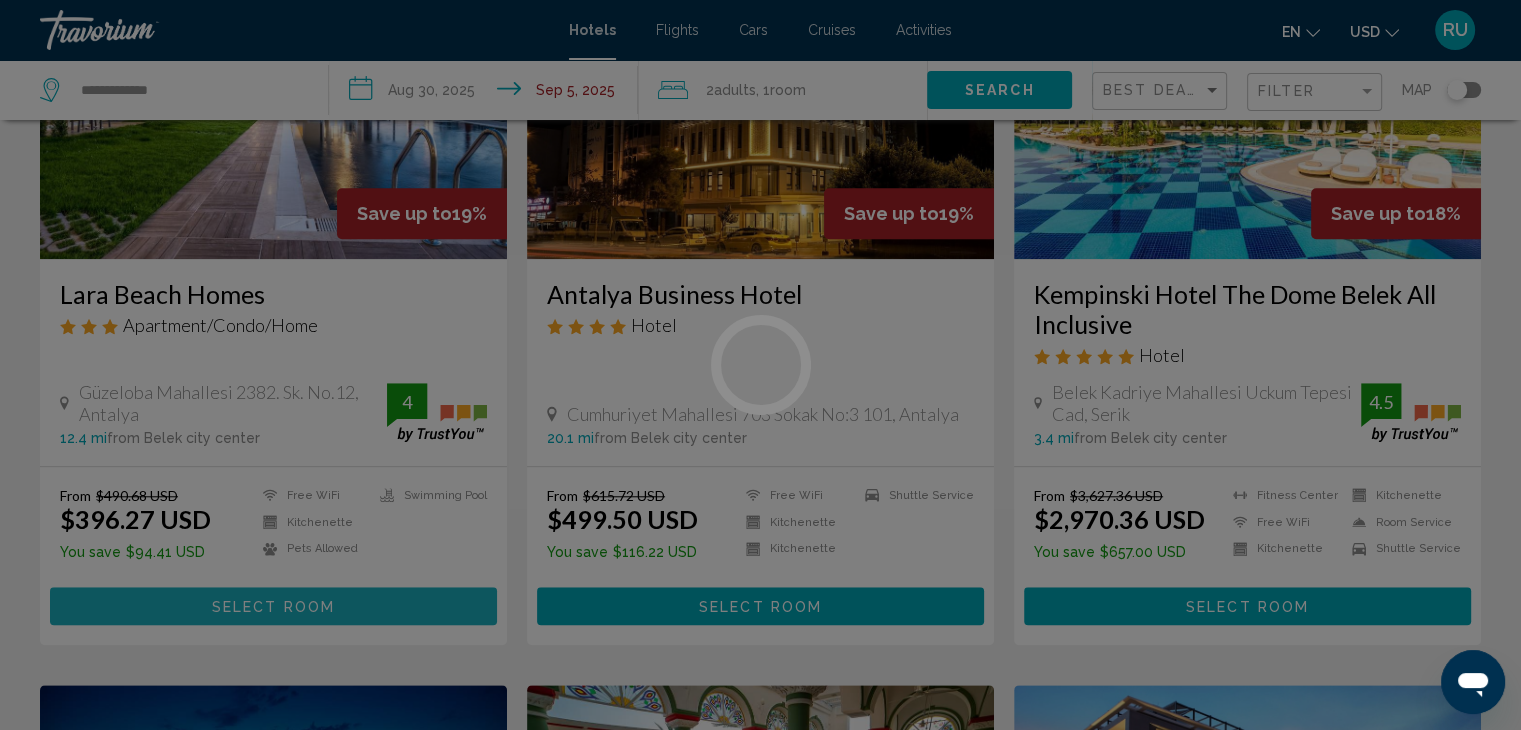 click on "**********" at bounding box center [760, -1345] 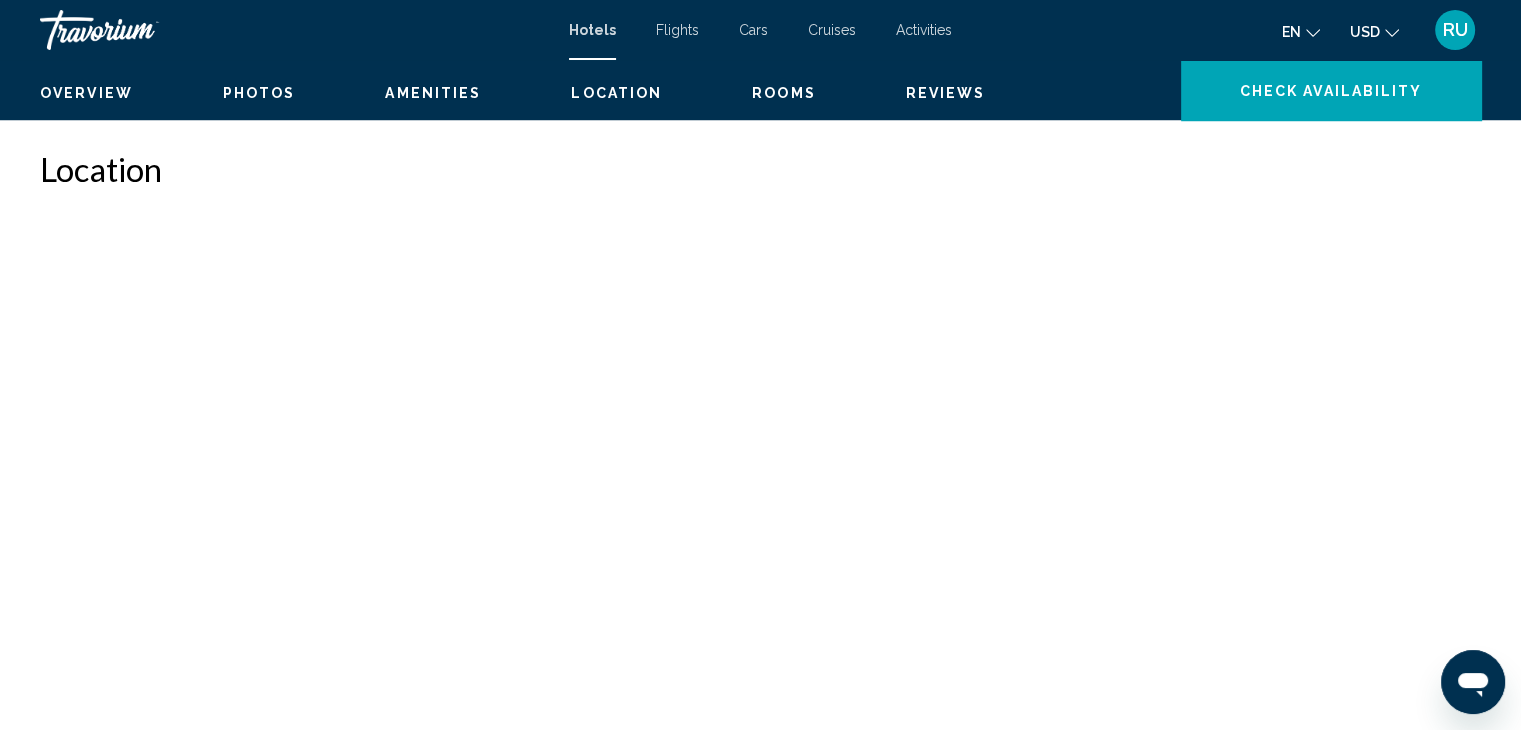 scroll, scrollTop: 0, scrollLeft: 0, axis: both 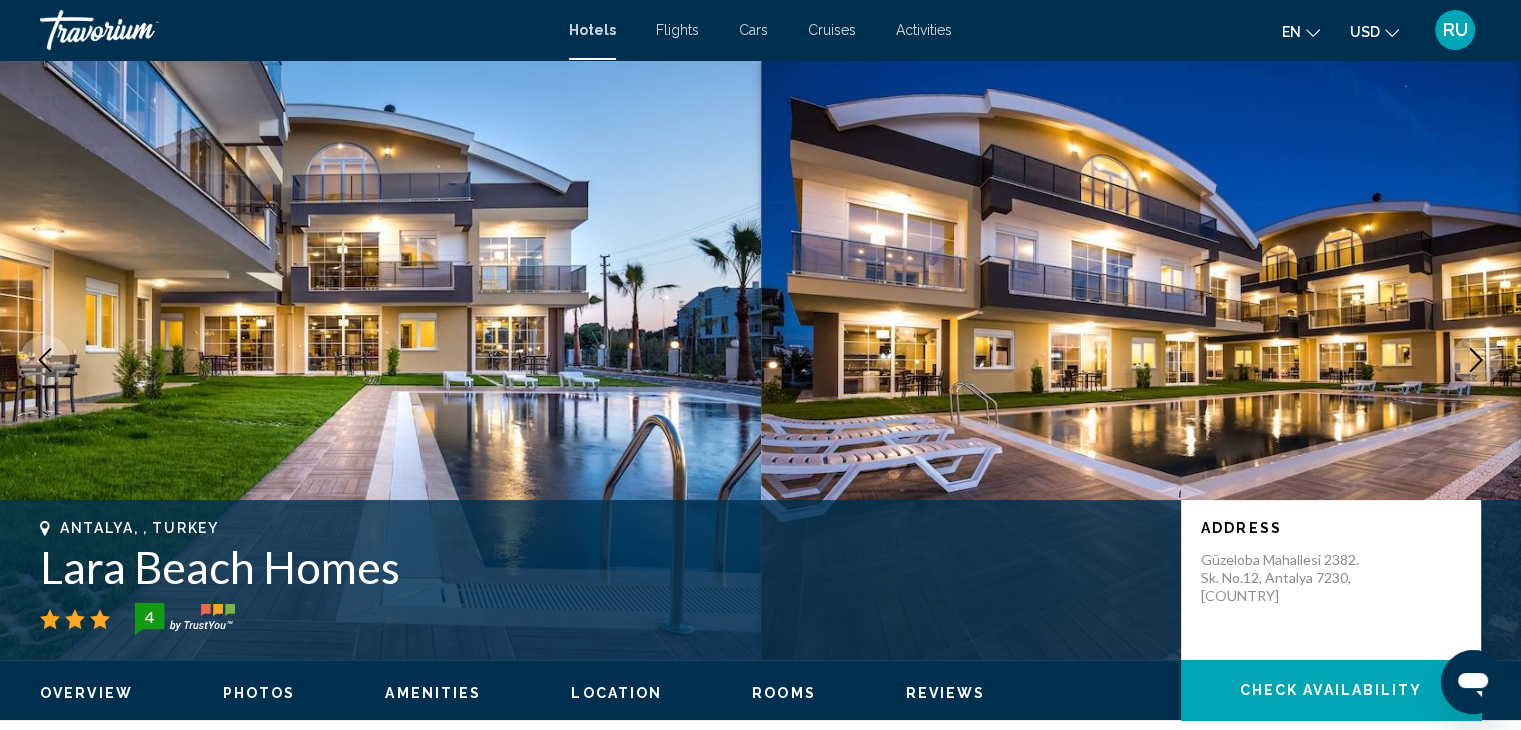 click at bounding box center [1141, 360] 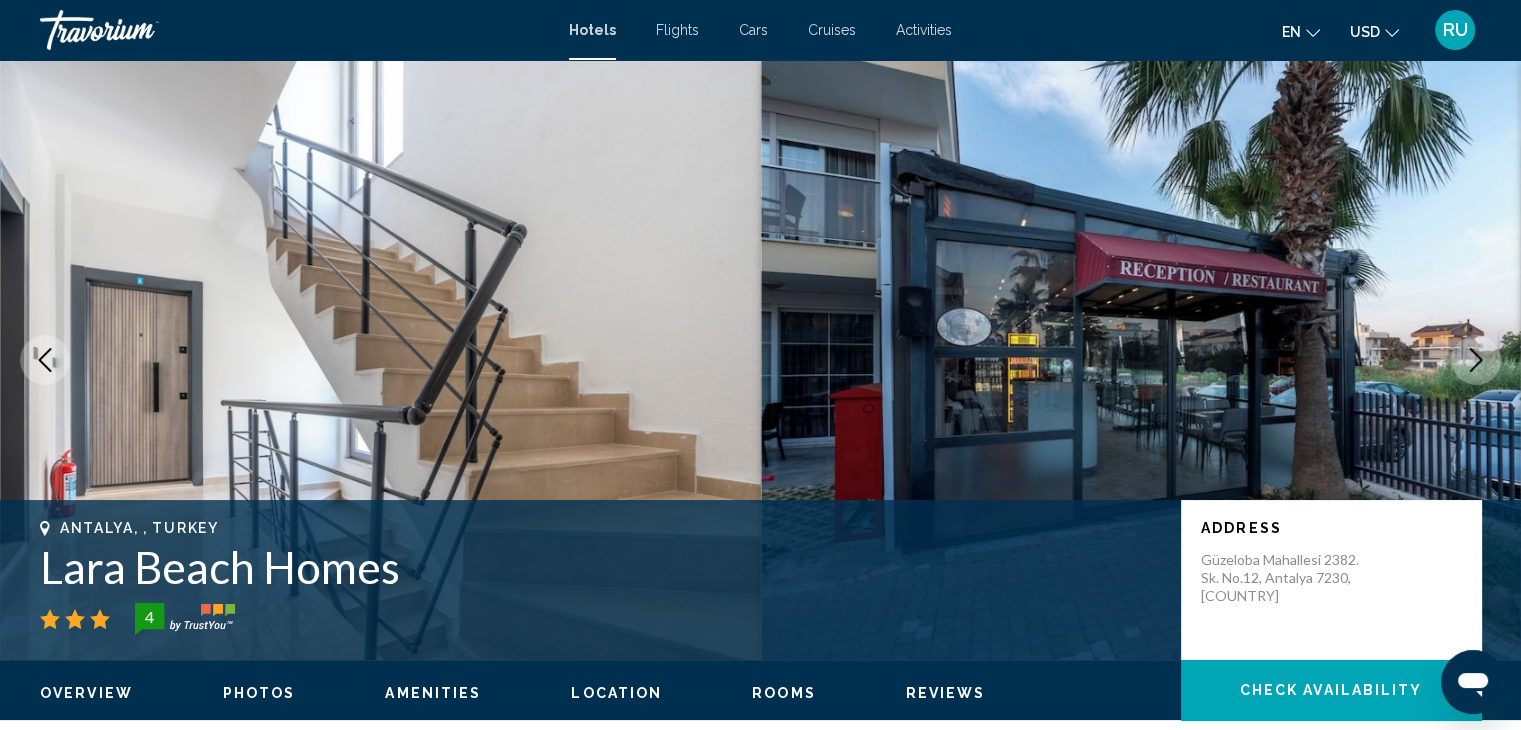 click 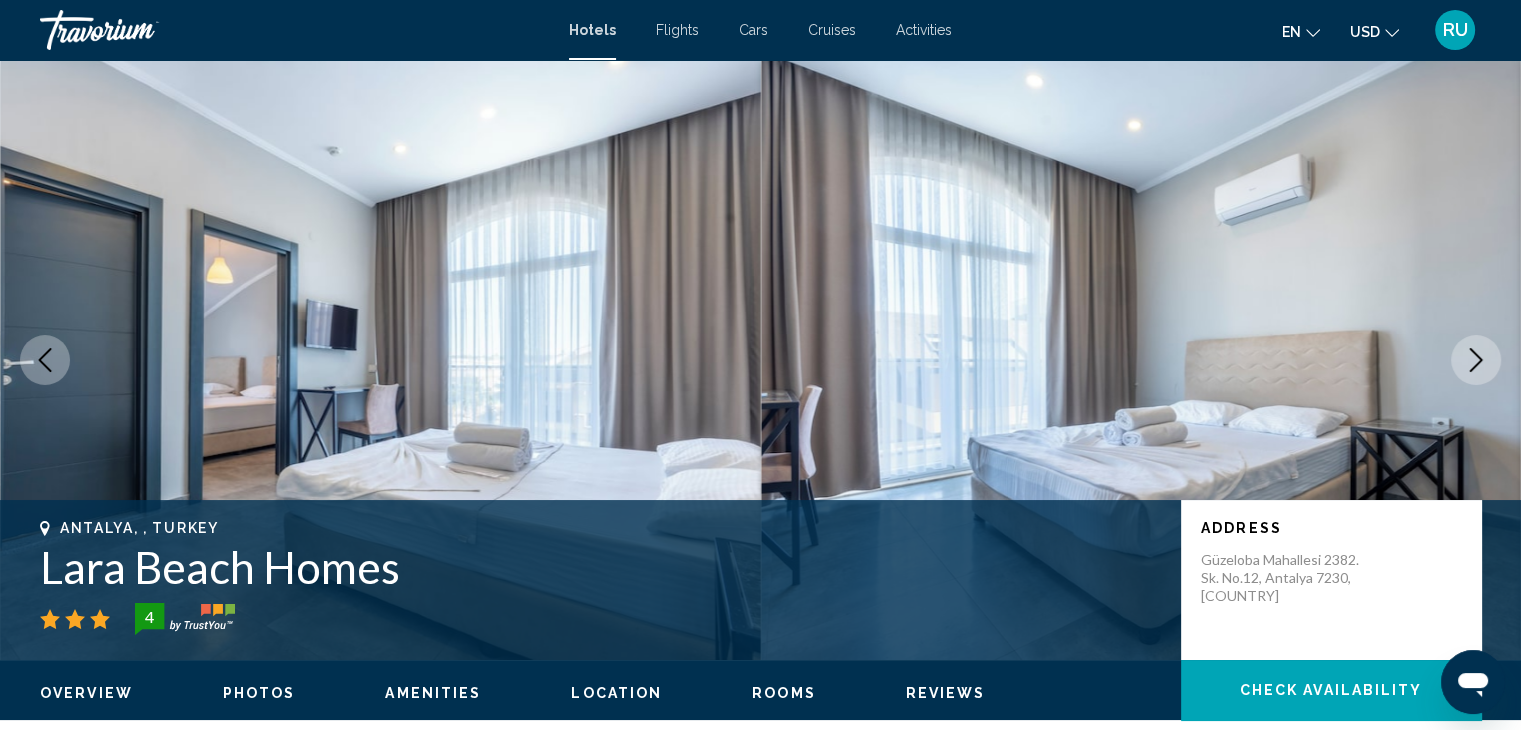 click 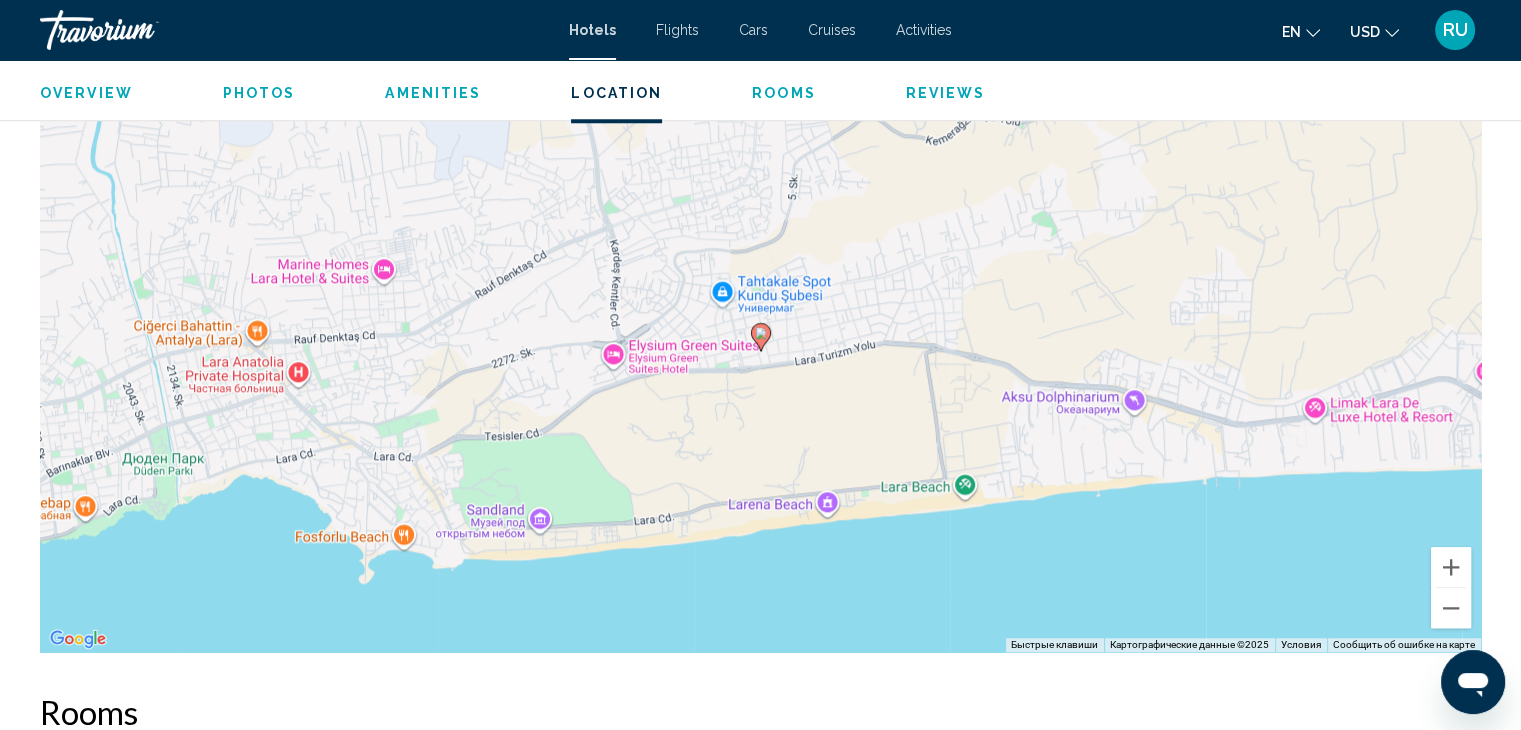 scroll, scrollTop: 2354, scrollLeft: 0, axis: vertical 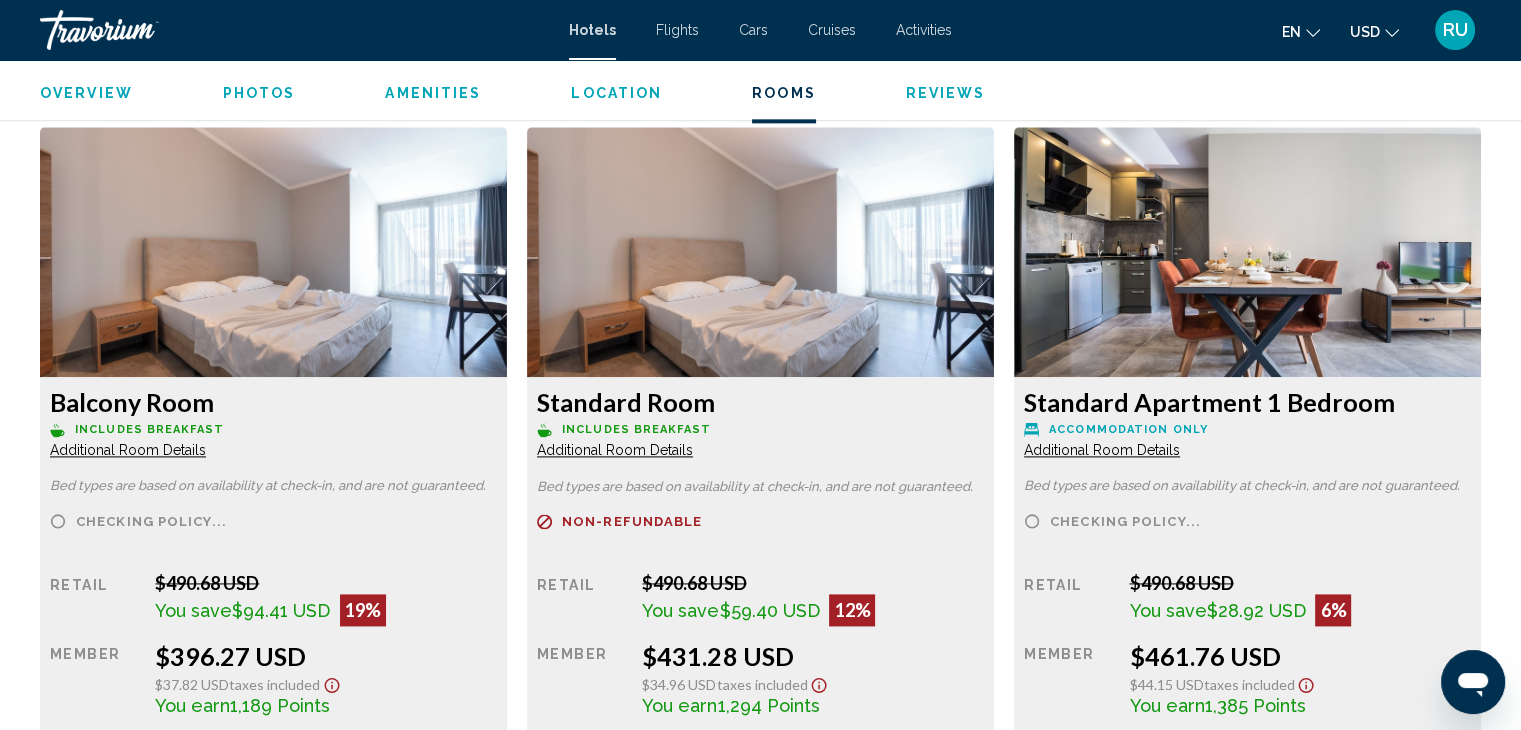 click on "Overview Type Apartment Address Güzeloba Mahallesi 2382. Sk. No.12, Antalya  7230, [COUNTRY] Description  Short Description With a stay at Lara Beach Homes in Antalya (Lara), you'll be convenient to Lower Duden Waterfall and Millennium Golf. This apartment is within close proximity of Jolly Joker Antalya and Terra City Shopping Center. Read more
Photos Amenities
Free WiFi
Kitchenette
Pets Allowed
Swimming Pool No amenities information available. Location ← Переместить влево → Переместить вправо ↑ Переместить вверх ↓ Переместить вниз + Приблизить - Уменьшить Home Переместить влево на 75 % End Переместить вправо на 75 % Rooms 1" at bounding box center [760, 676] 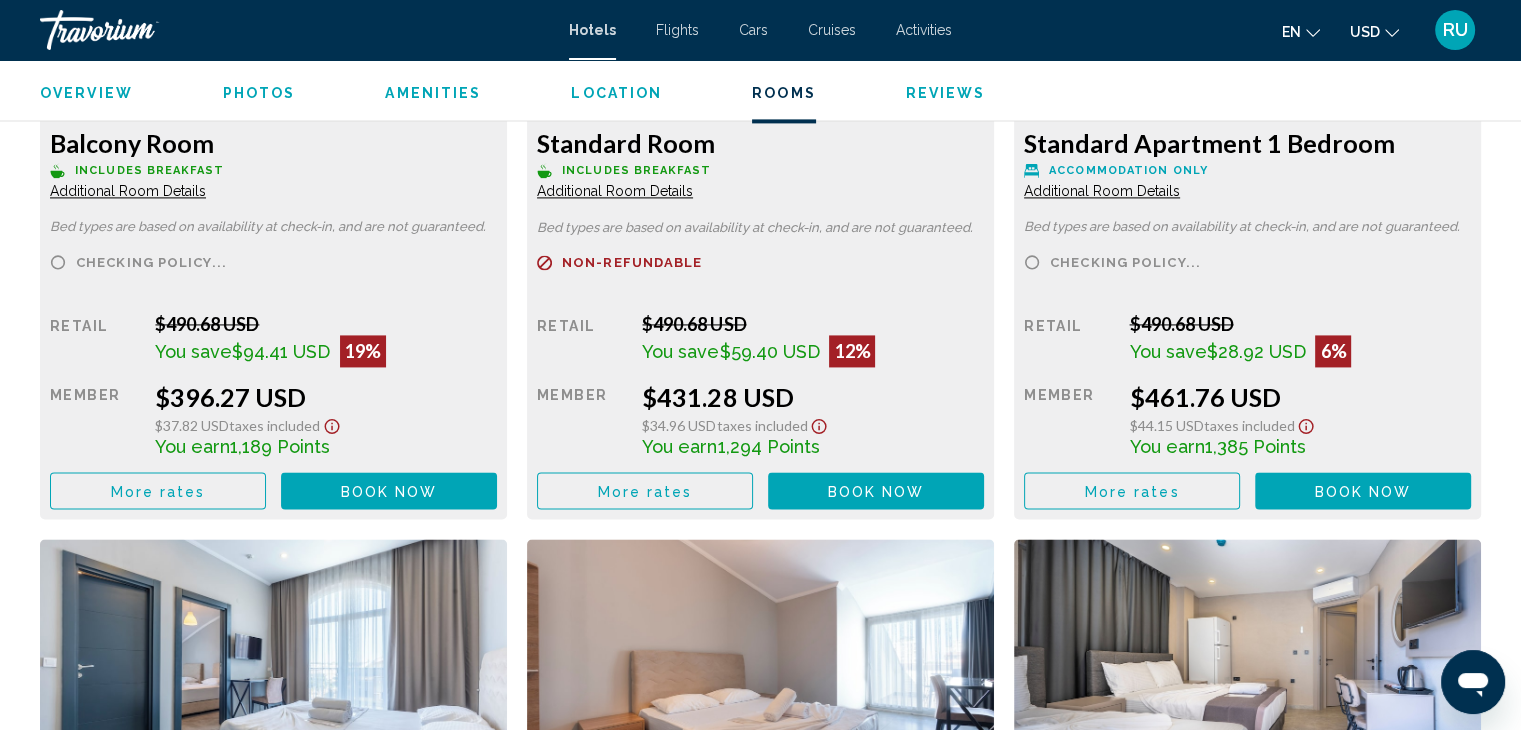 scroll, scrollTop: 2893, scrollLeft: 0, axis: vertical 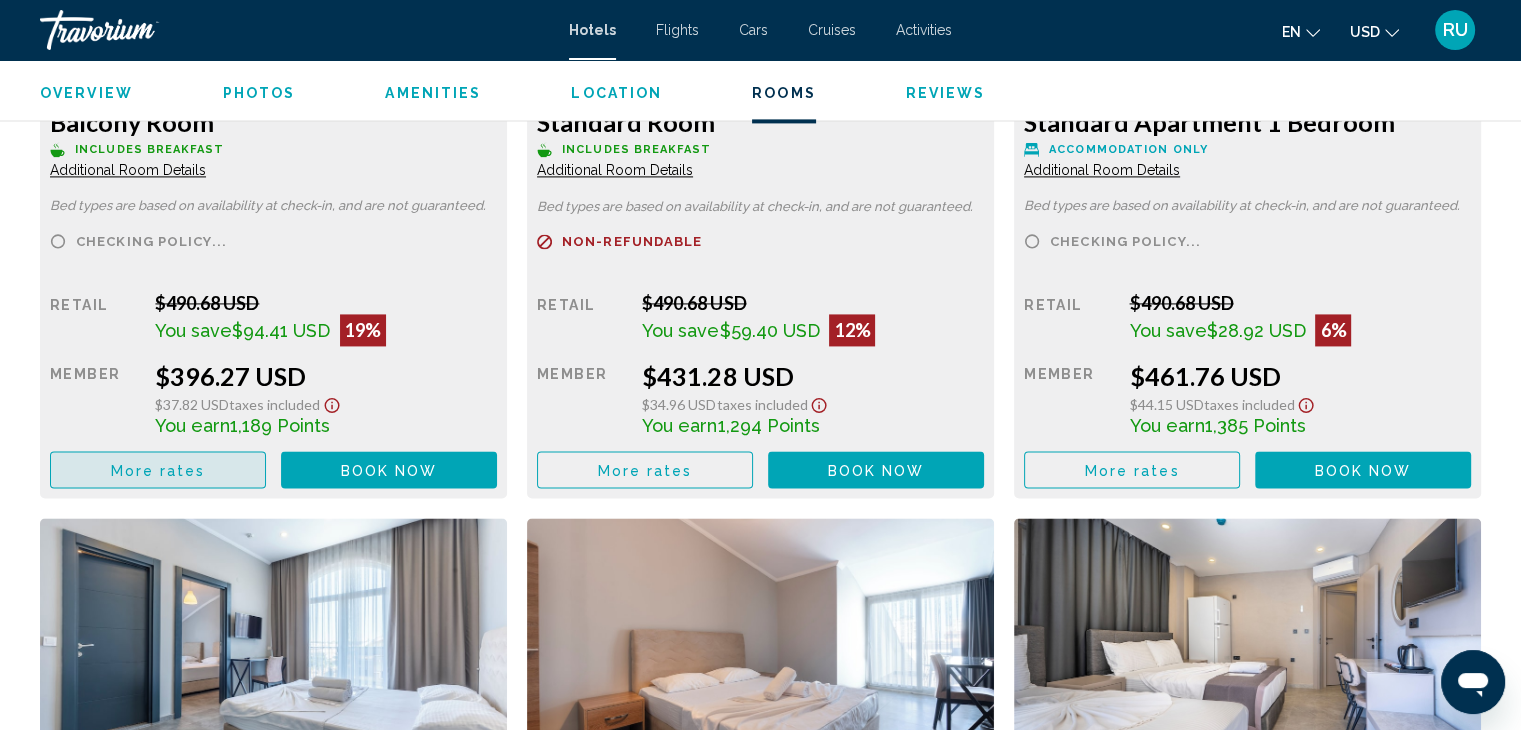 click on "More rates" at bounding box center [158, 469] 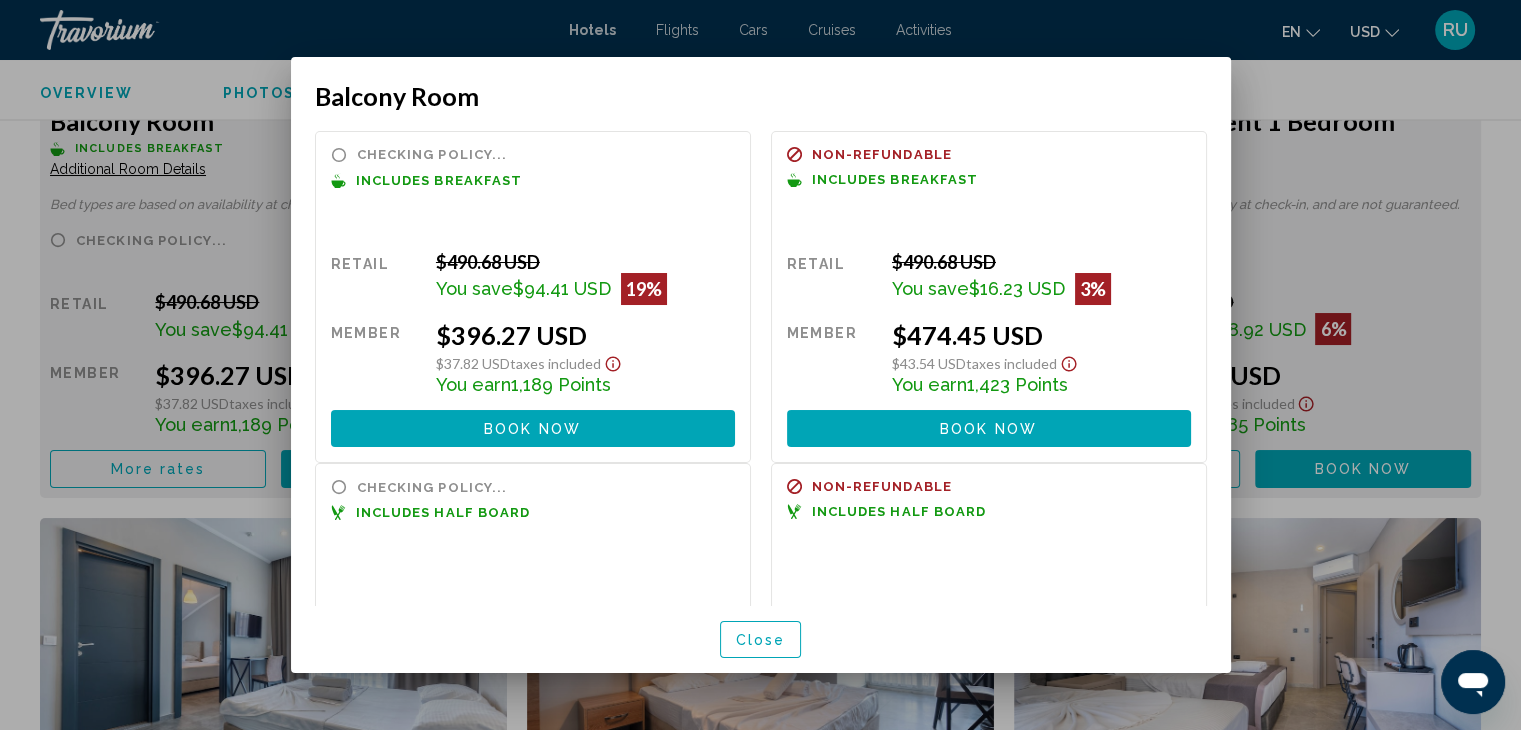 drag, startPoint x: 1435, startPoint y: 83, endPoint x: 506, endPoint y: -46, distance: 937.91364 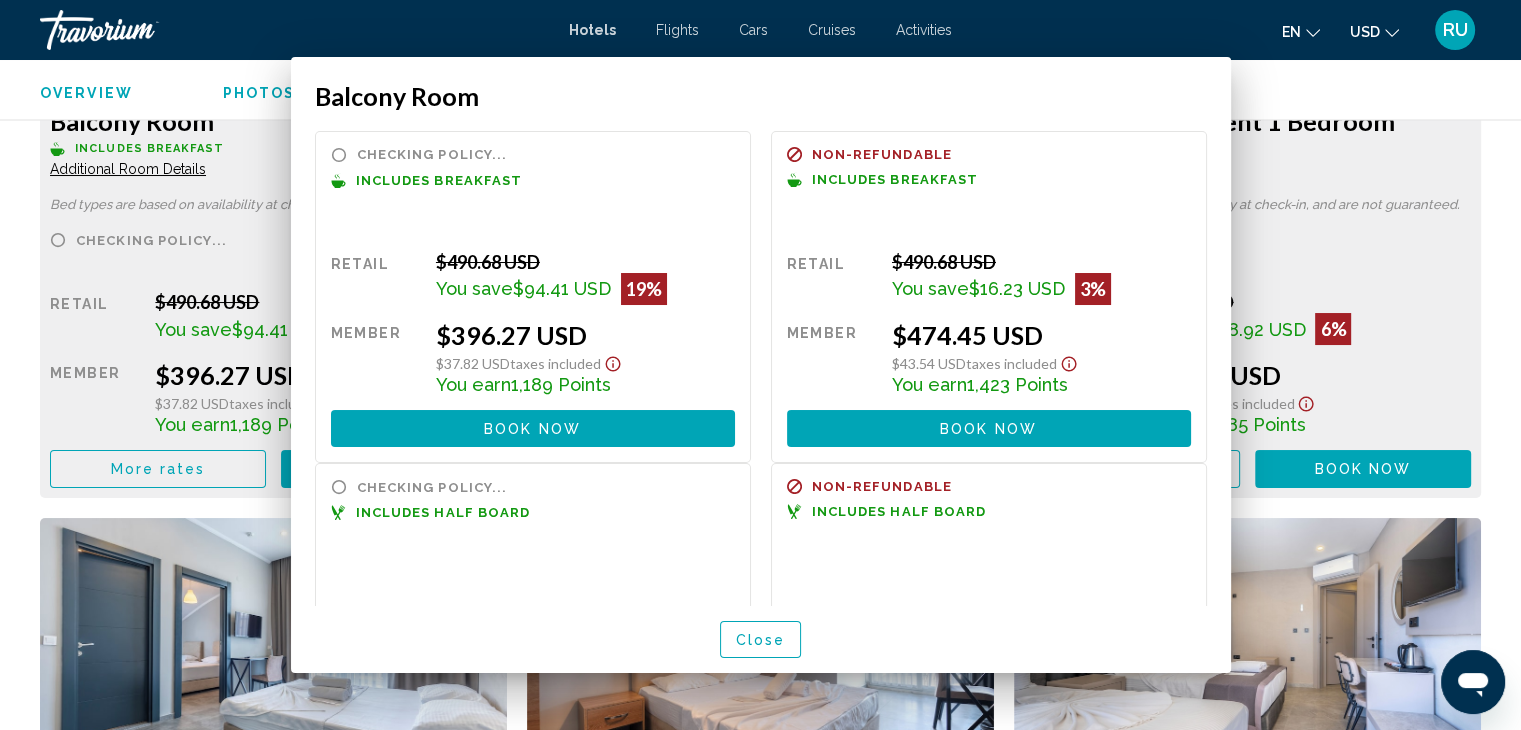 scroll, scrollTop: 2893, scrollLeft: 0, axis: vertical 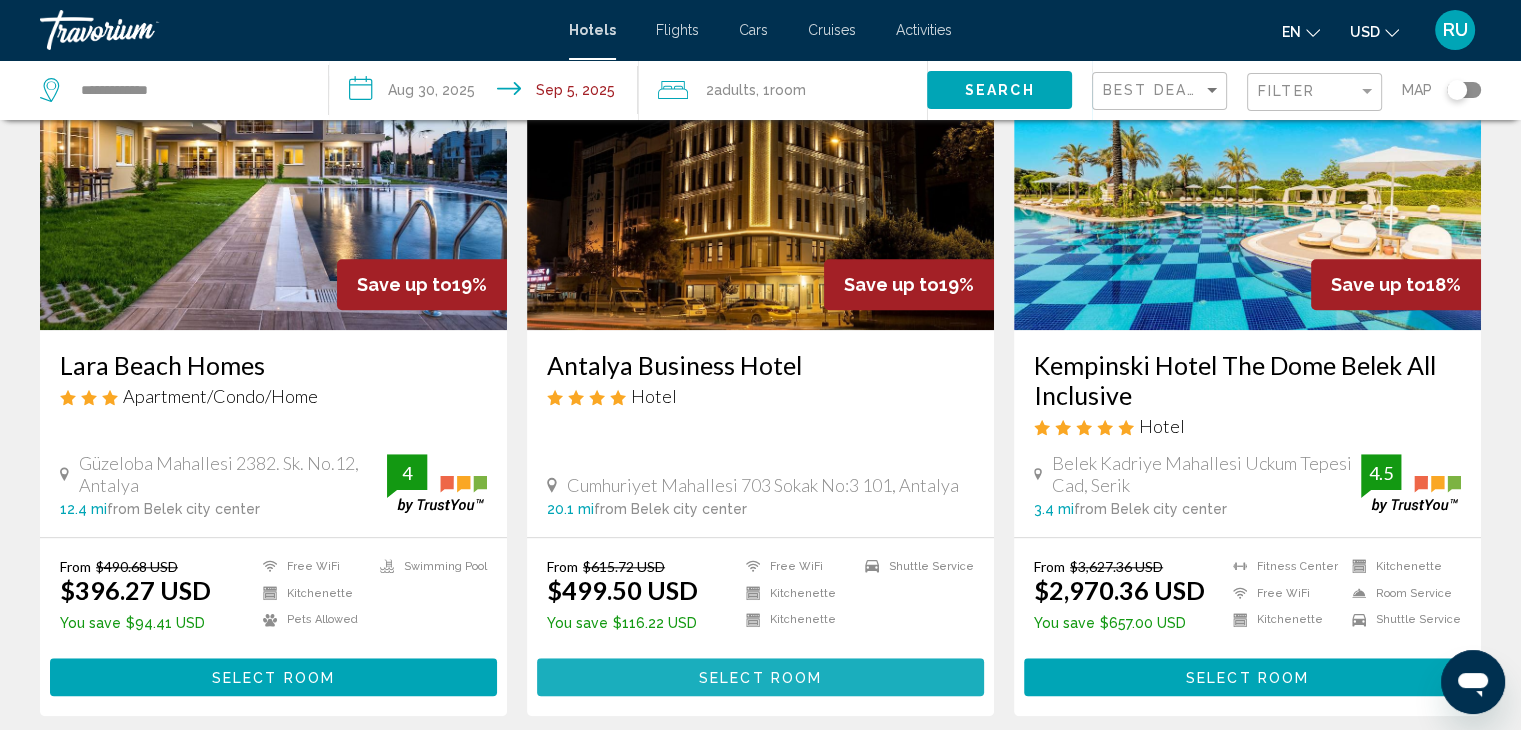 click on "Select Room" at bounding box center [760, 678] 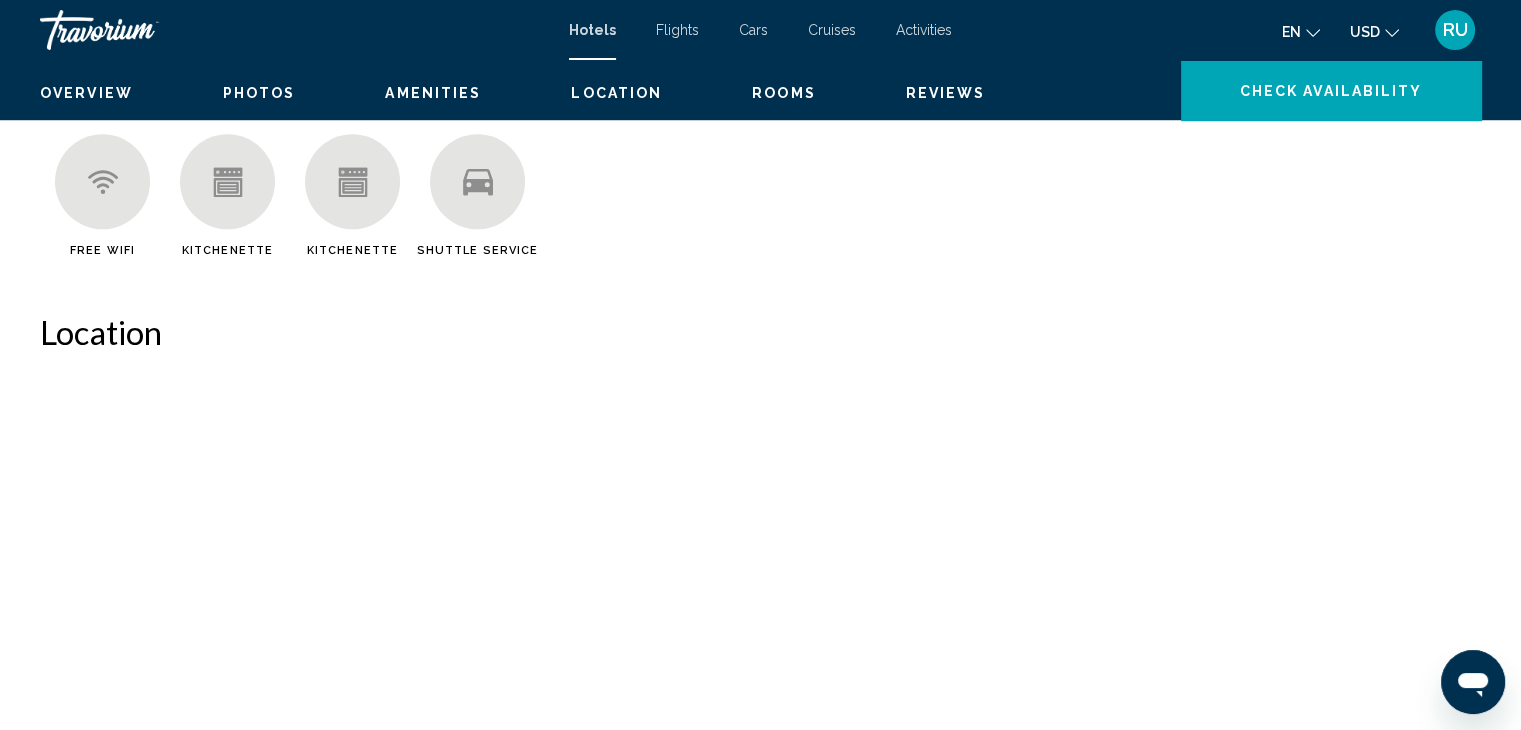 scroll, scrollTop: 0, scrollLeft: 0, axis: both 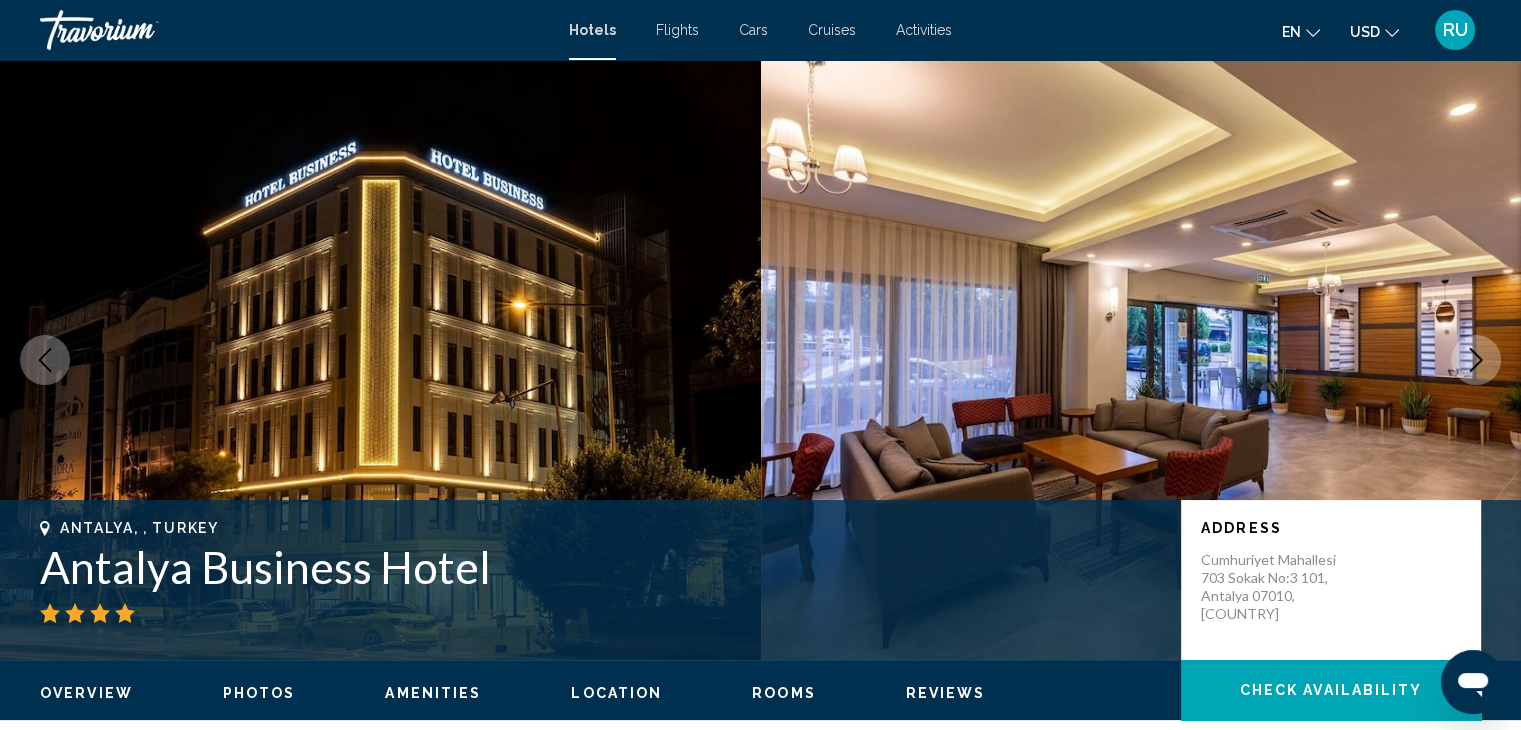 click at bounding box center [1141, 360] 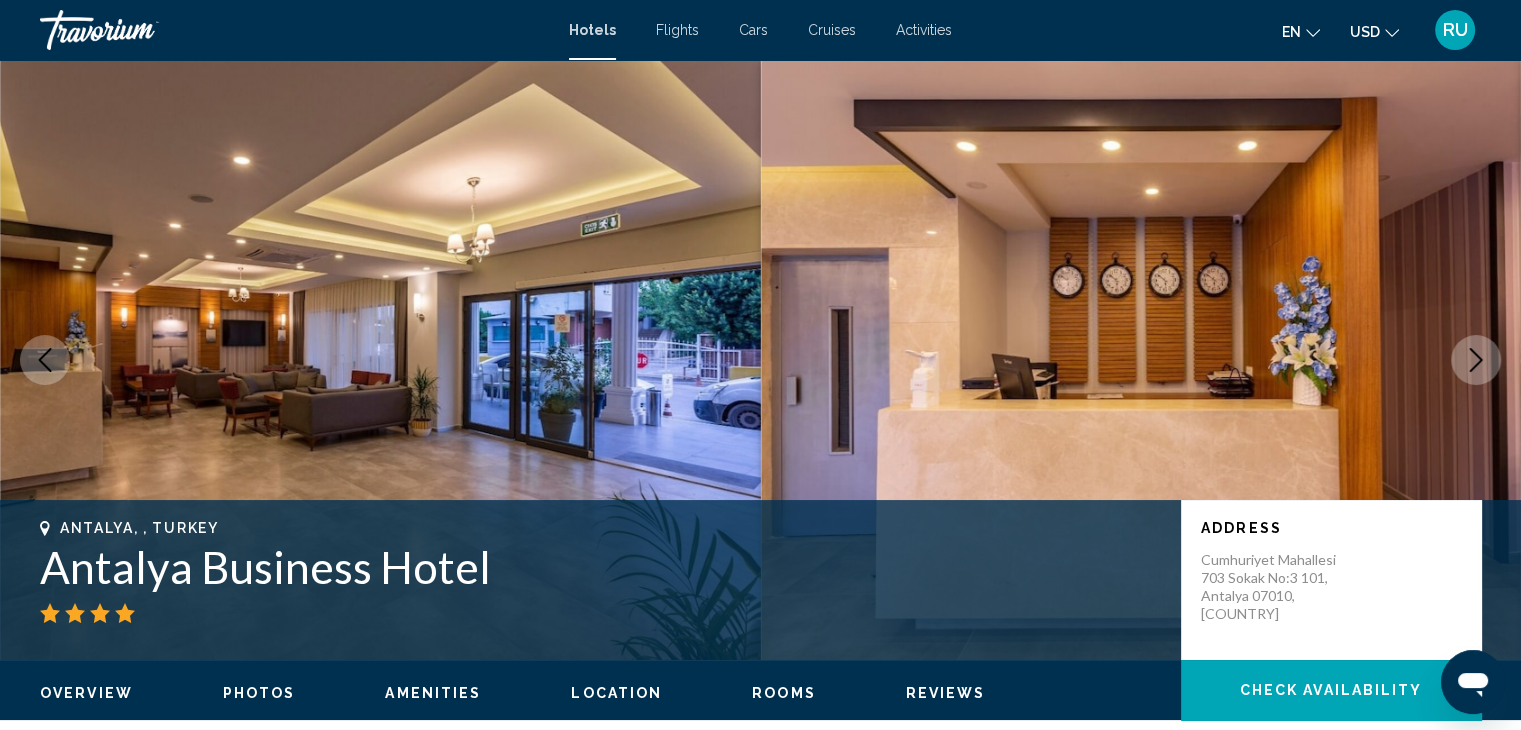 click at bounding box center (1476, 360) 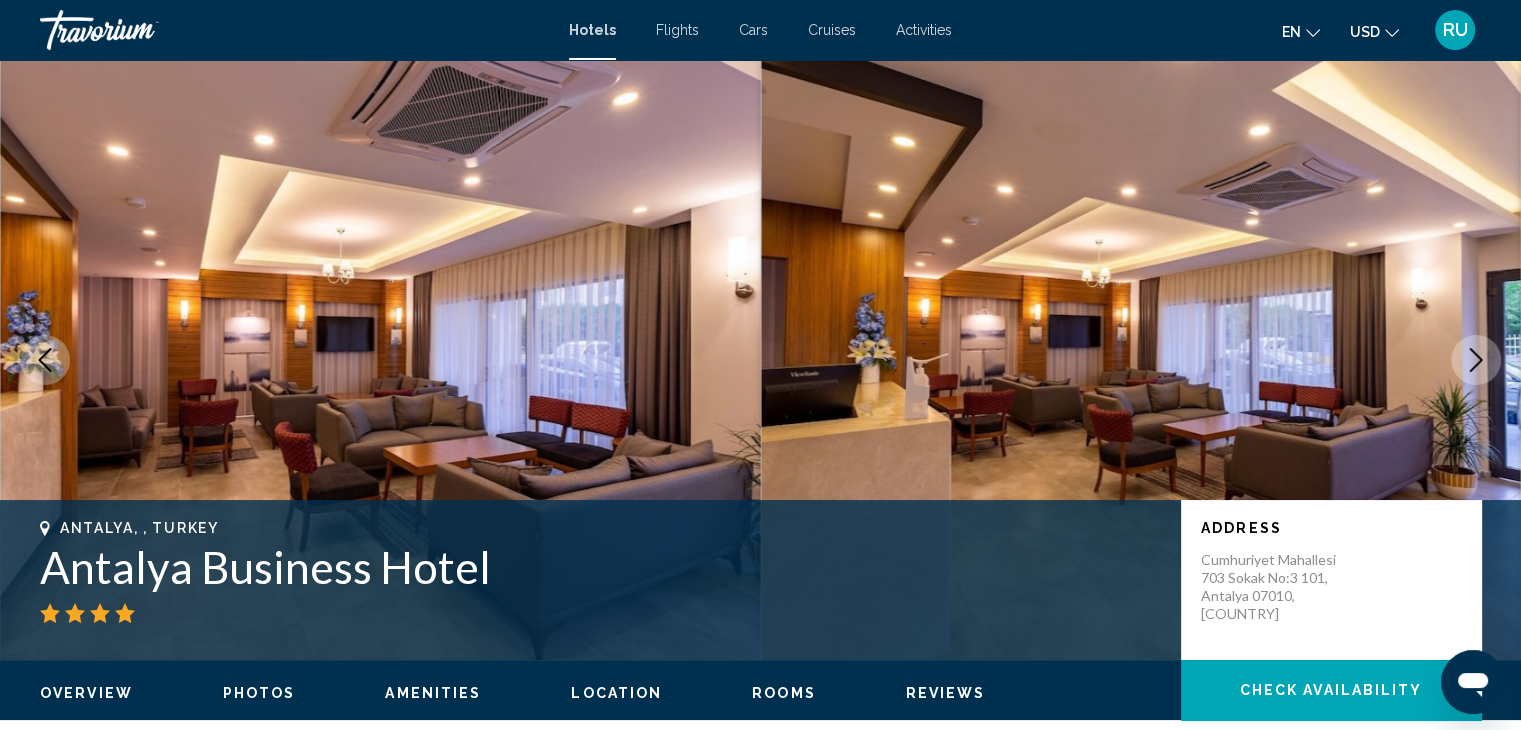 click at bounding box center [1476, 360] 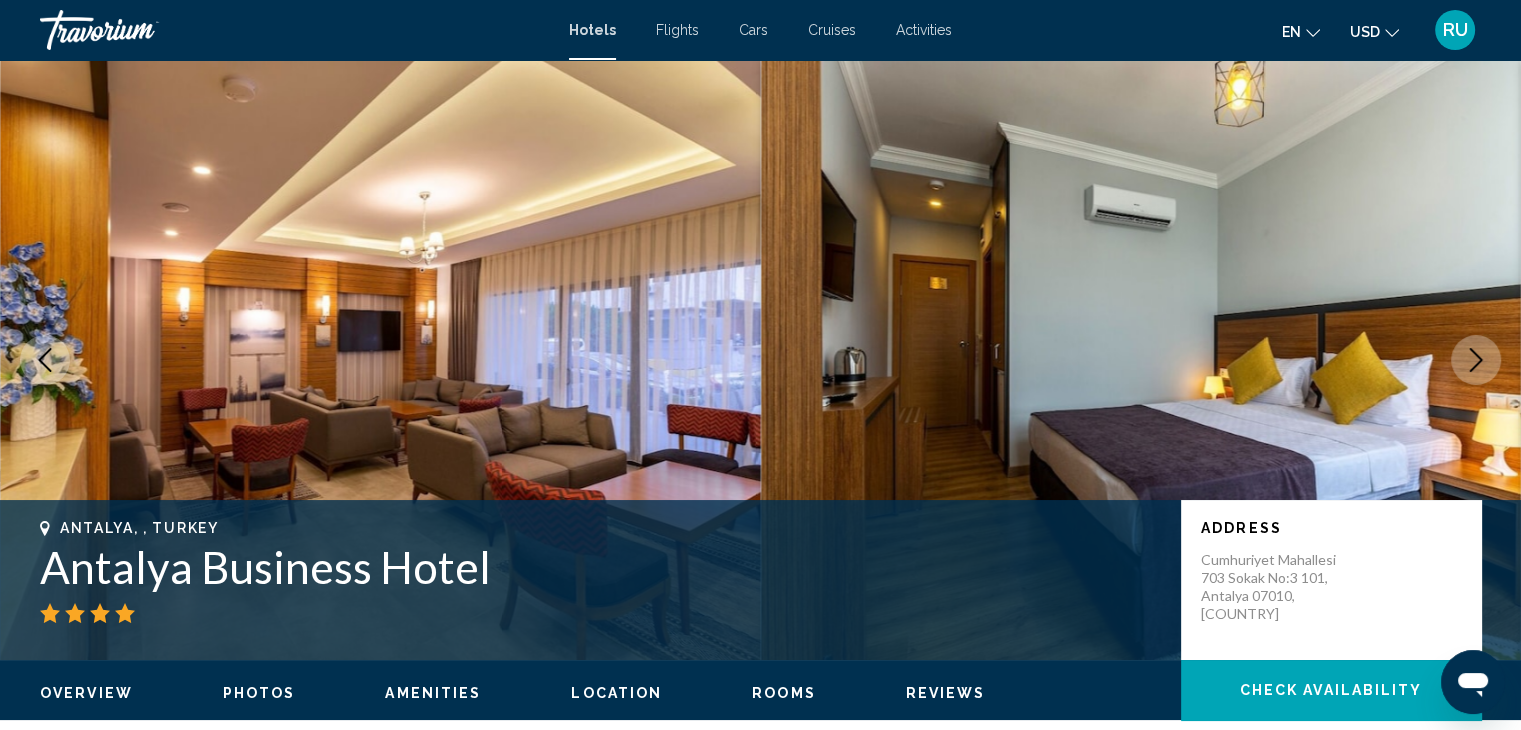 click at bounding box center (1476, 360) 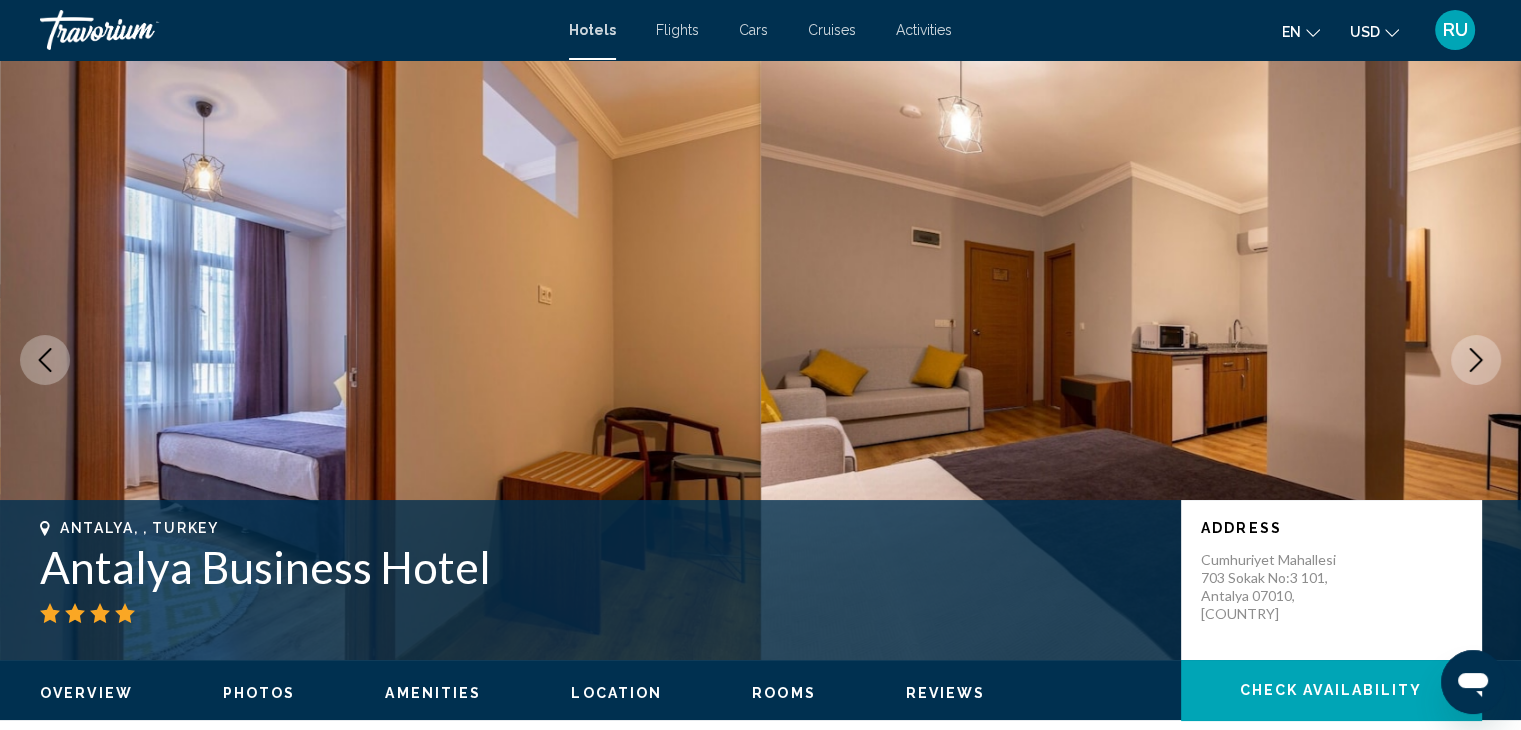click at bounding box center (1476, 360) 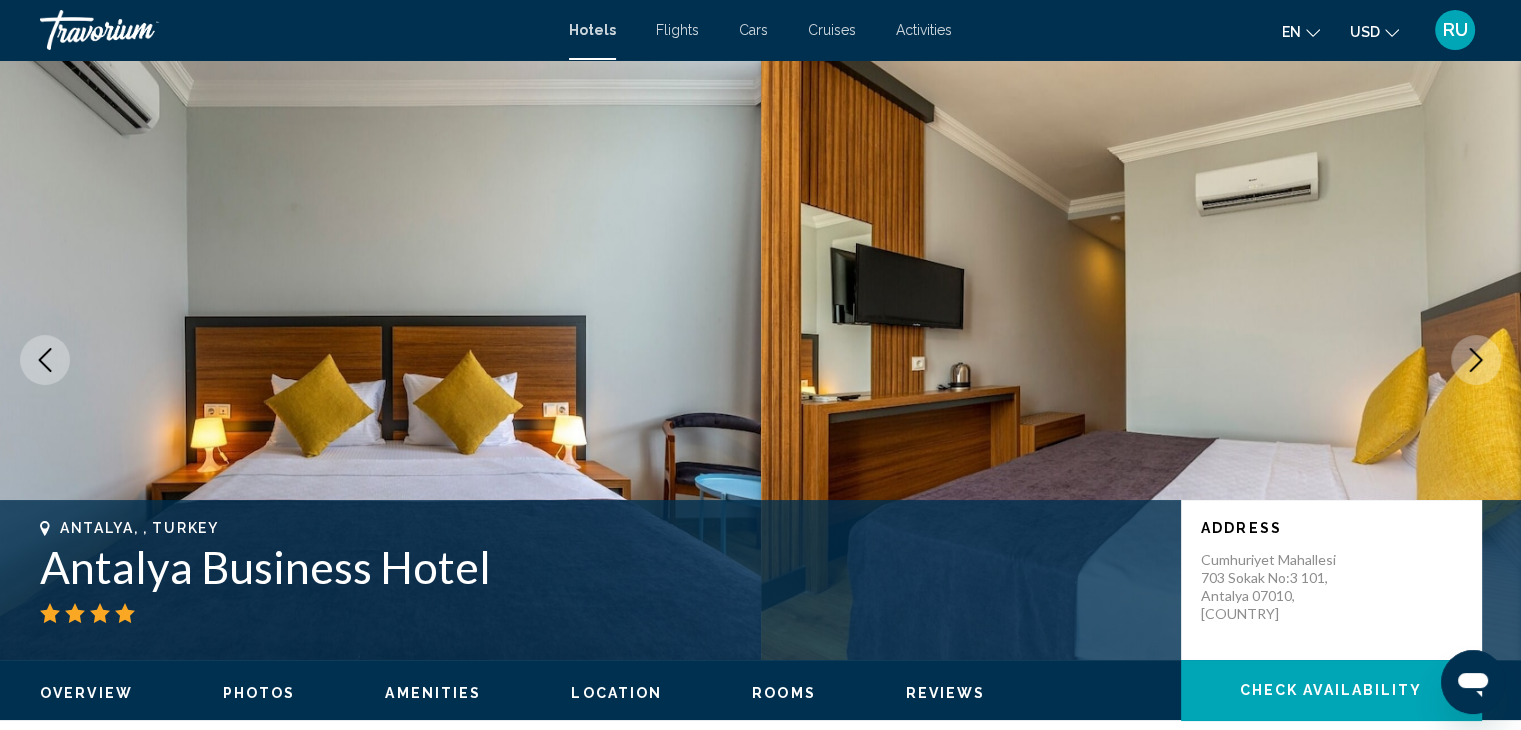 click at bounding box center (1476, 360) 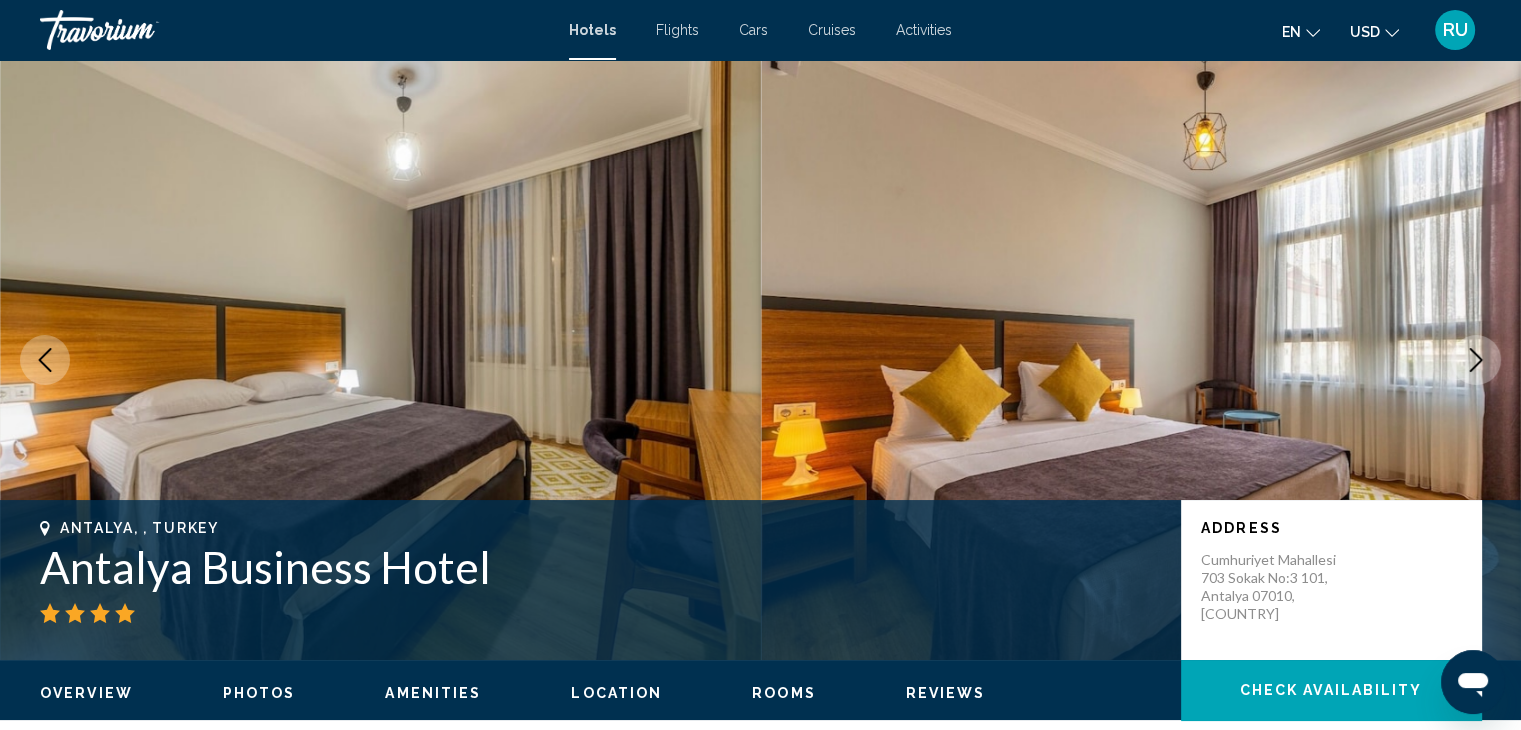 click at bounding box center (1476, 360) 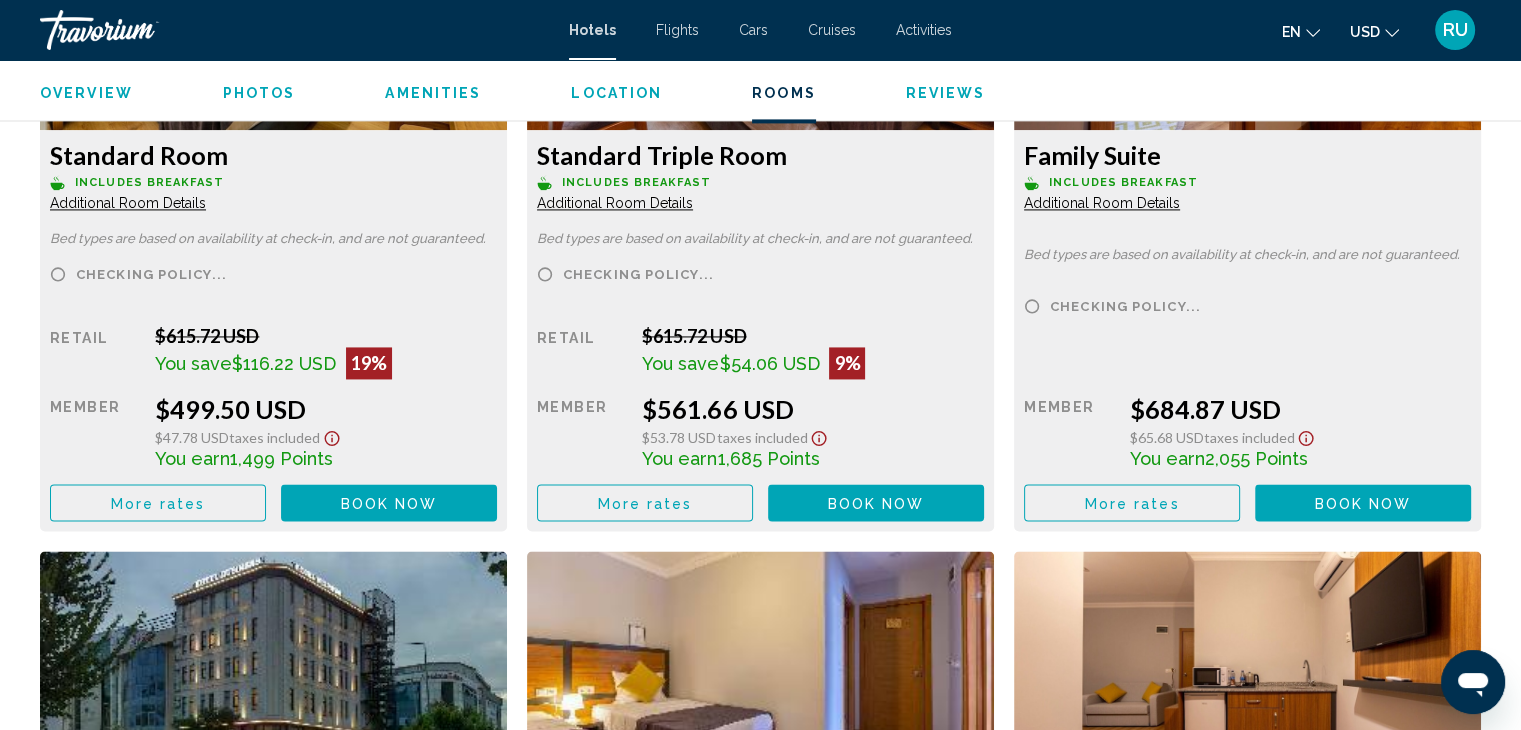 scroll, scrollTop: 2959, scrollLeft: 0, axis: vertical 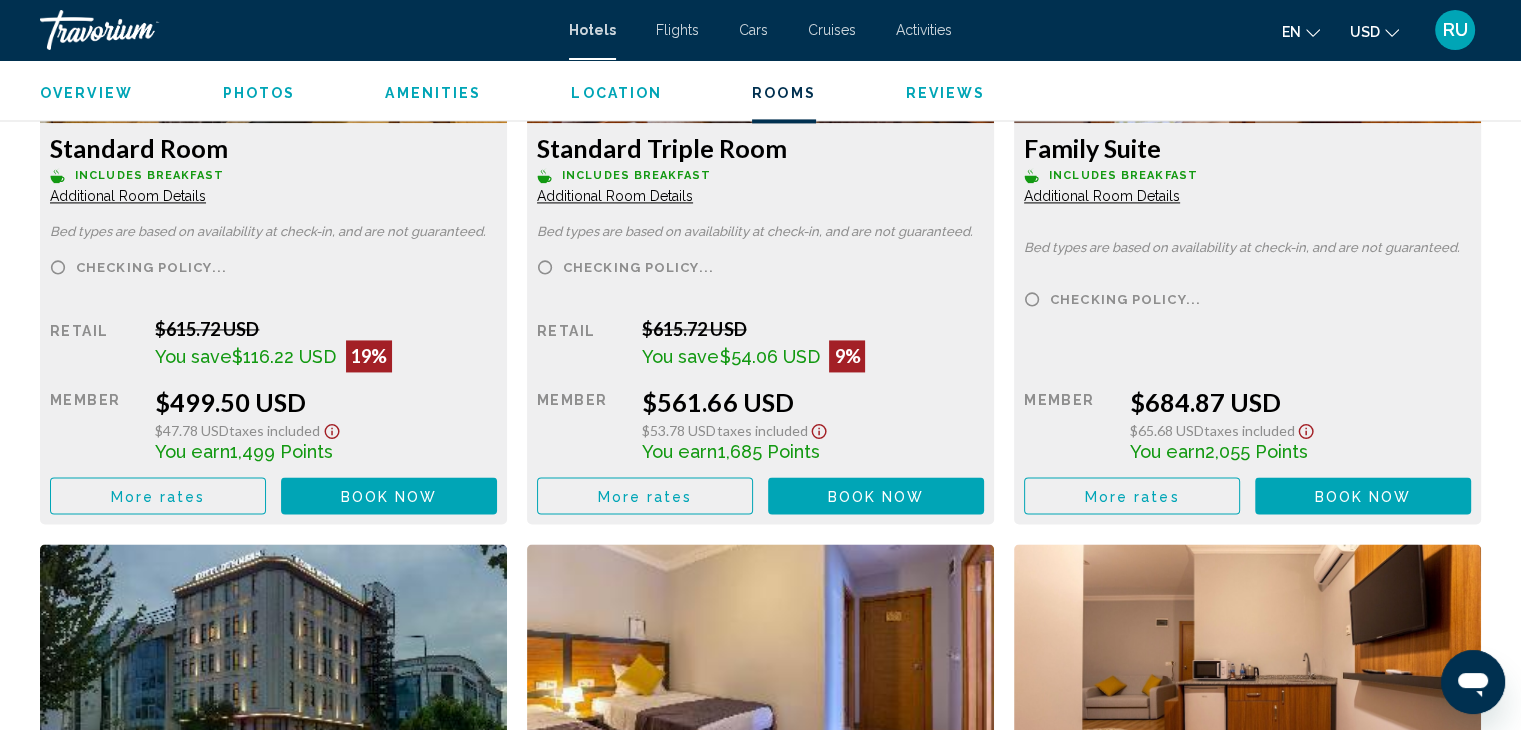 click on "More rates Book now No longer available" at bounding box center [273, 495] 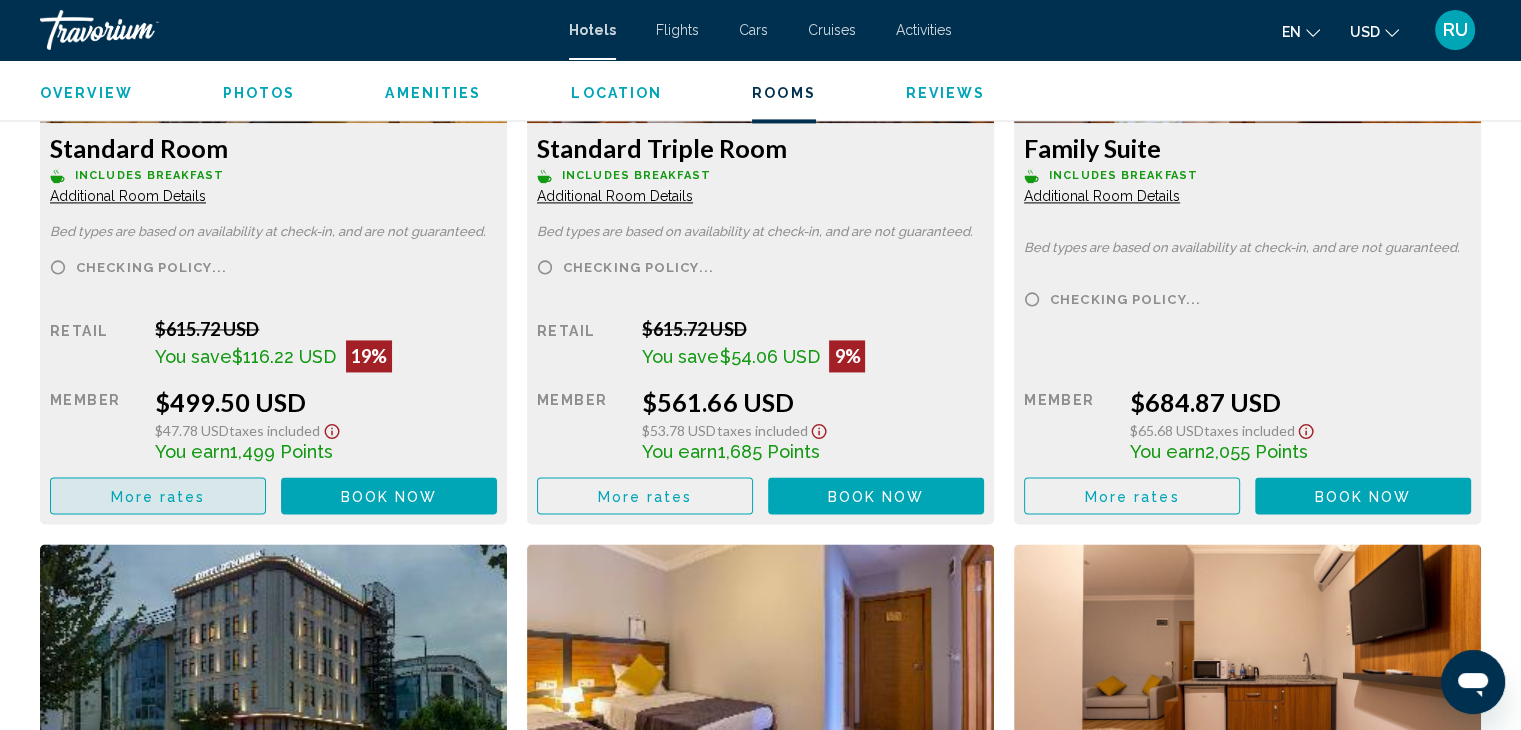 click on "More rates" at bounding box center (158, 495) 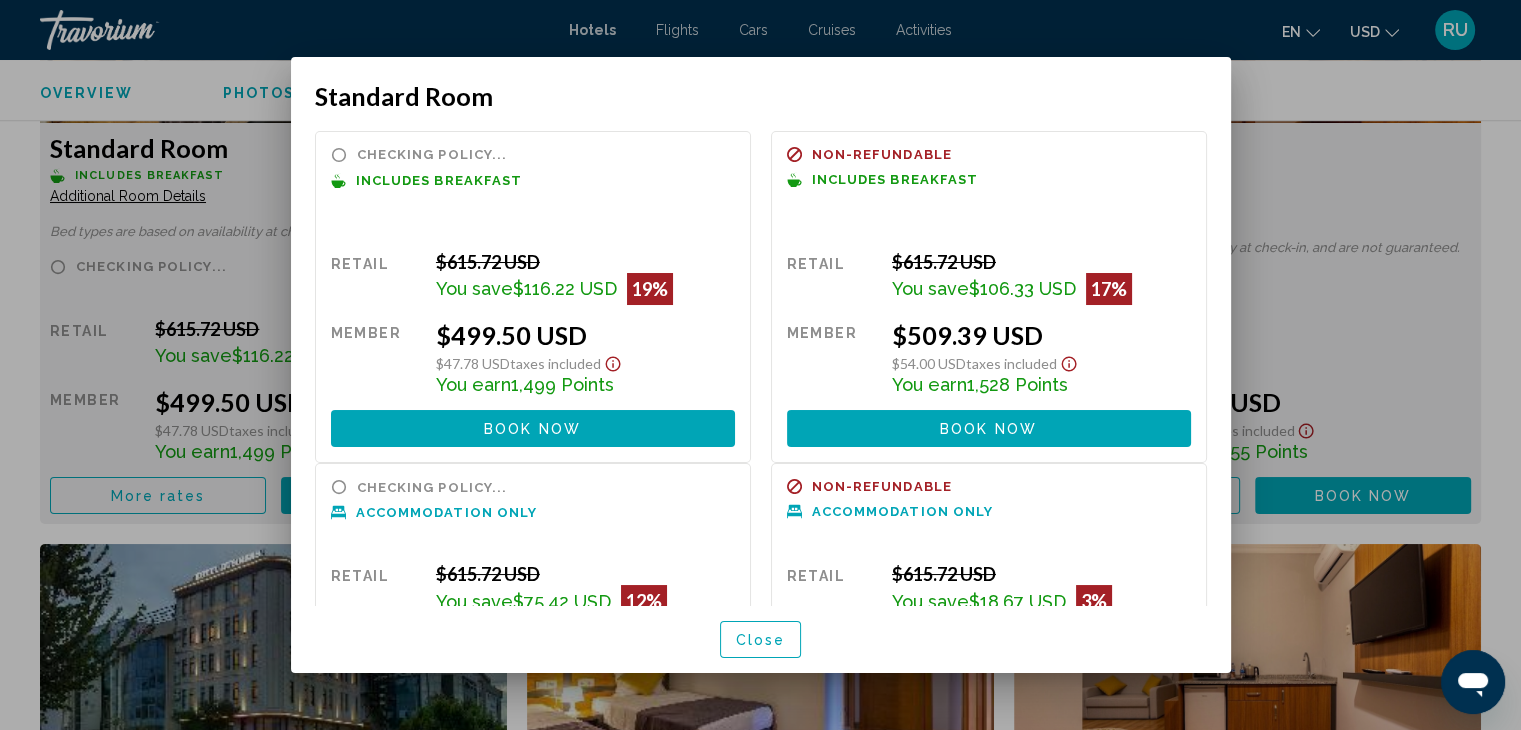 scroll, scrollTop: 0, scrollLeft: 0, axis: both 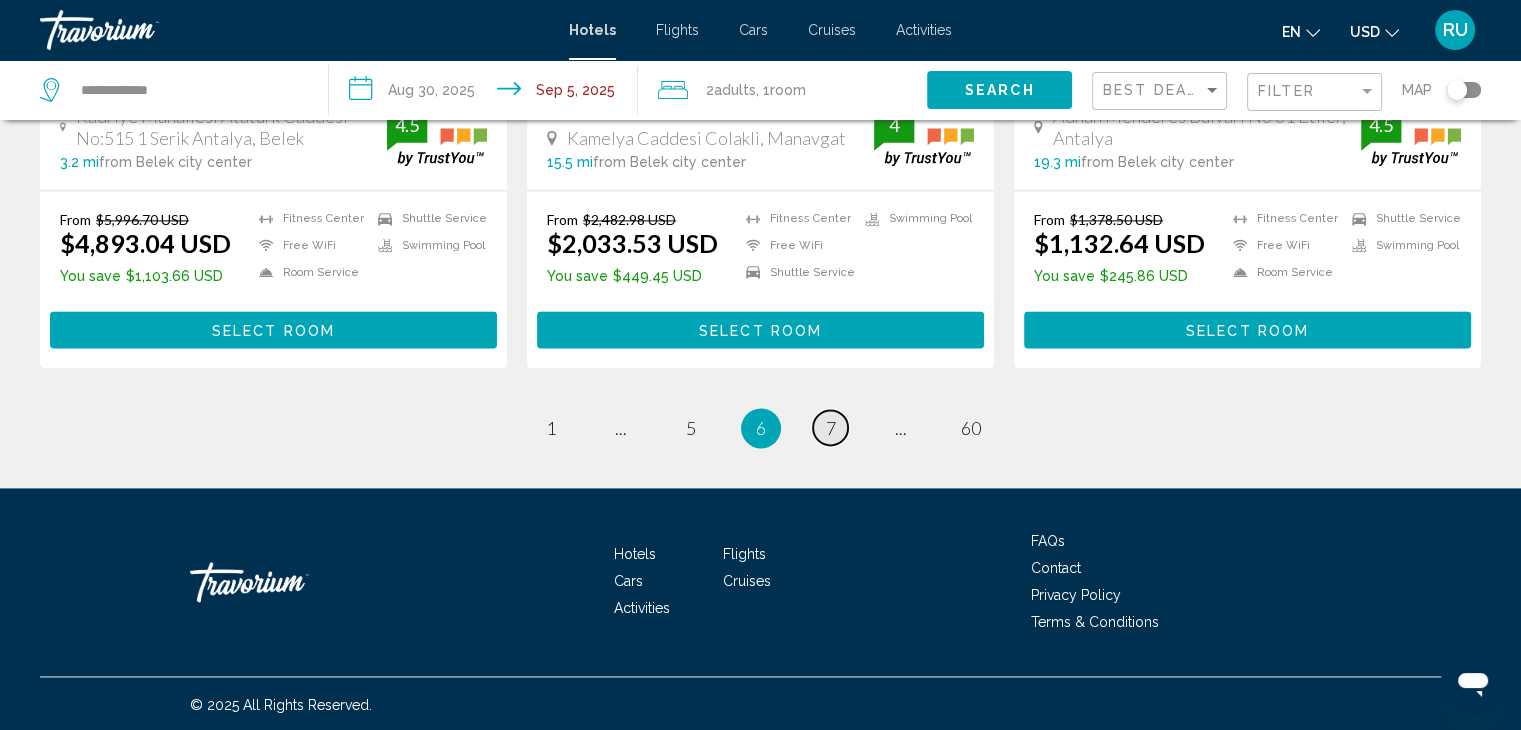 click on "page  7" at bounding box center (830, 427) 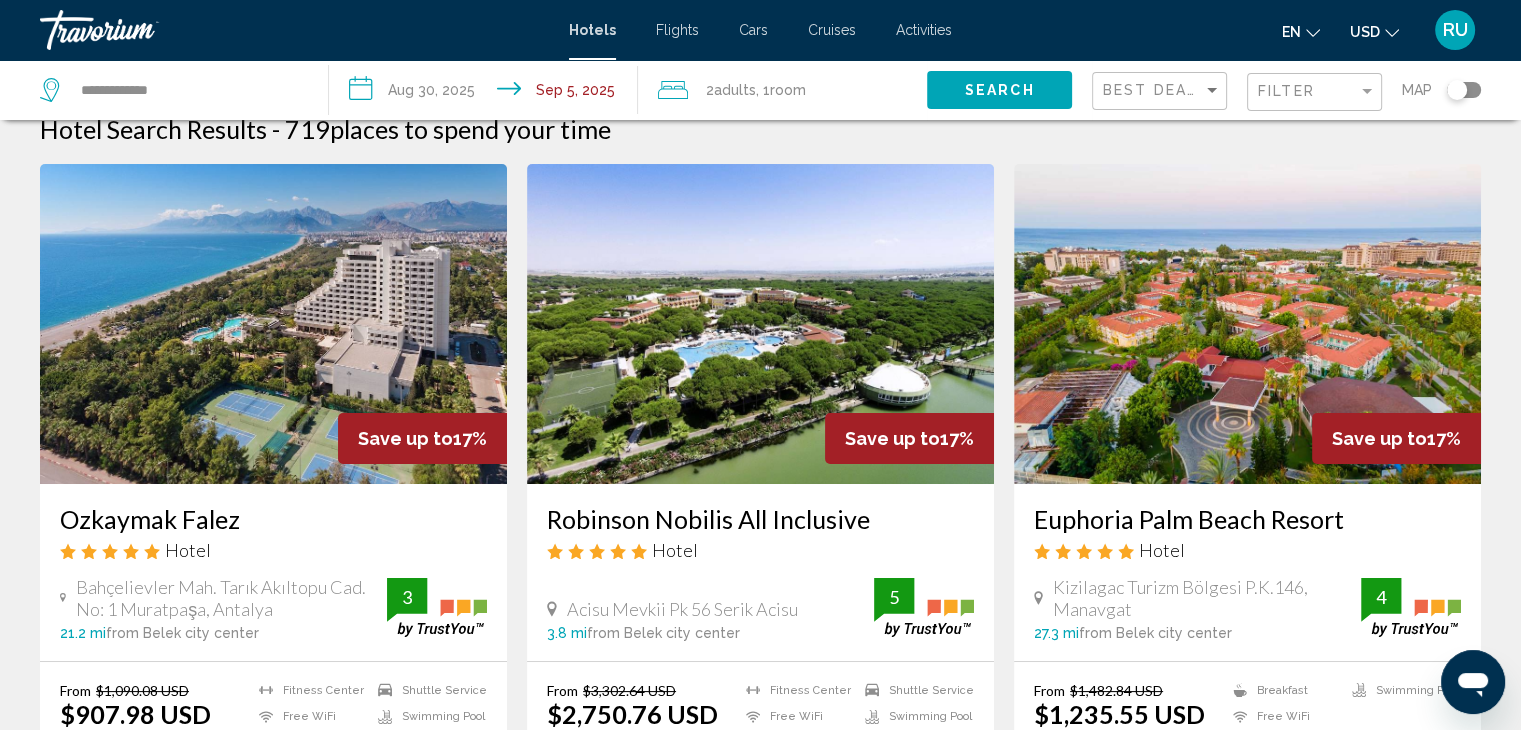 scroll, scrollTop: 0, scrollLeft: 0, axis: both 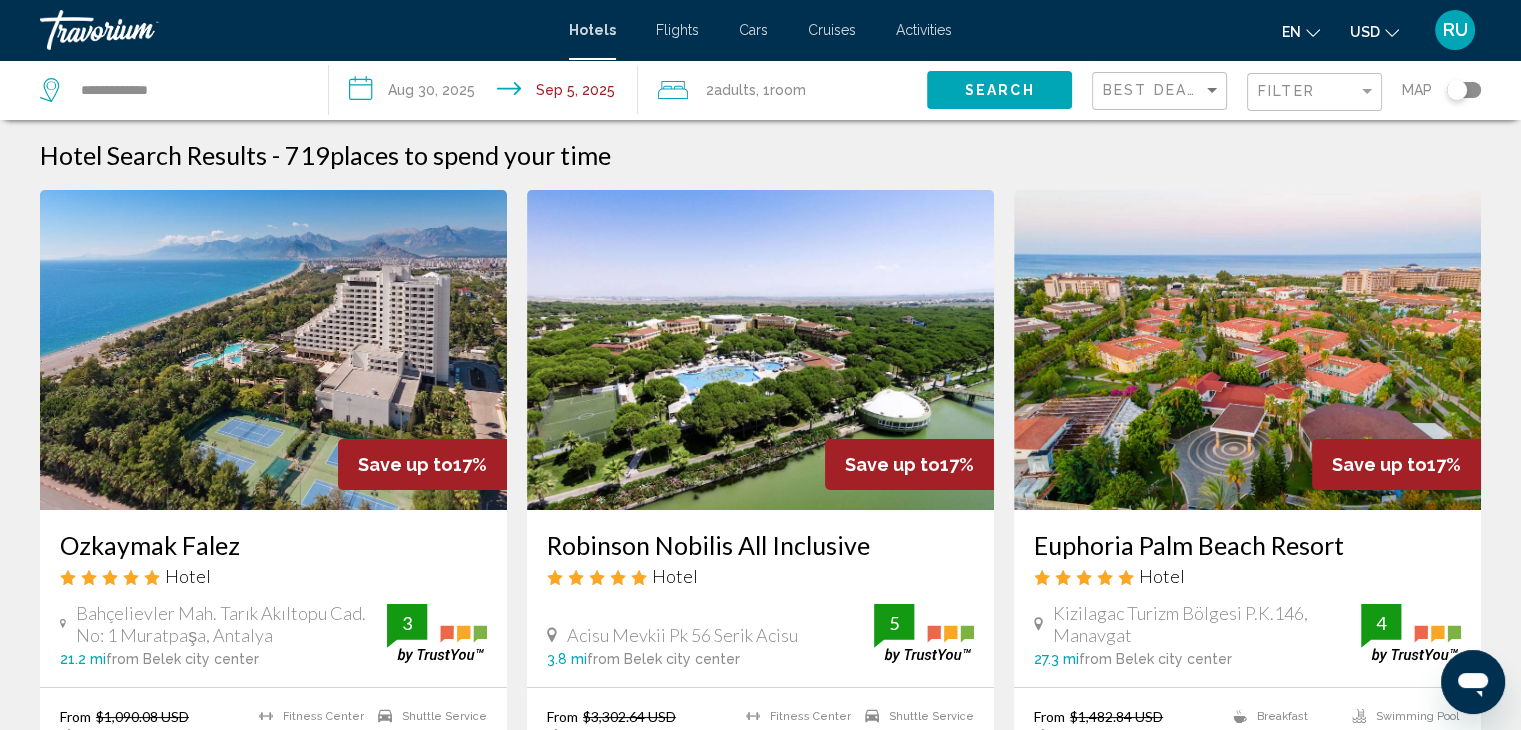 drag, startPoint x: 1518, startPoint y: 130, endPoint x: 1528, endPoint y: 161, distance: 32.572994 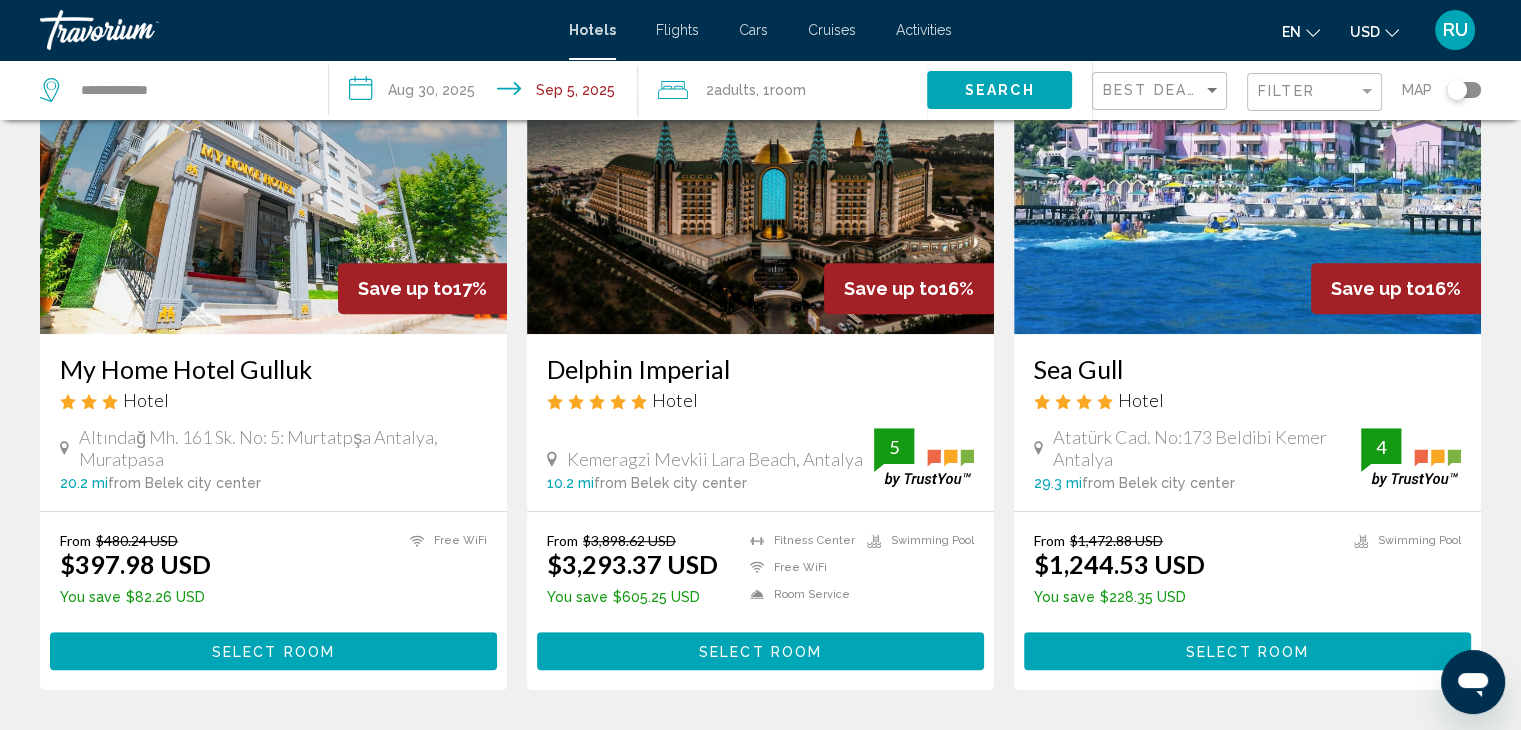 scroll, scrollTop: 796, scrollLeft: 0, axis: vertical 